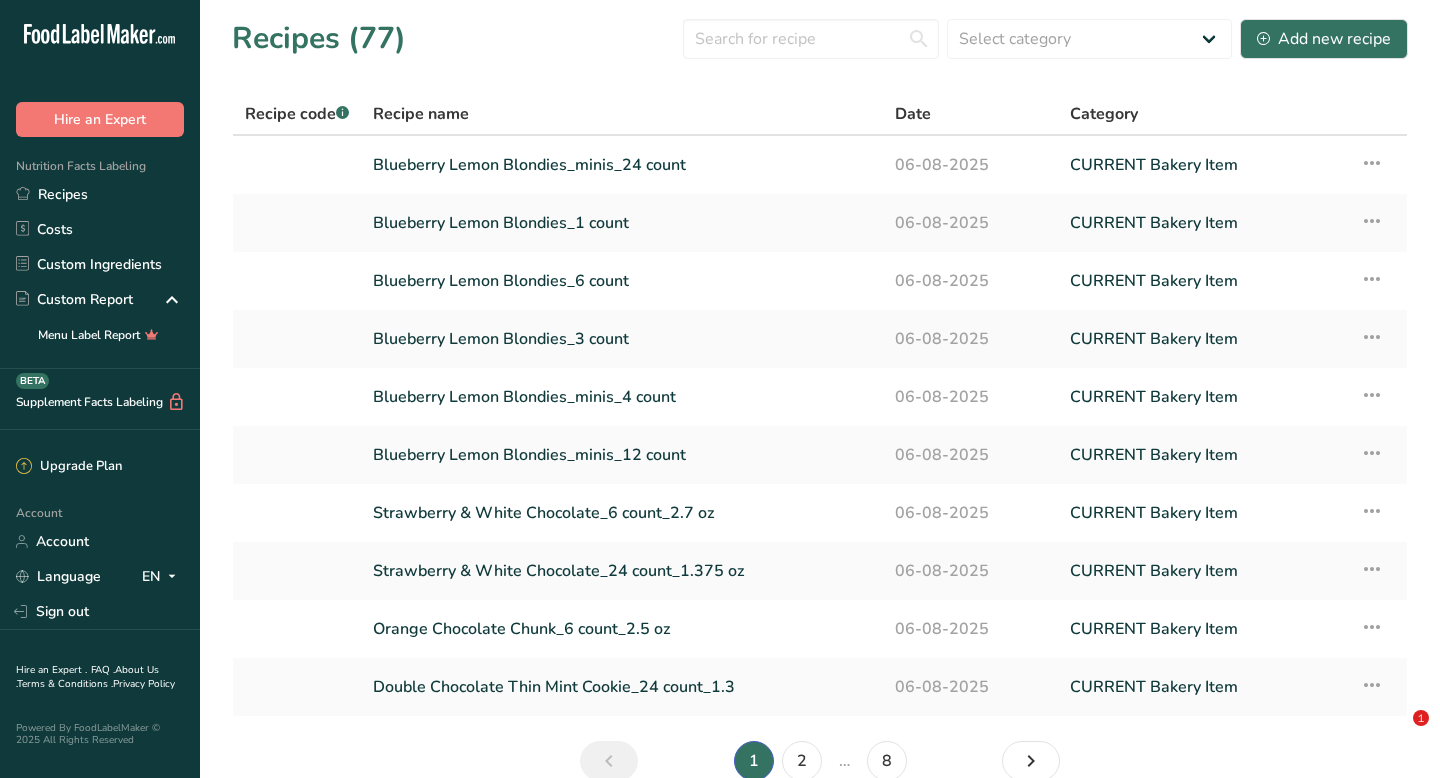 scroll, scrollTop: 0, scrollLeft: 0, axis: both 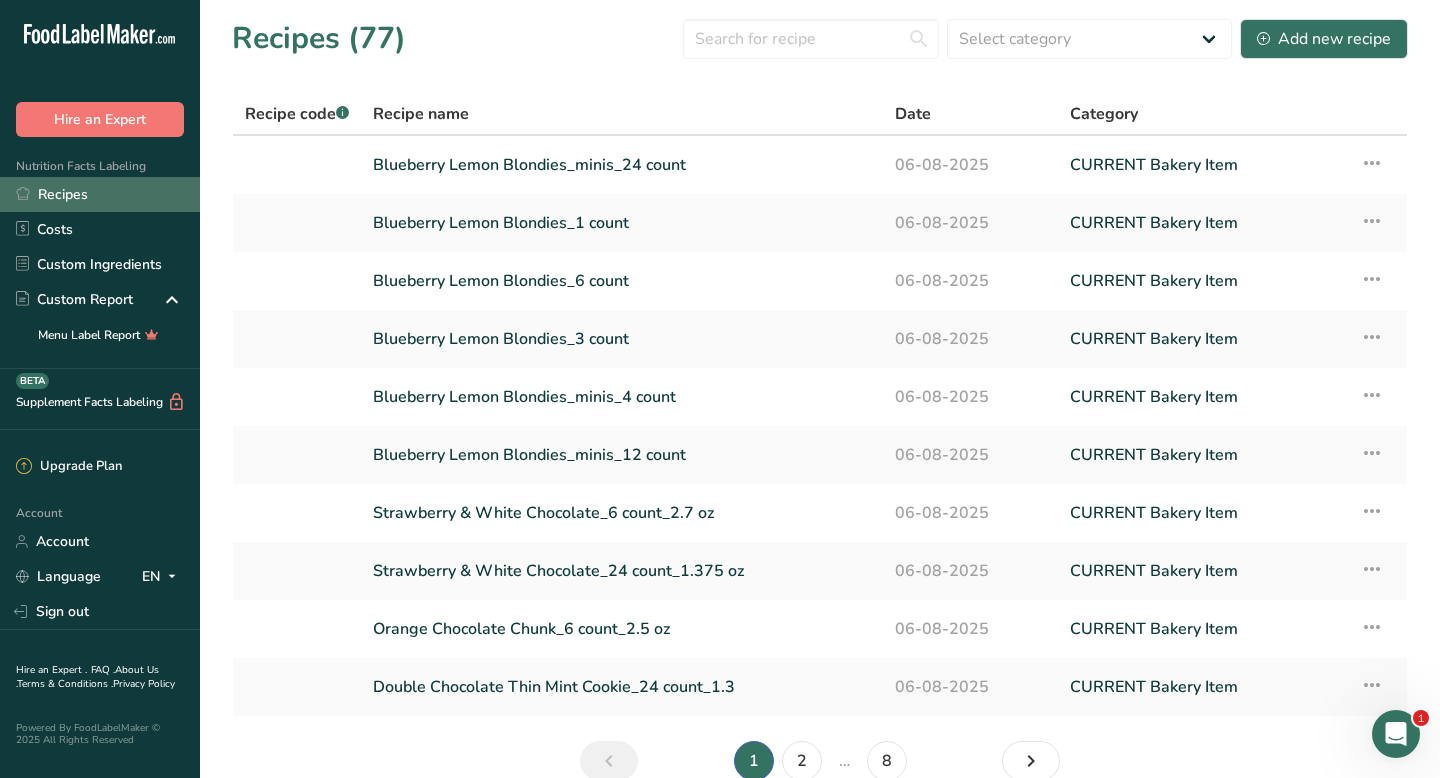 click on "Recipes" at bounding box center [100, 194] 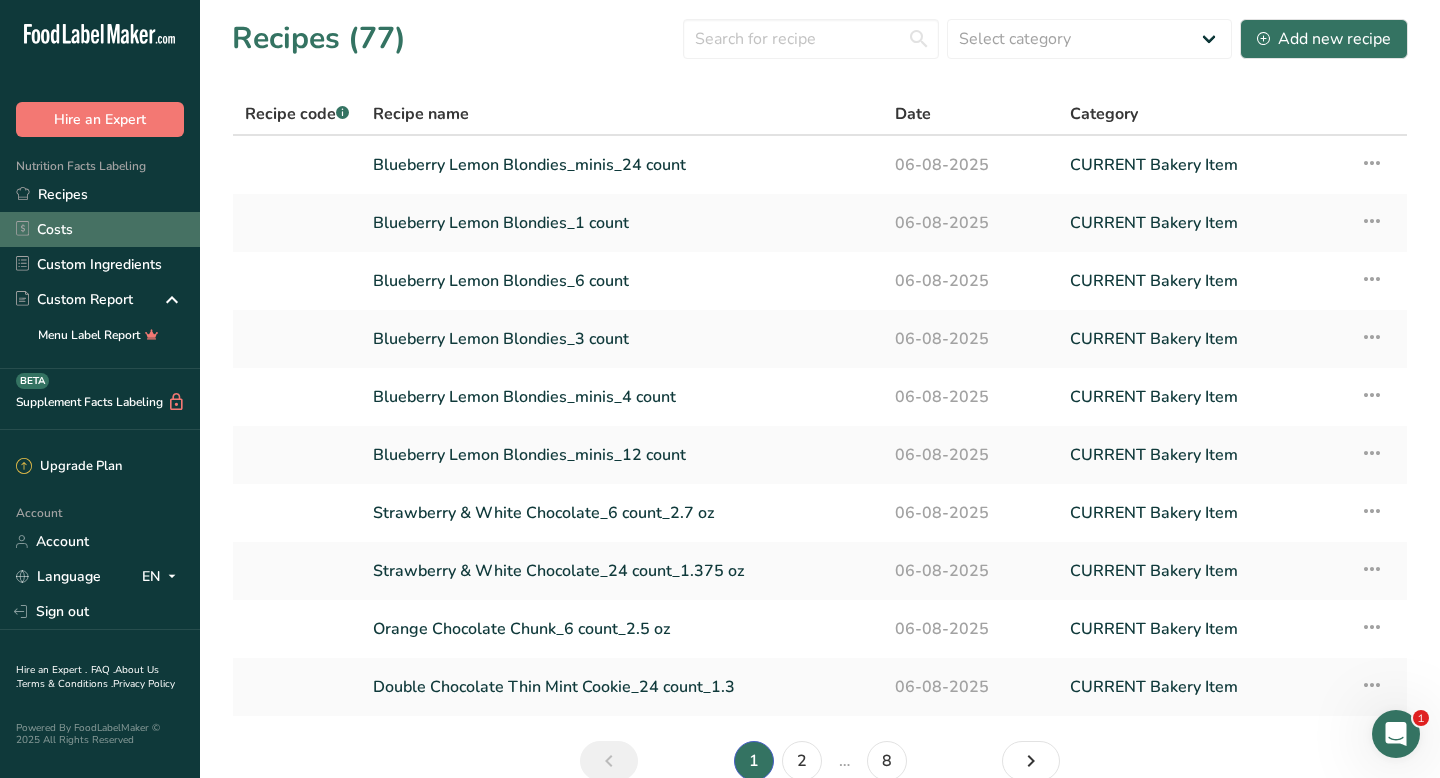 click on "Costs" at bounding box center [100, 229] 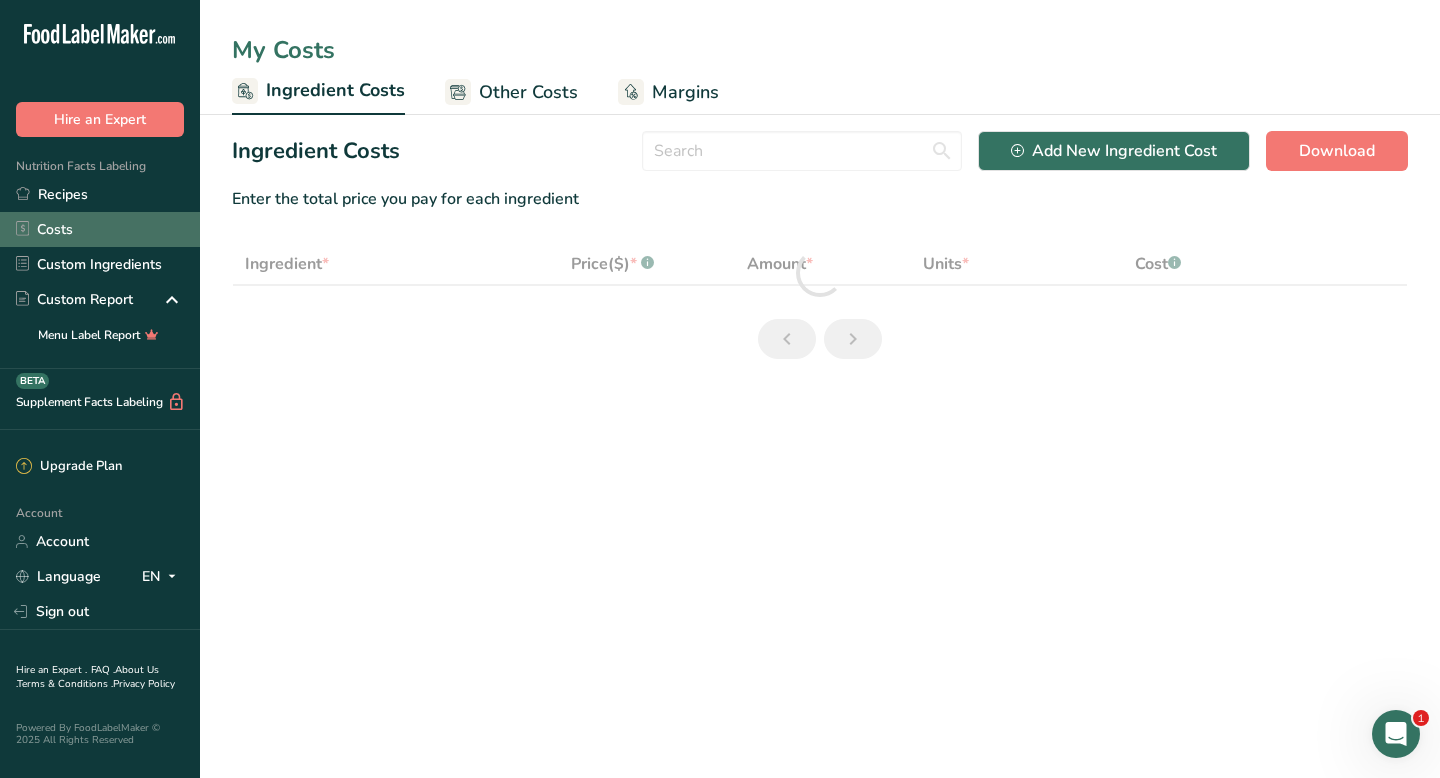 select on "12" 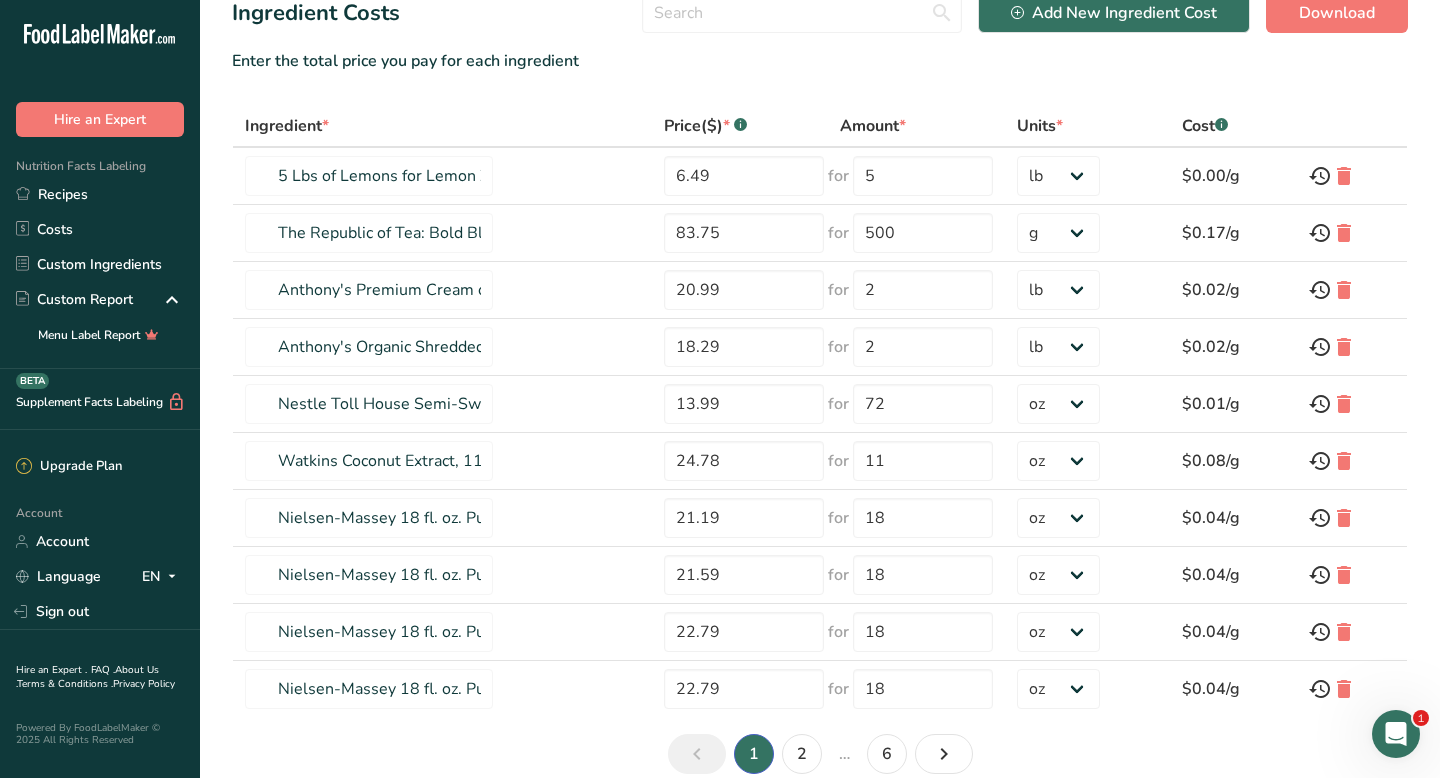 scroll, scrollTop: 230, scrollLeft: 0, axis: vertical 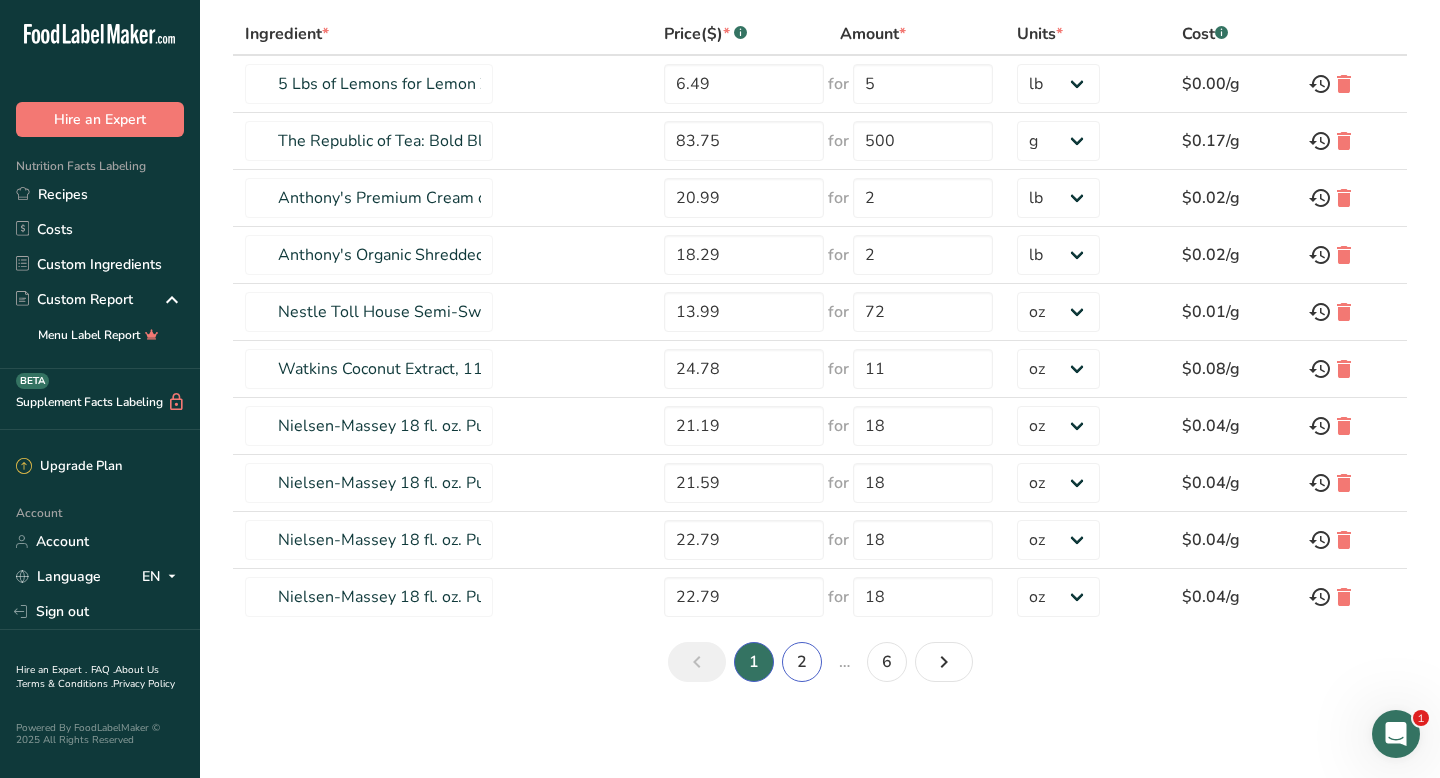 click on "2" at bounding box center [802, 662] 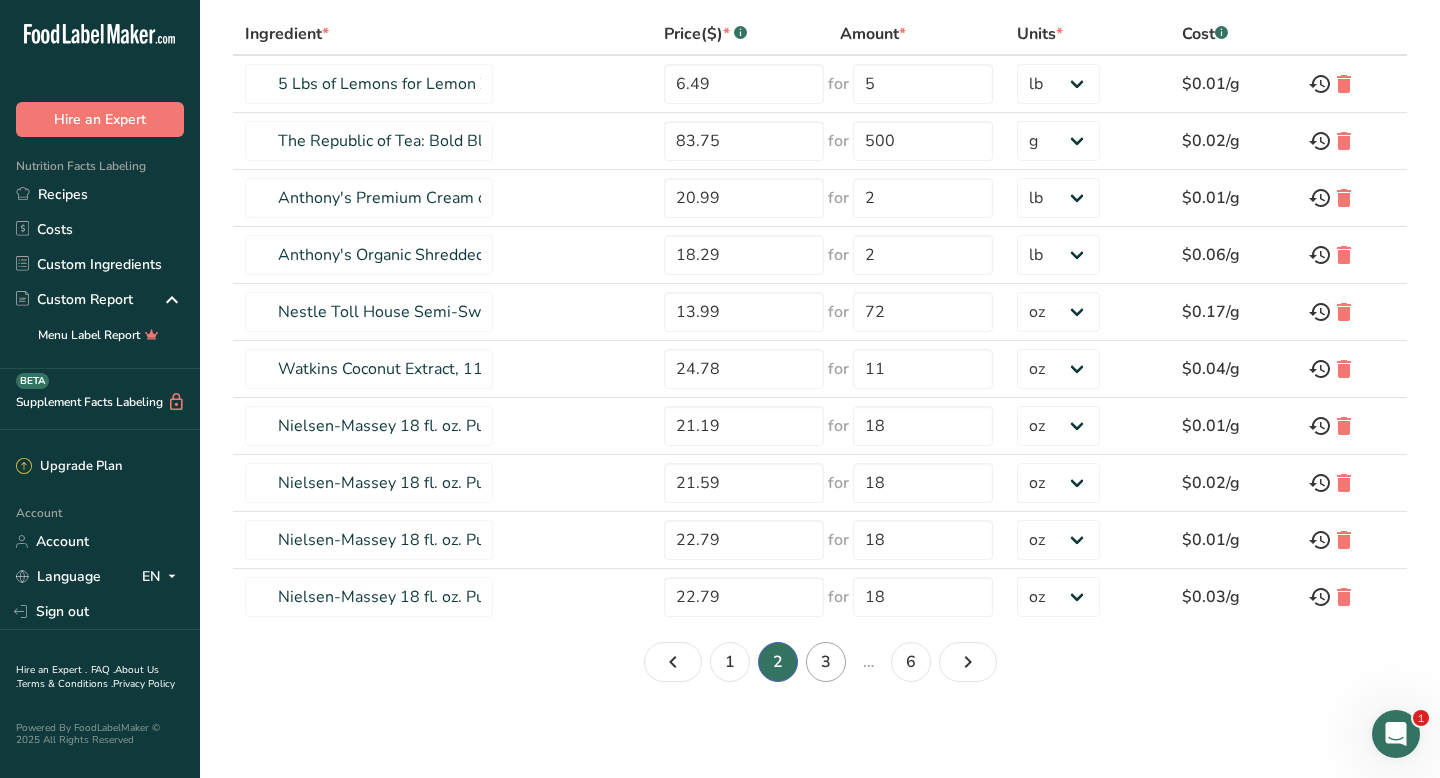 type on "Chocolate Softies Natural Sprinkles by Supernatural" 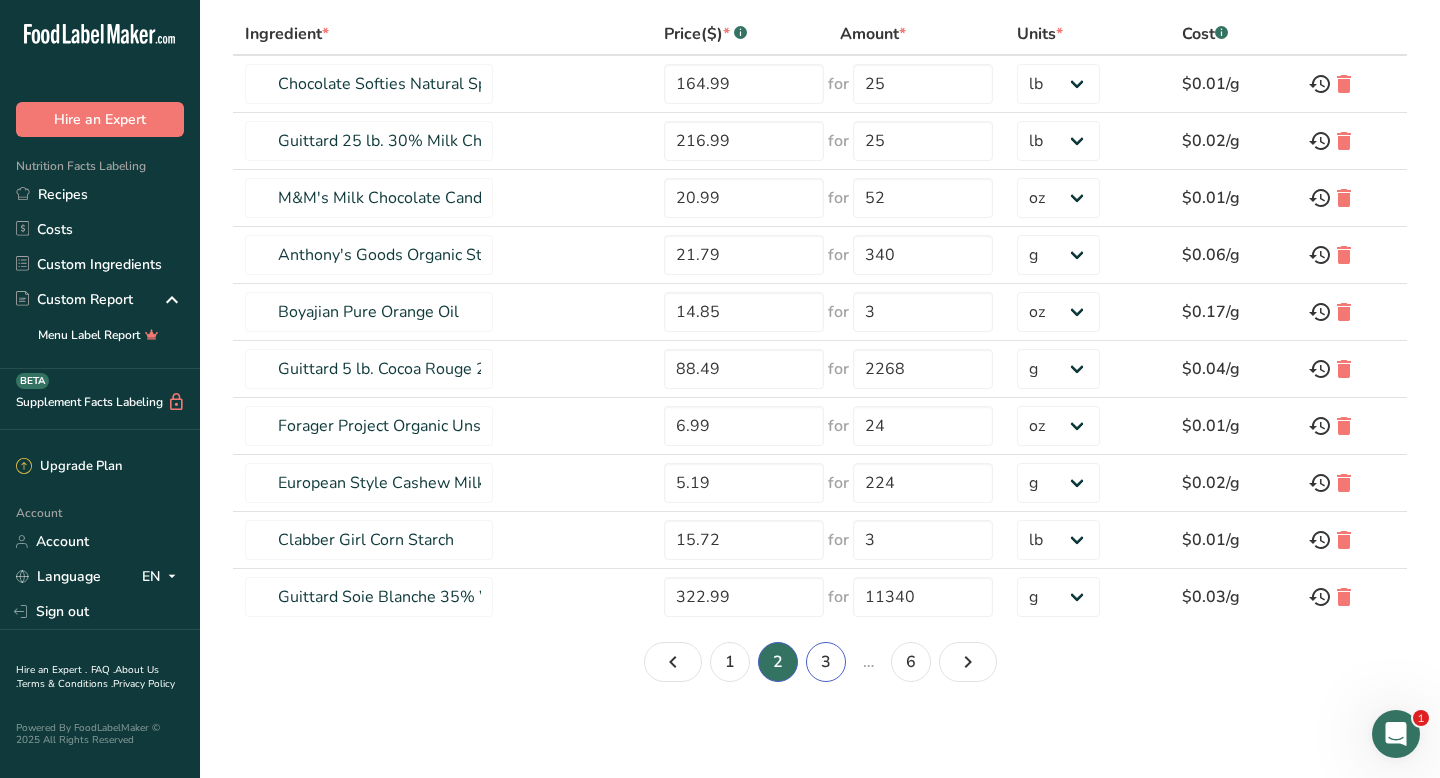 click on "3" at bounding box center (826, 662) 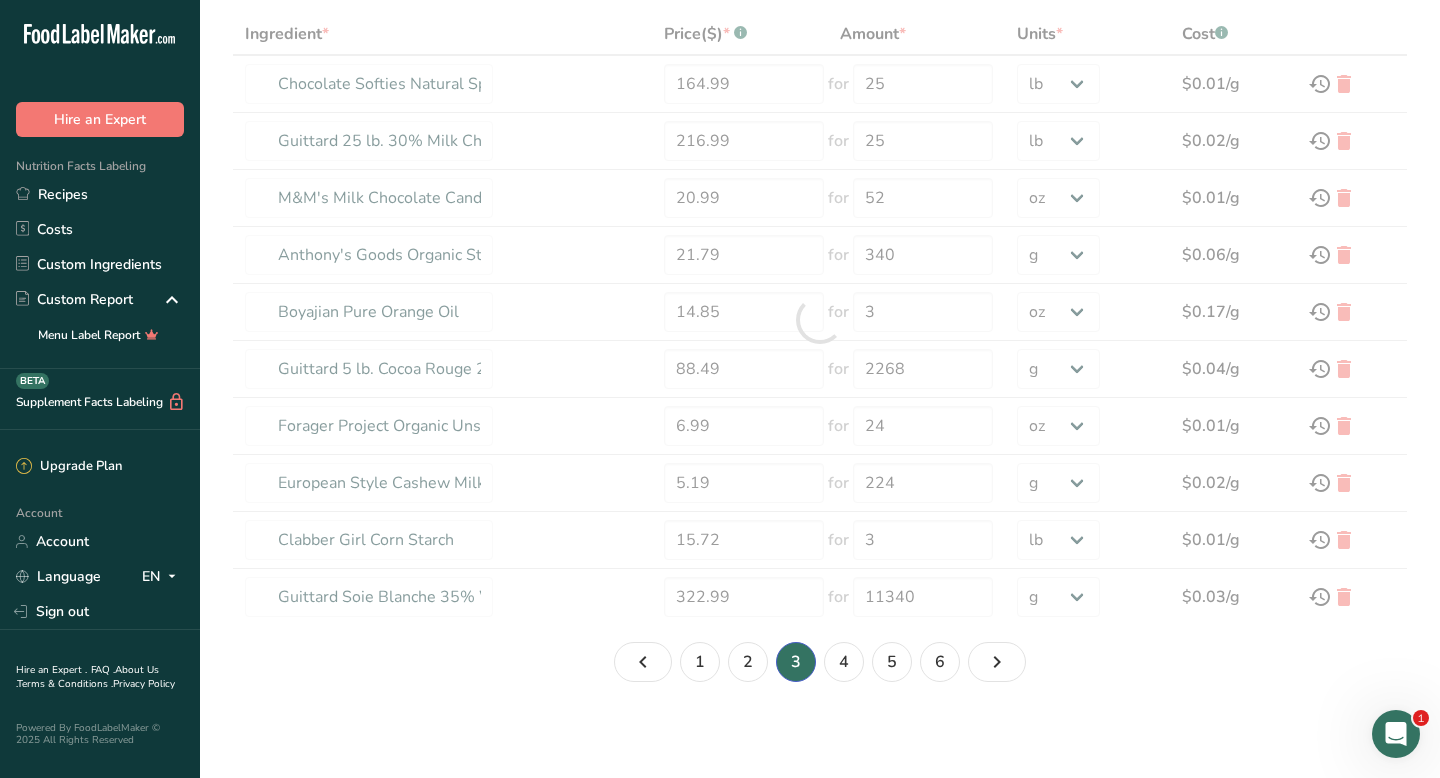 type on "OREO Chocolate Sandwich Cookies" 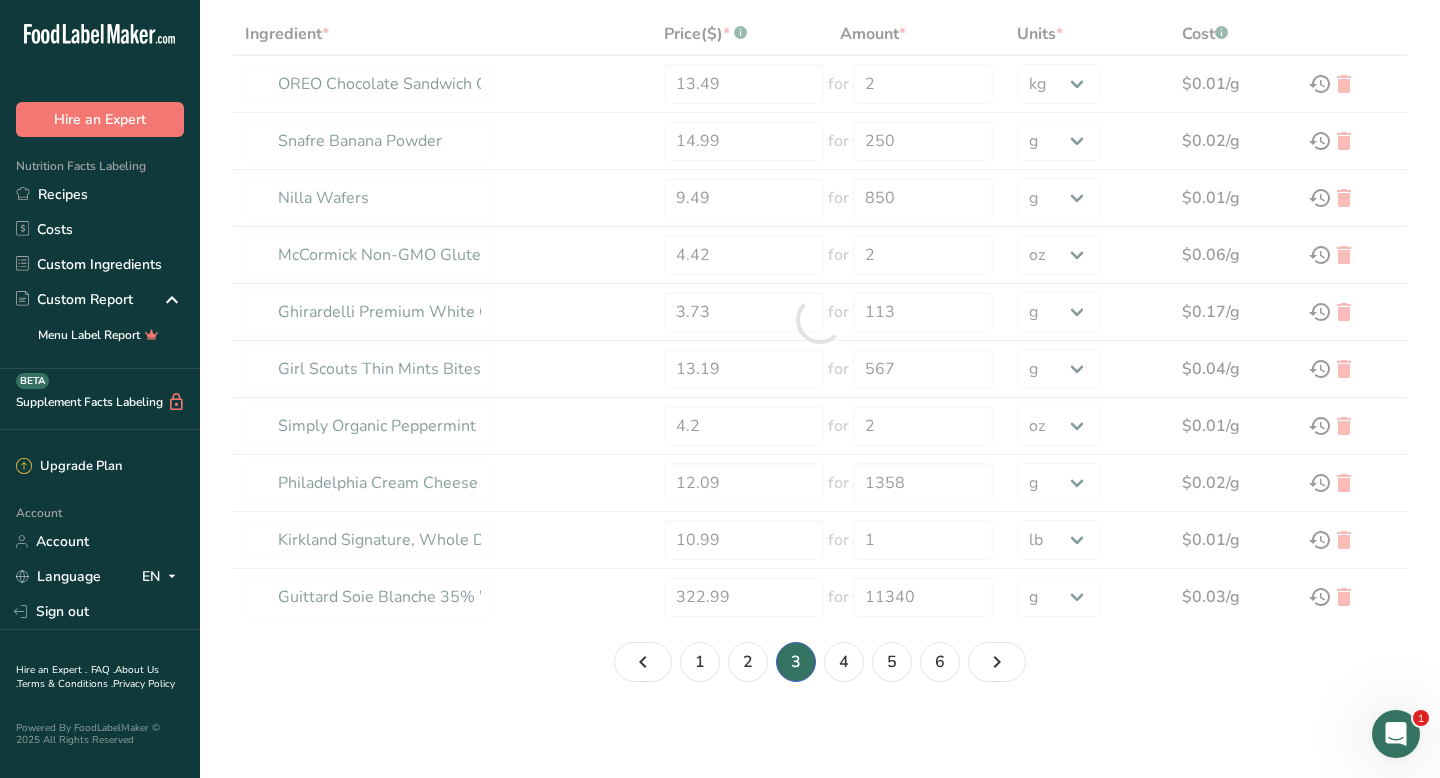 type on "Arm & Hammer, Pure Baking Soda" 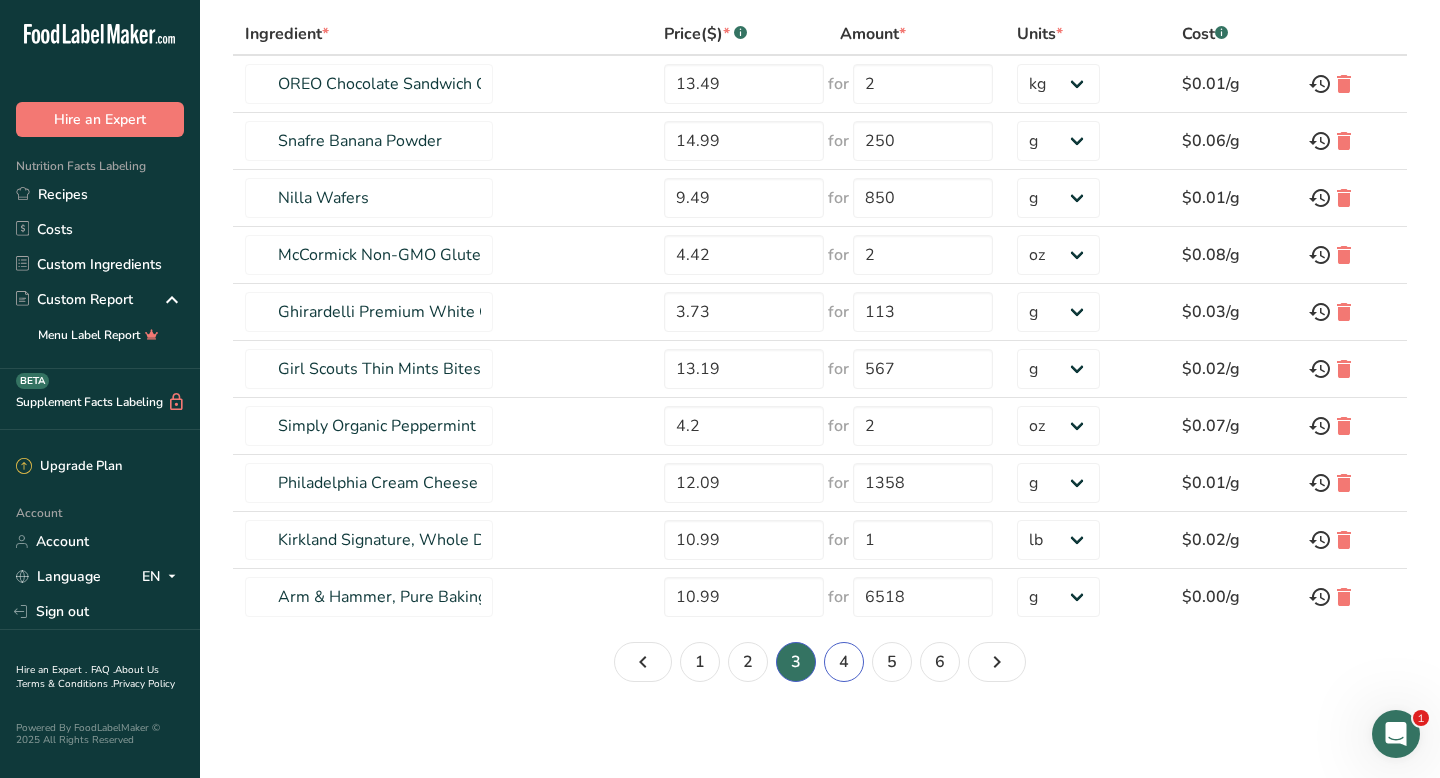click on "4" at bounding box center (844, 662) 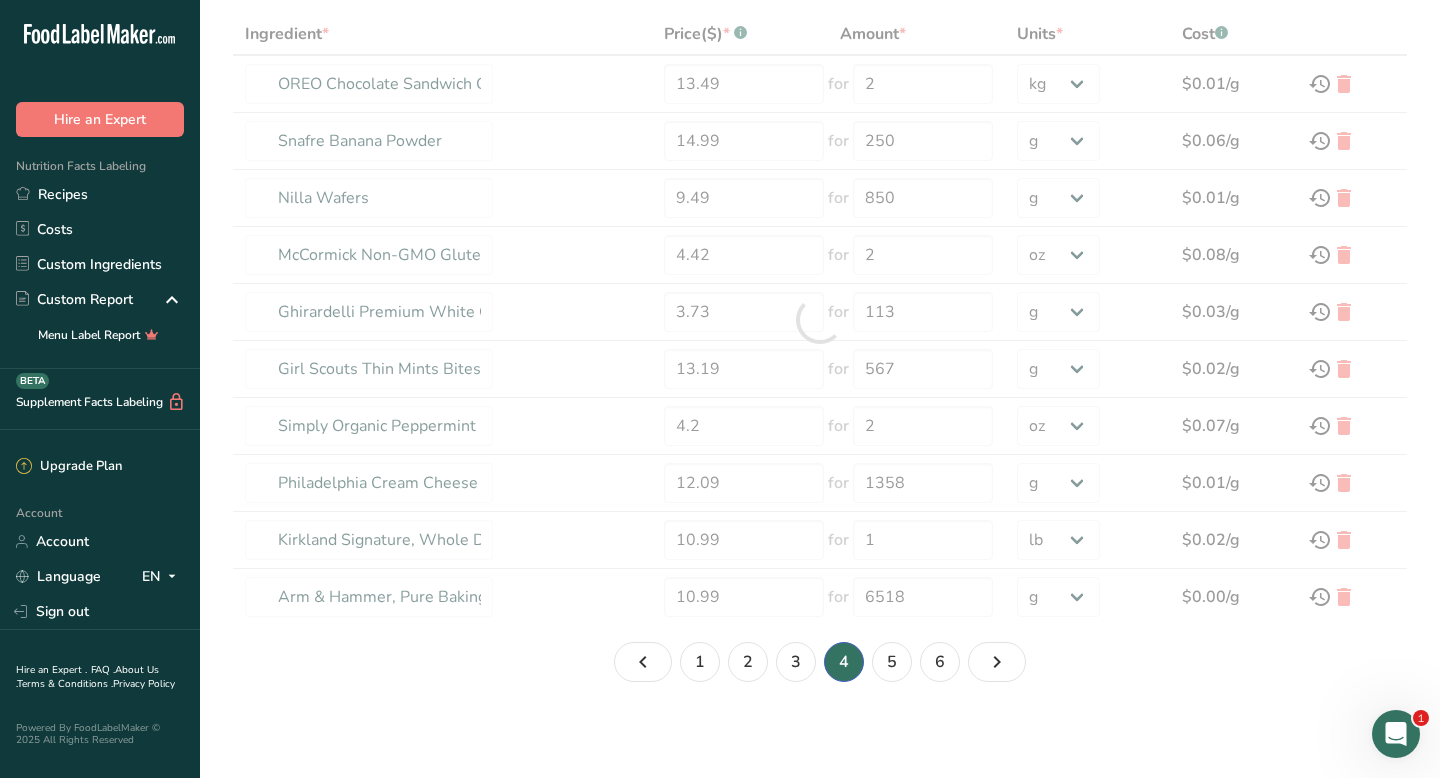 type on "Rainbow Softies Natural Sprinkles by Supernatural" 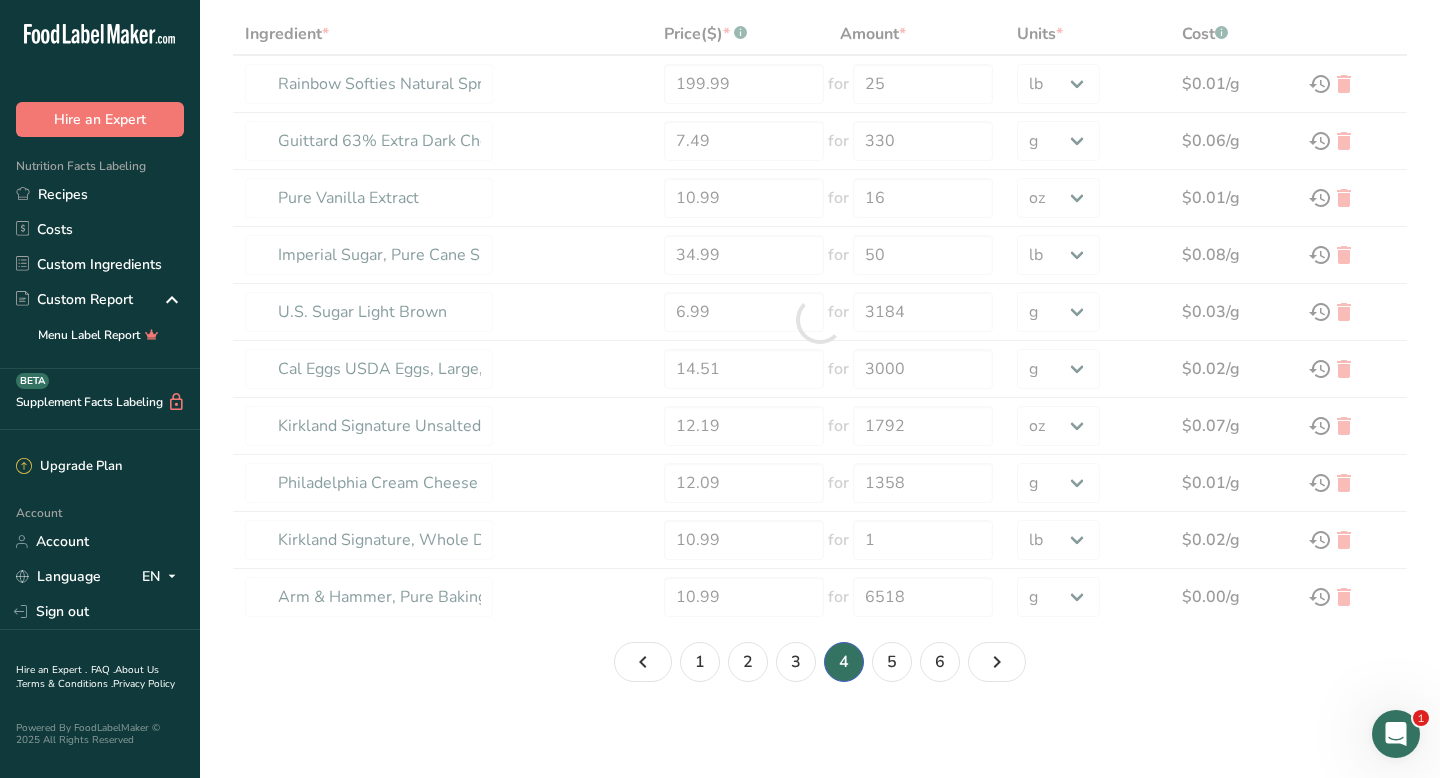 select on "-1" 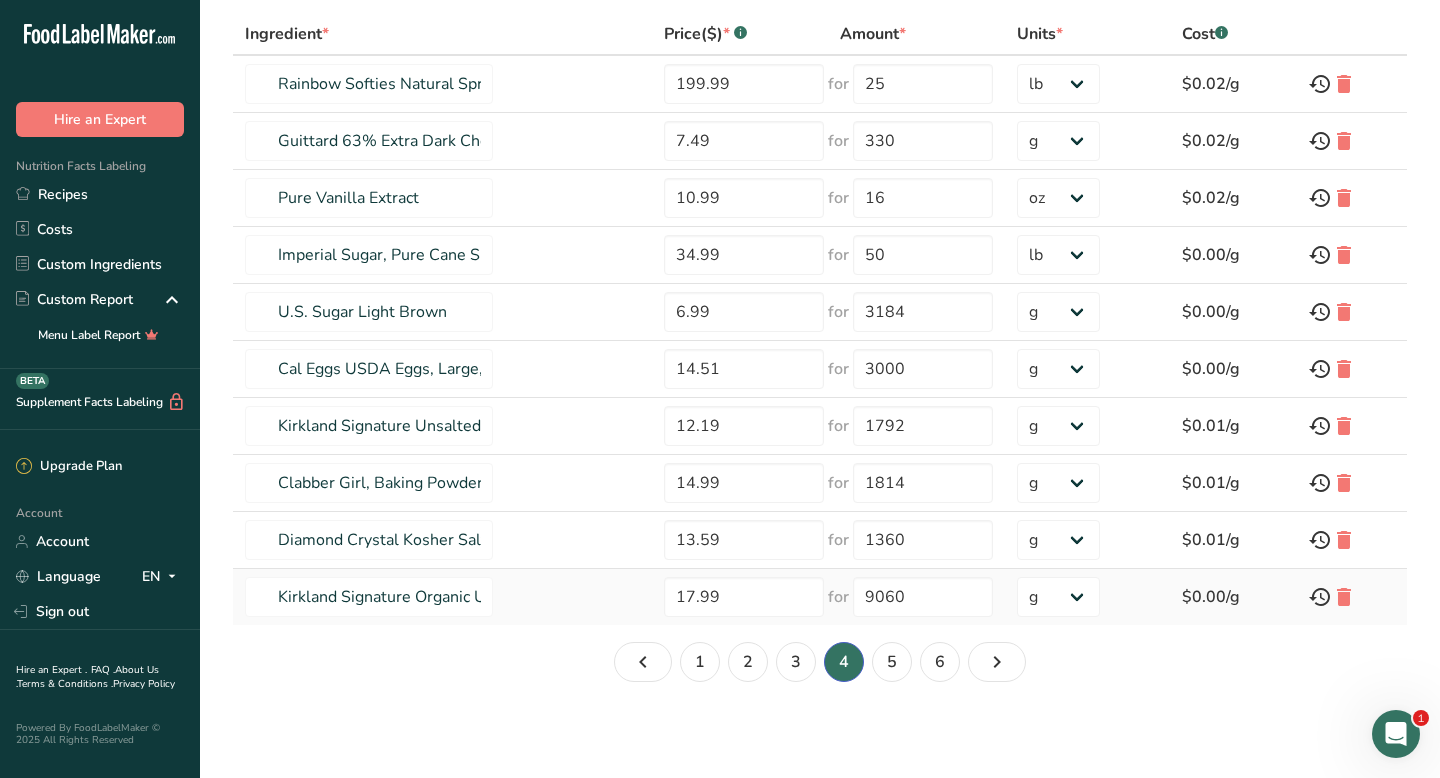 click on "$0.00/g" at bounding box center (1233, 597) 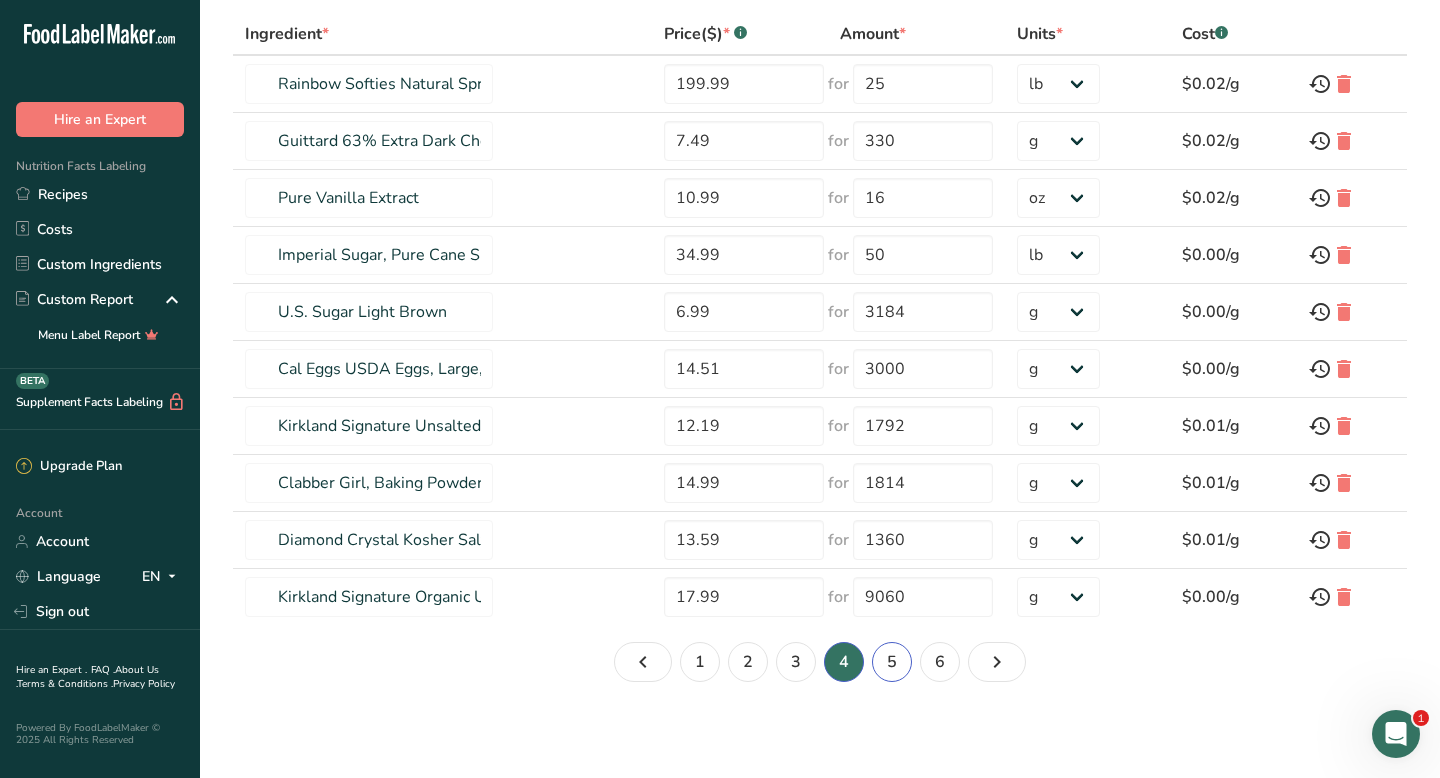 click on "5" at bounding box center [892, 662] 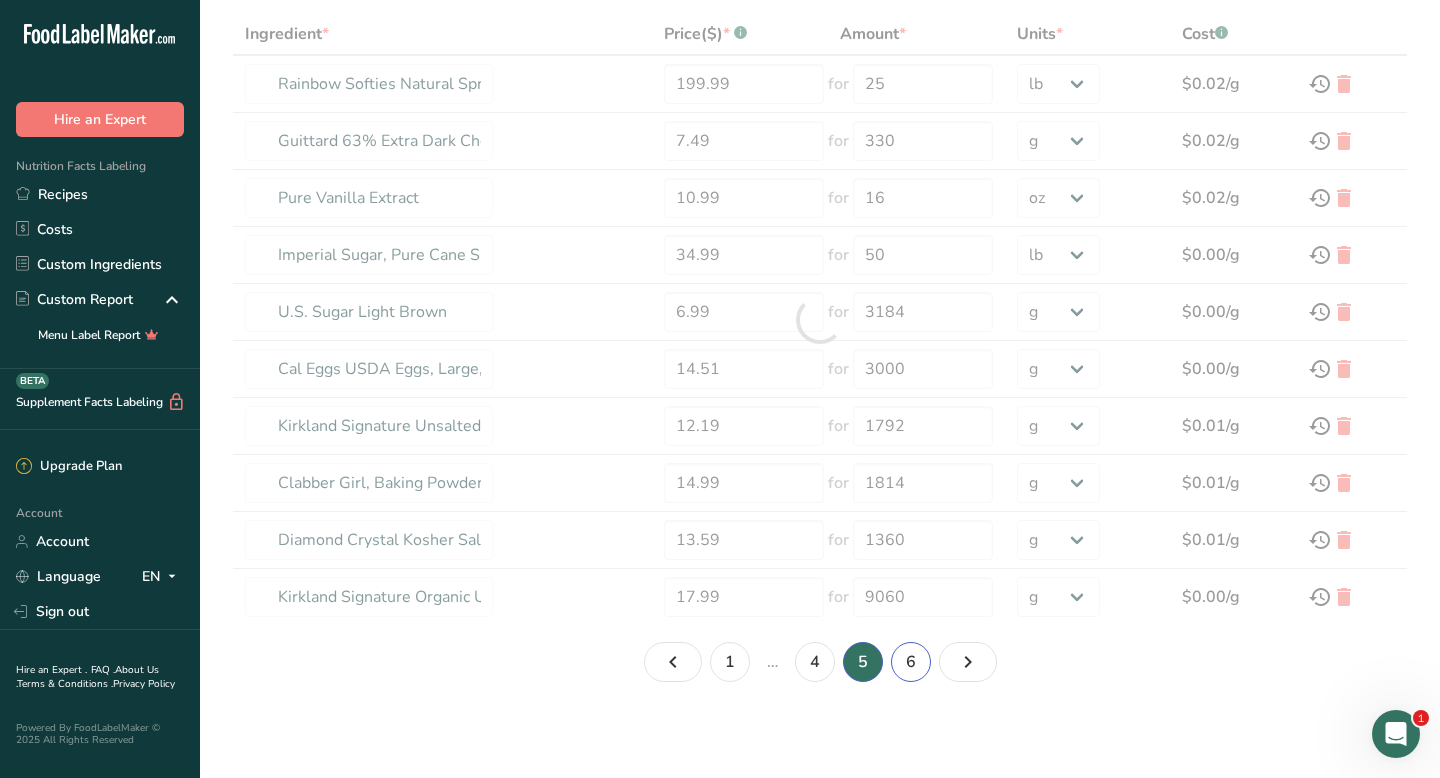 click on "6" at bounding box center (911, 662) 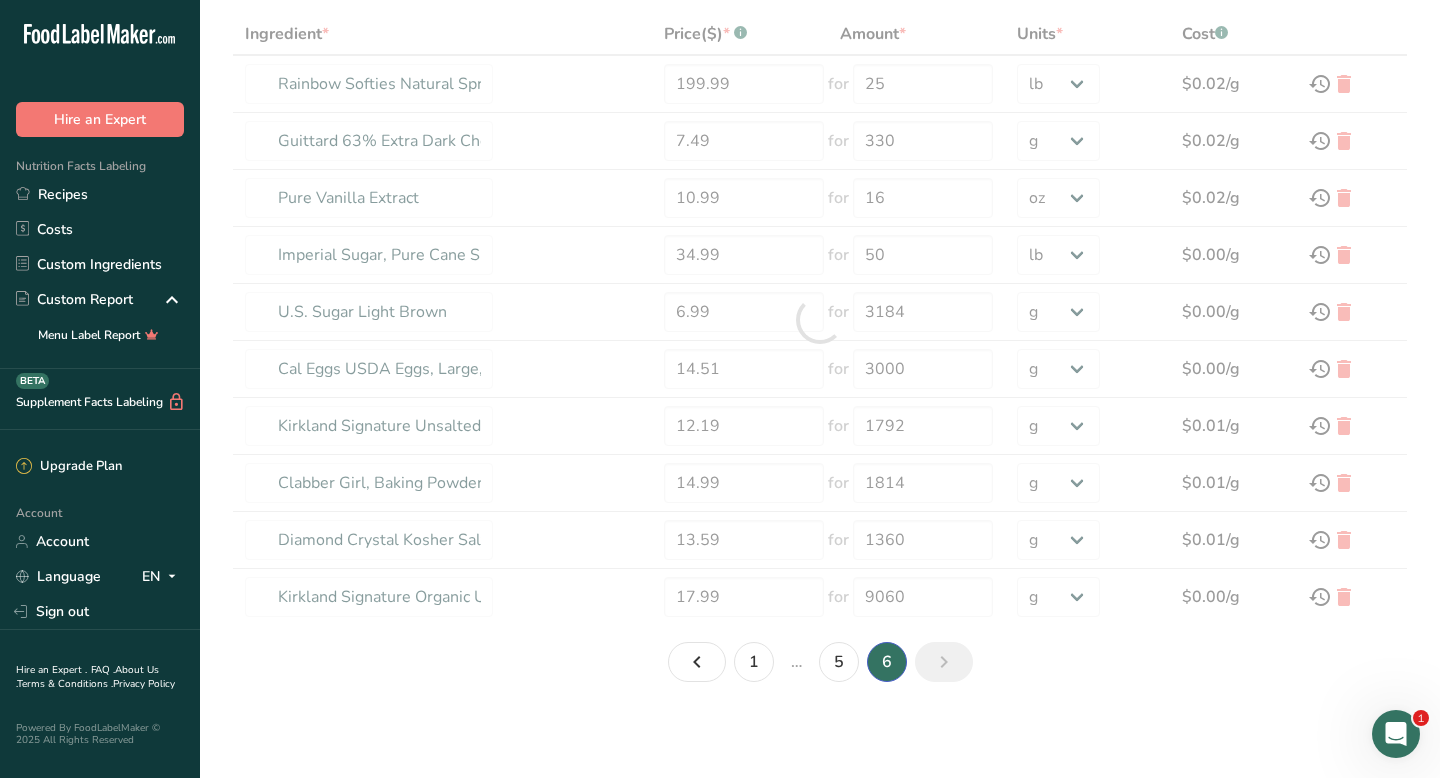type on "Ghiradelli Classic White Premium Chips" 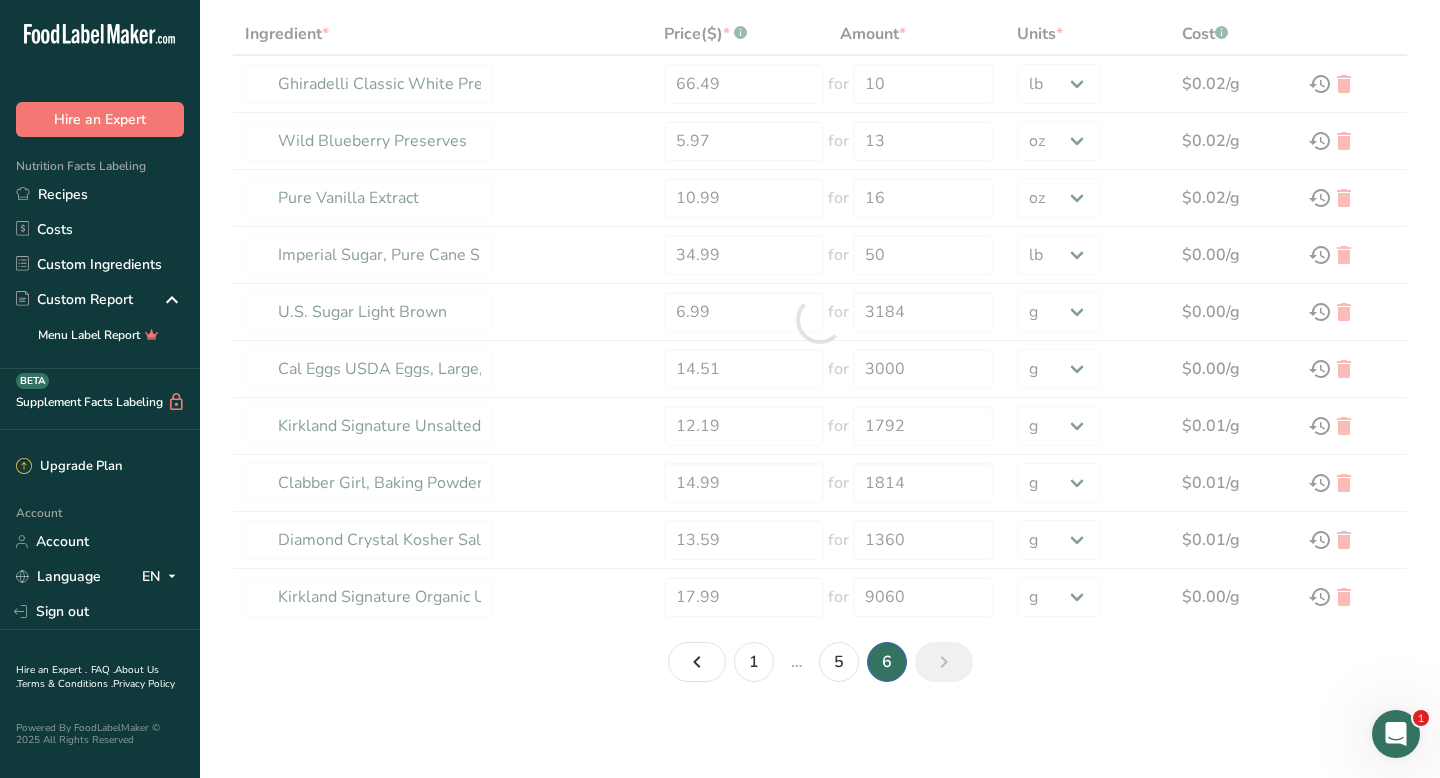 select on "5" 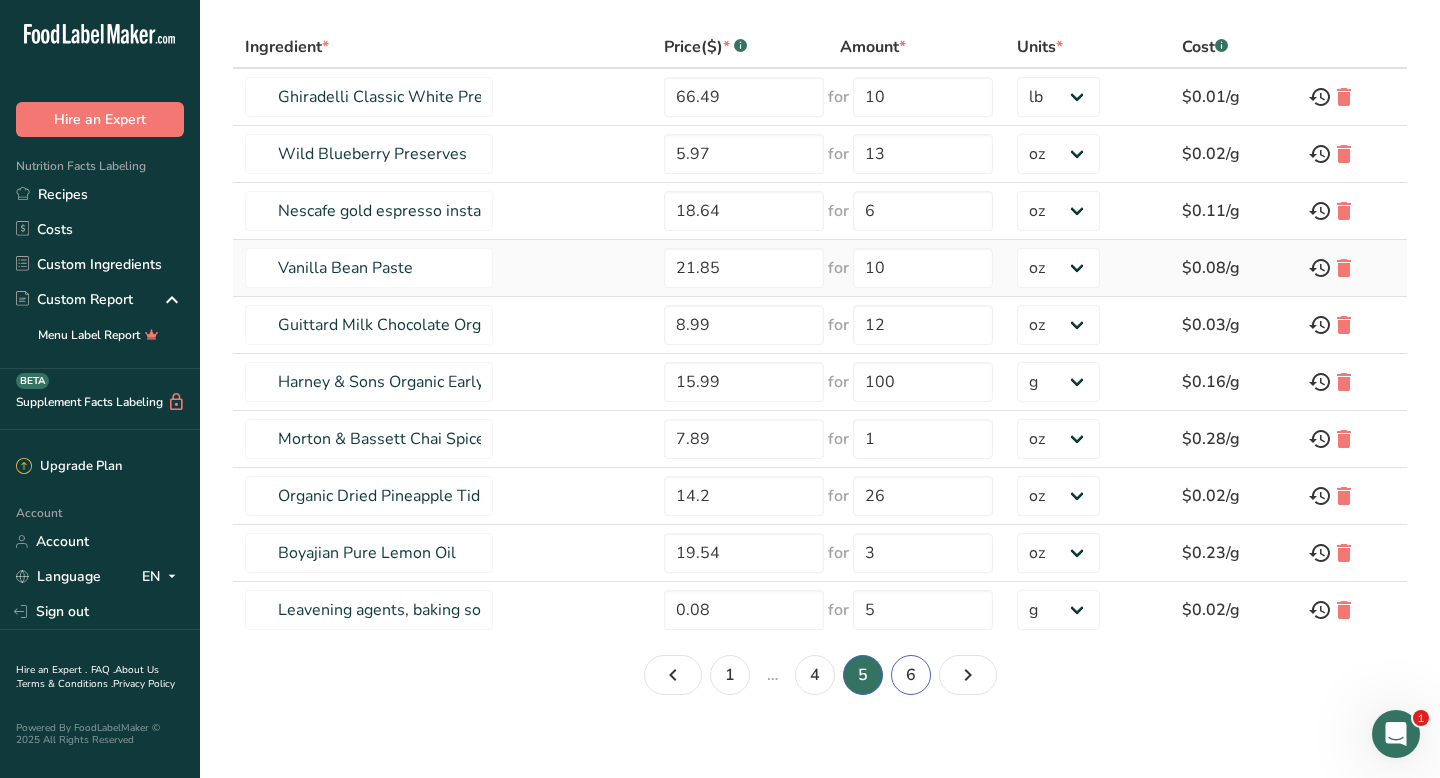 scroll, scrollTop: 230, scrollLeft: 0, axis: vertical 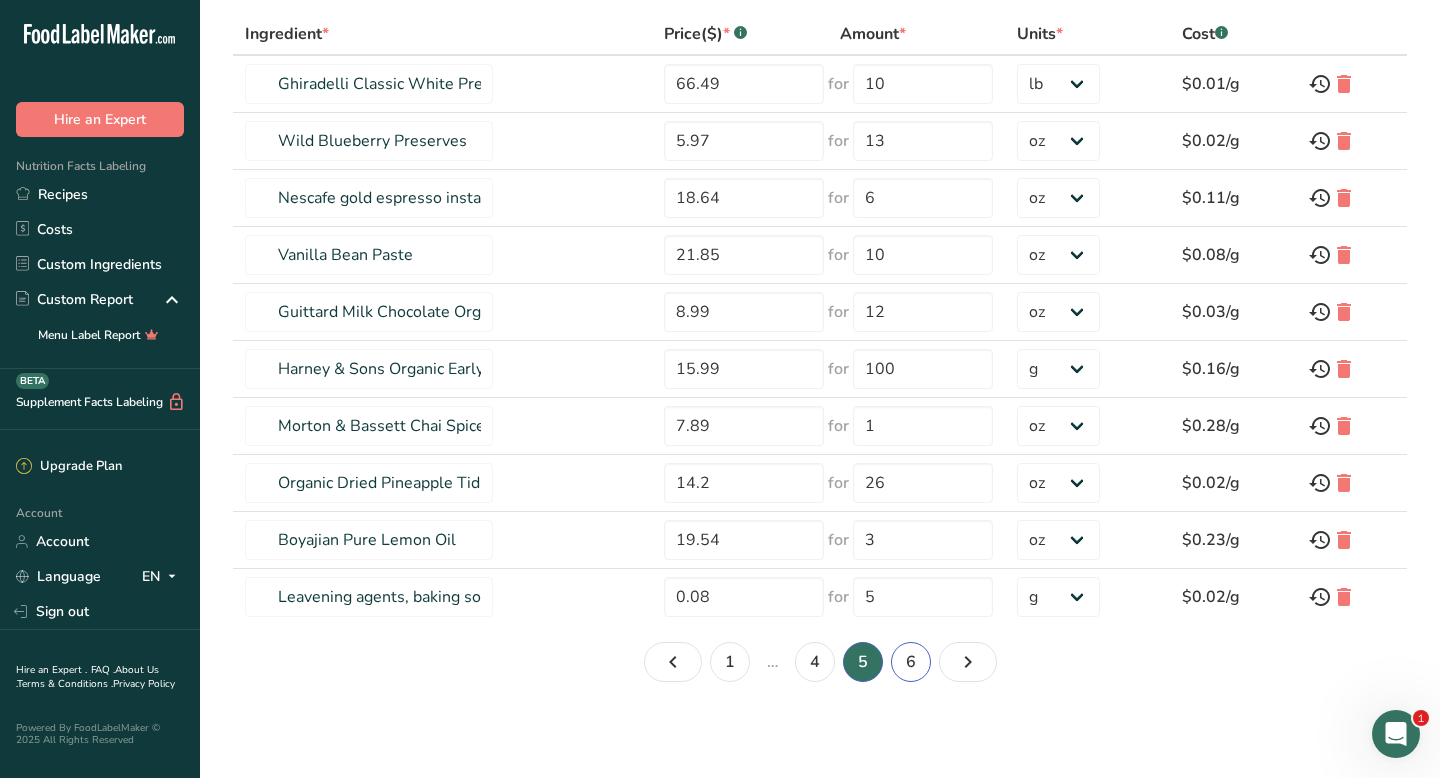 click on "6" at bounding box center (911, 662) 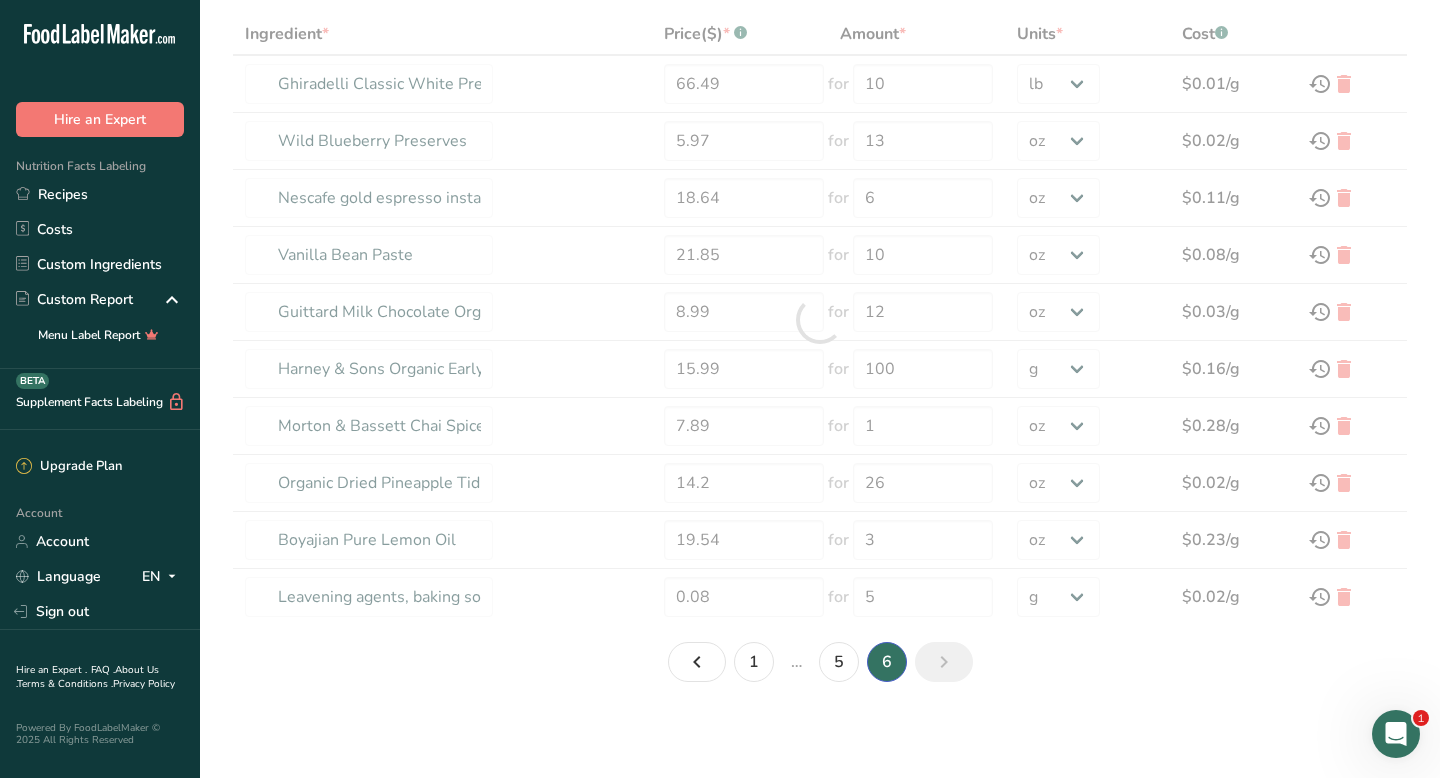 type on "Vanilla extract" 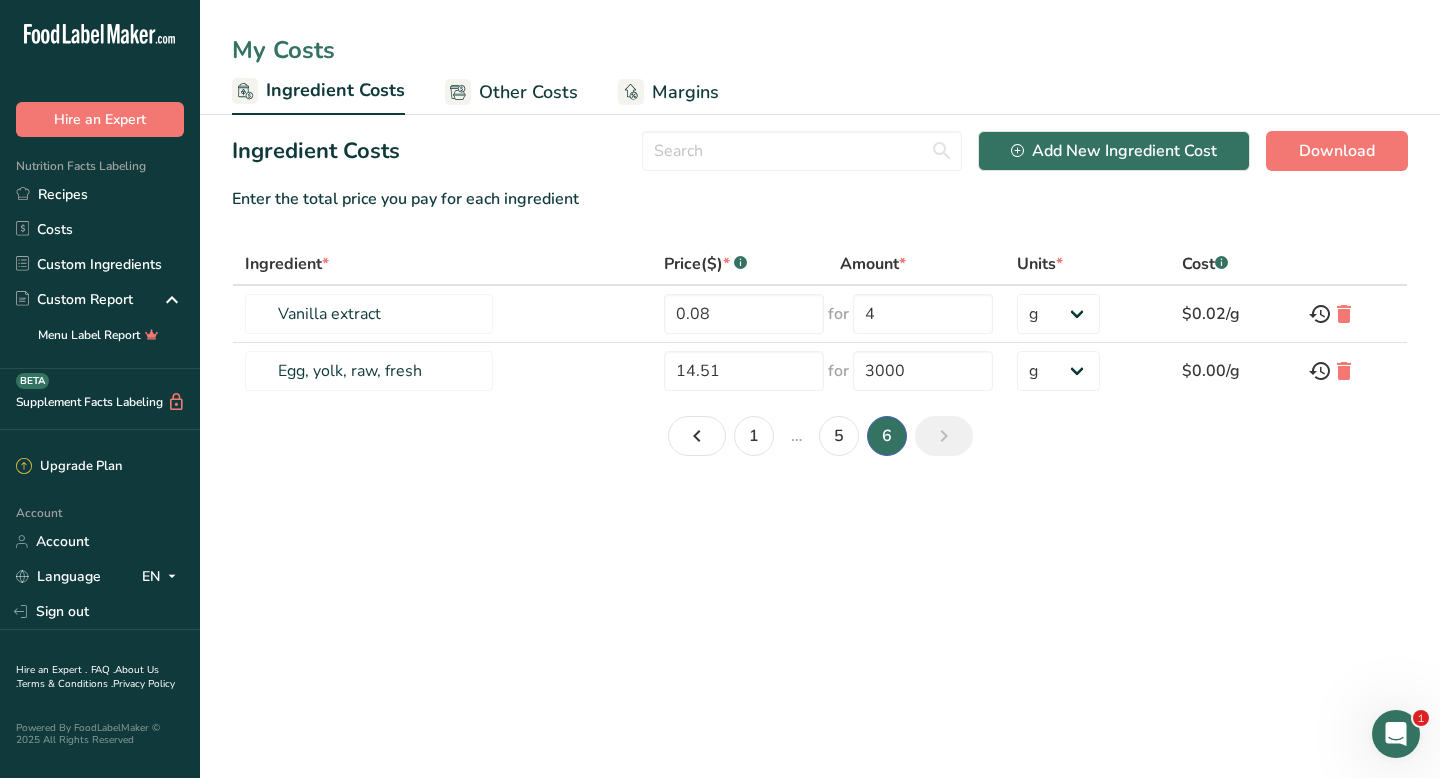 scroll, scrollTop: 0, scrollLeft: 0, axis: both 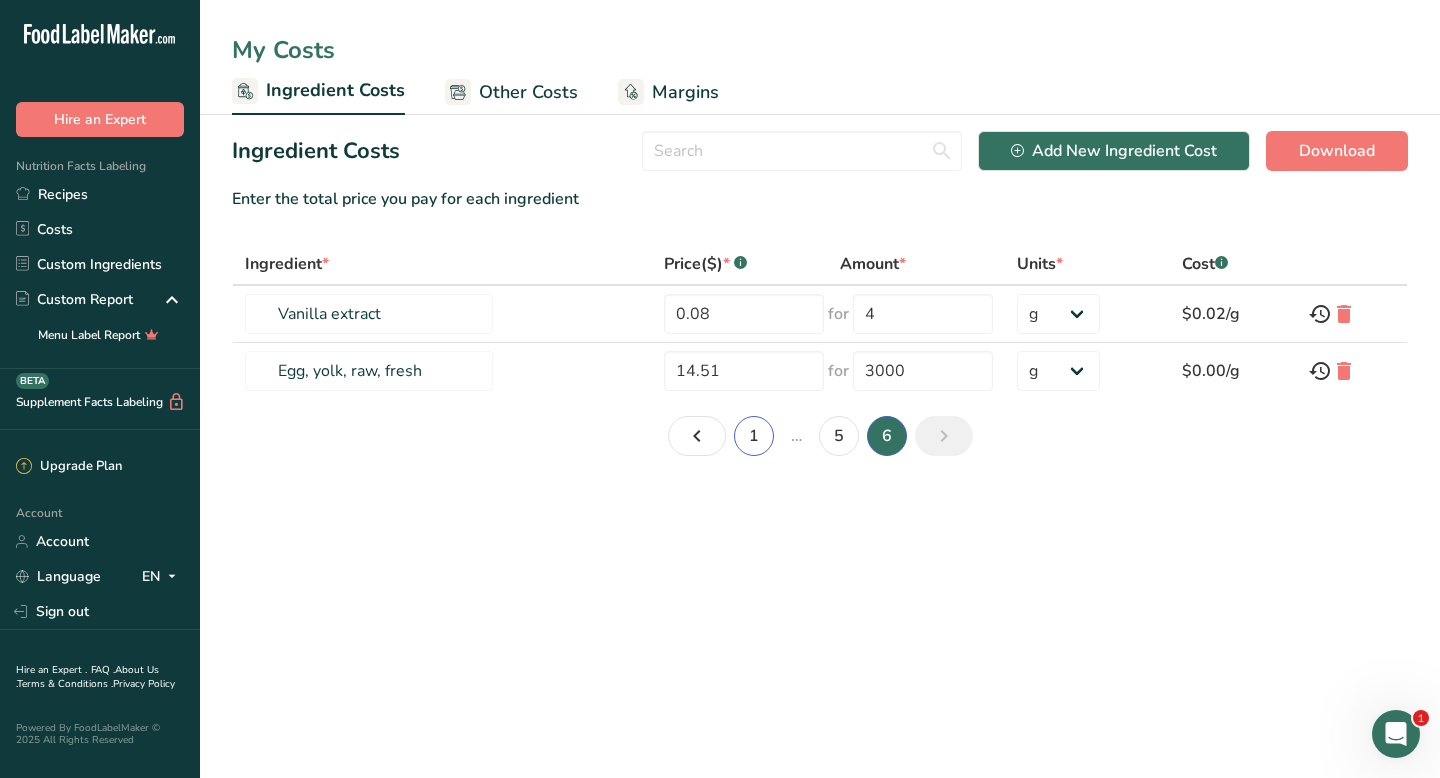 click on "1" at bounding box center [754, 436] 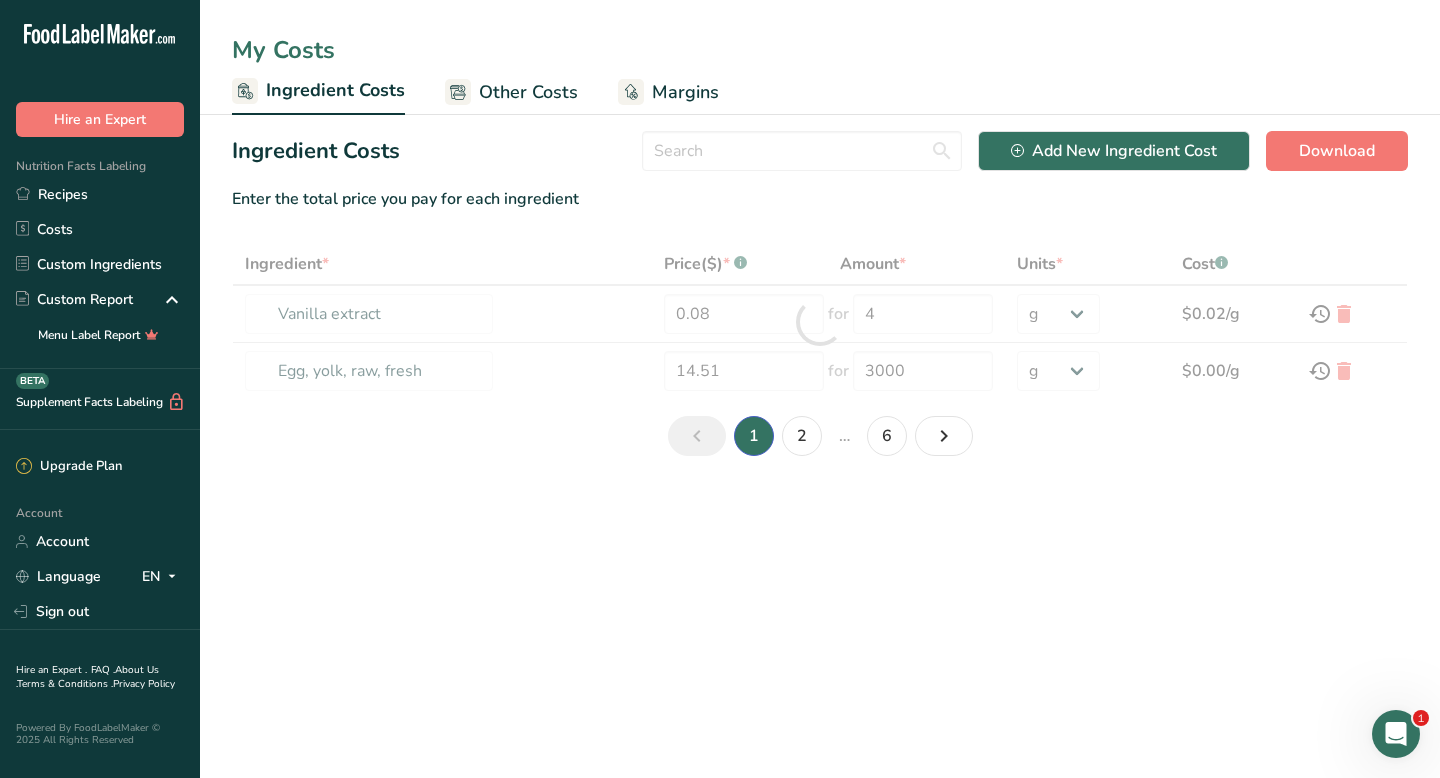 type on "5 Lbs of Lemons for Lemon Zest" 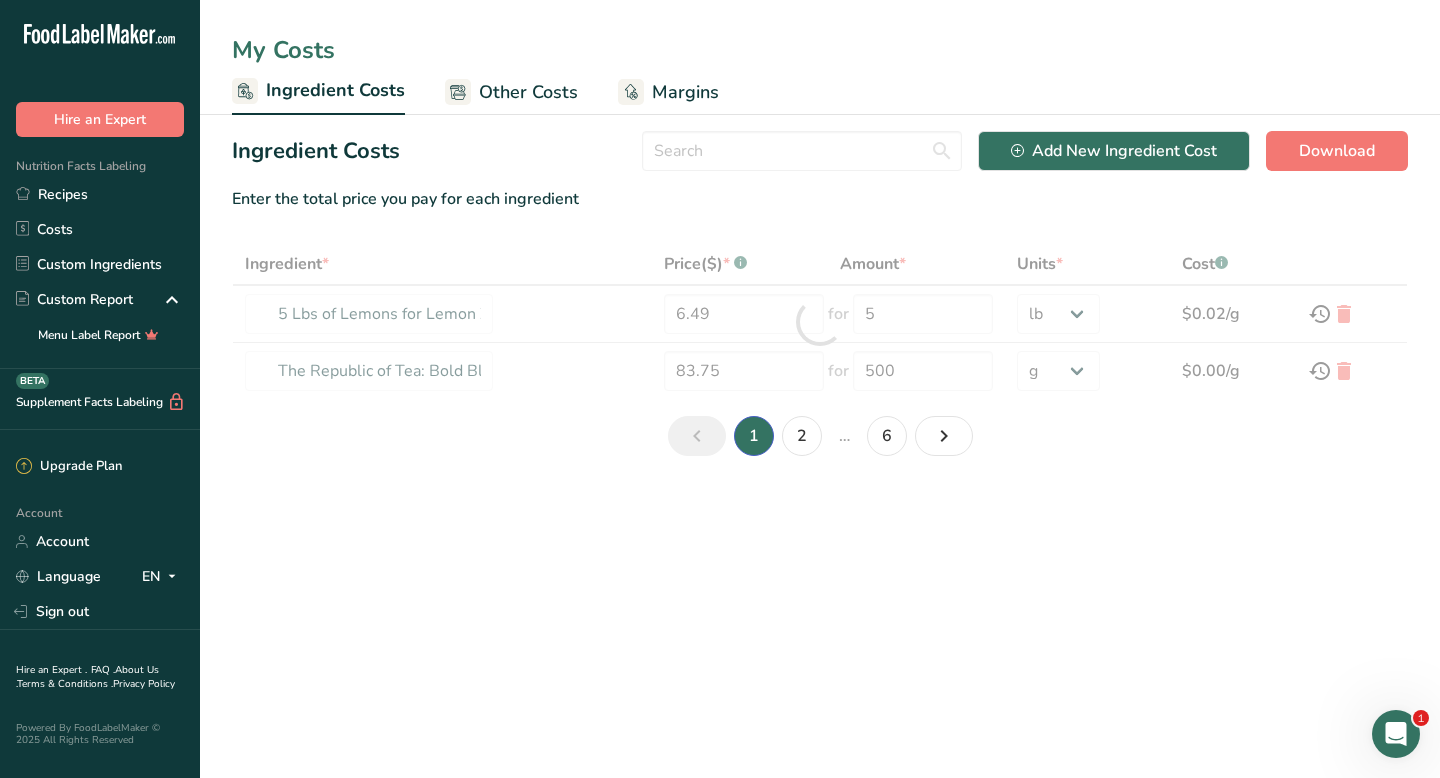 select on "12" 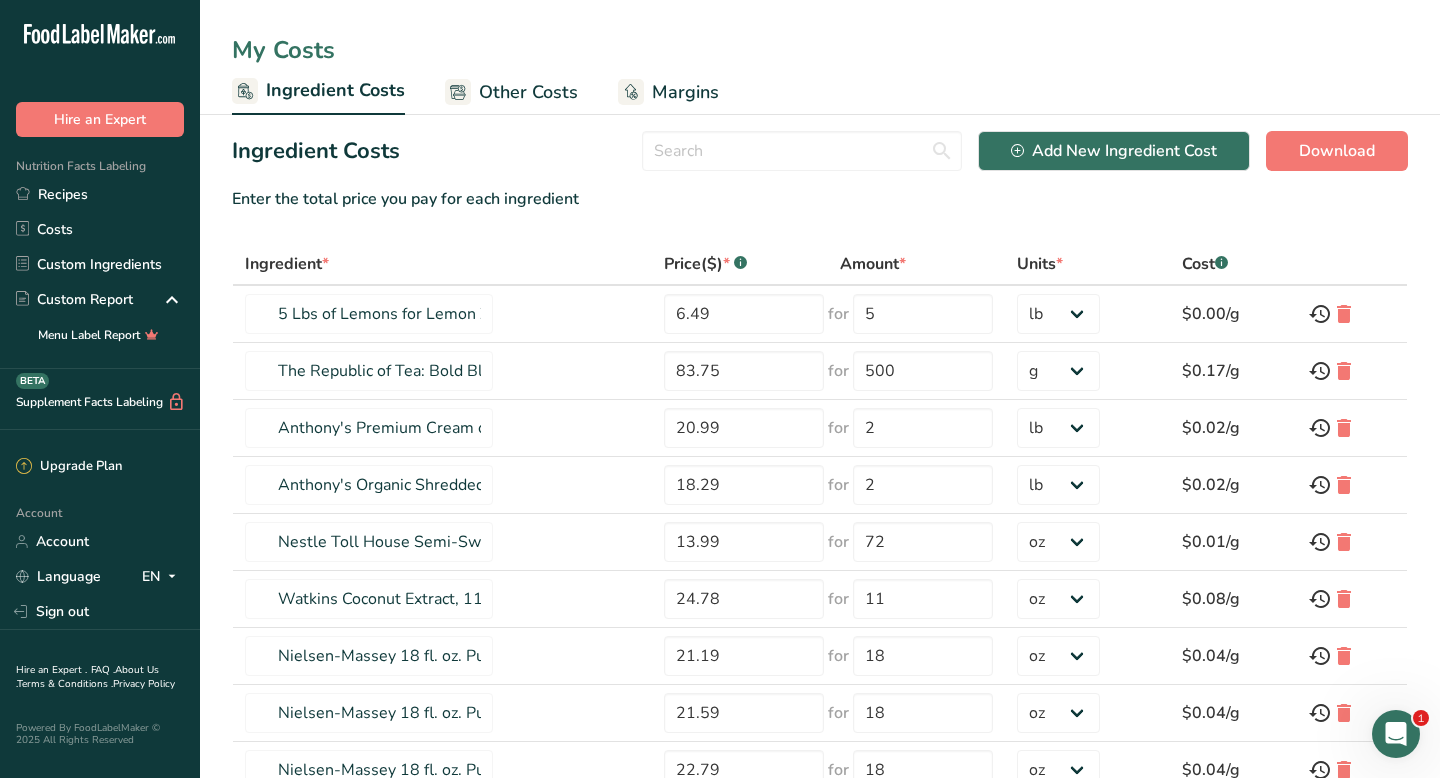 click on "Ingredient Costs
Add New Ingredient Cost
Download
Enter the total price you pay for each ingredient
Ingredient *
Price($) *   .a-a{fill:#347362;}.b-a{fill:#fff;}
Amount *
Units *
Cost
.a-a{fill:#347362;}.b-a{fill:#fff;}            [AMOUNT] Lbs of Lemons for Lemon Zest   [PRICE]
for
[AMOUNT]
g
kg
mg
mcg
lb
oz
$[PRICE]/g
The Republic of Tea: Bold Black Chai Tea Black Tea   [PRICE]
for
[AMOUNT]
g
kg
mg
mcg
lb
oz" at bounding box center [820, 529] 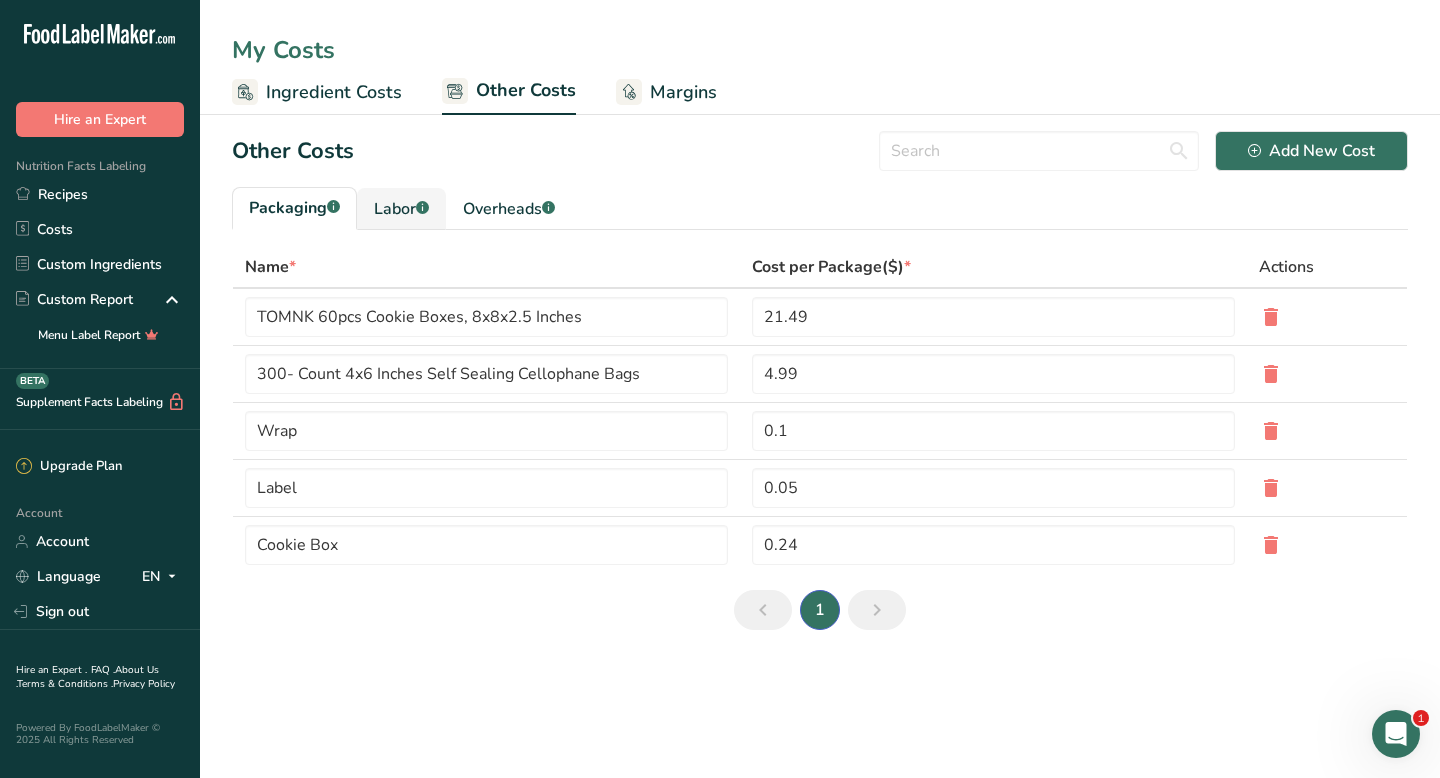 click on "Labor
.a-a{fill:#347362;}.b-a{fill:#fff;}" at bounding box center (401, 209) 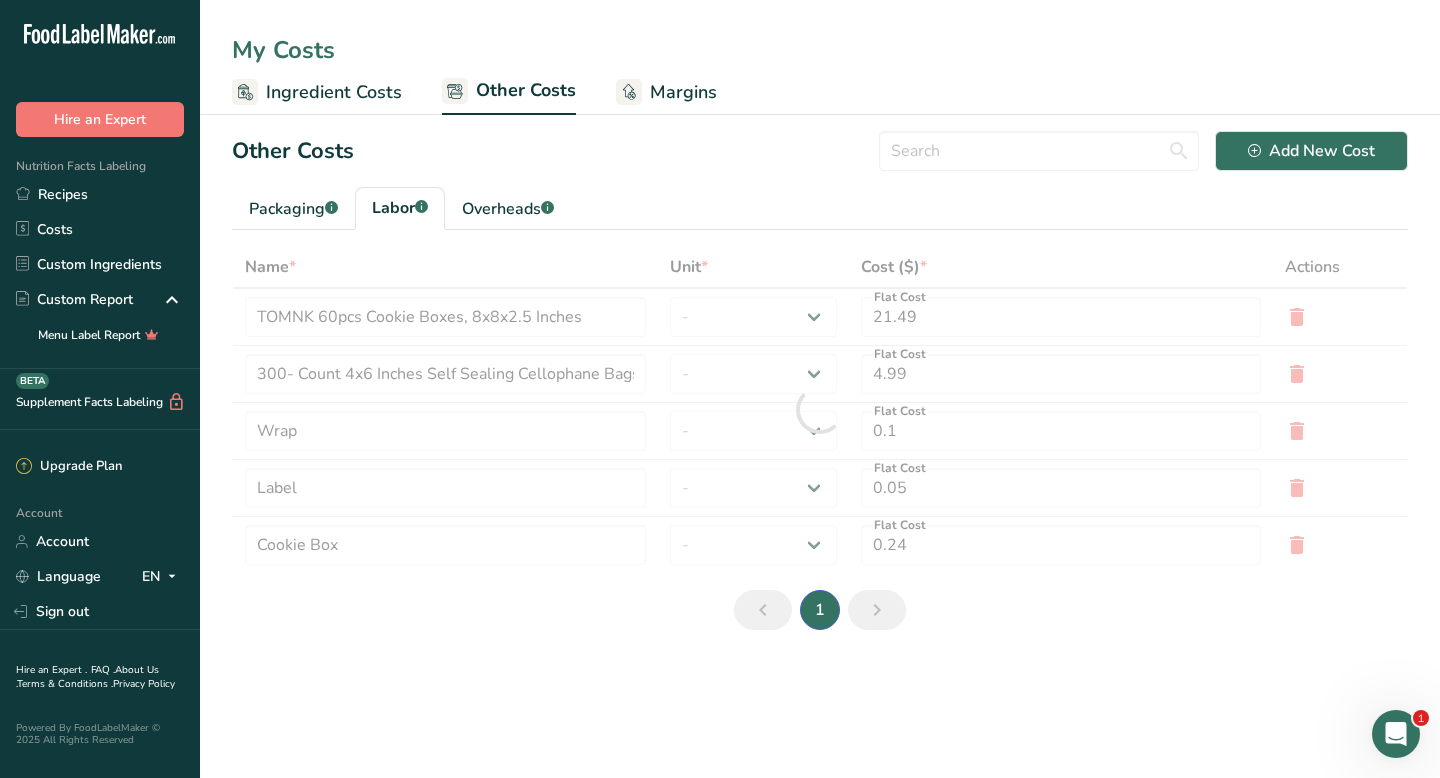 type on "Baker" 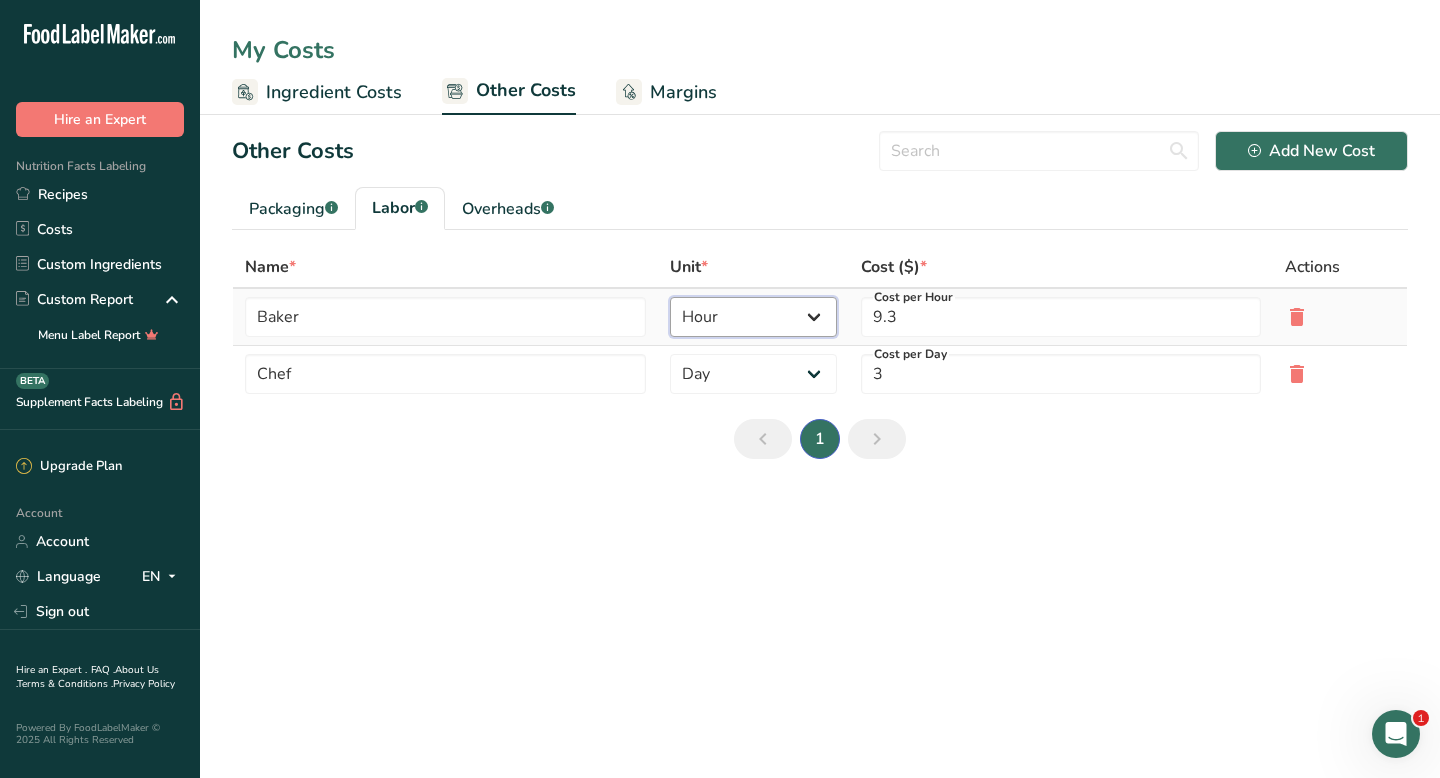 click on "Day
Hour" at bounding box center [753, 317] 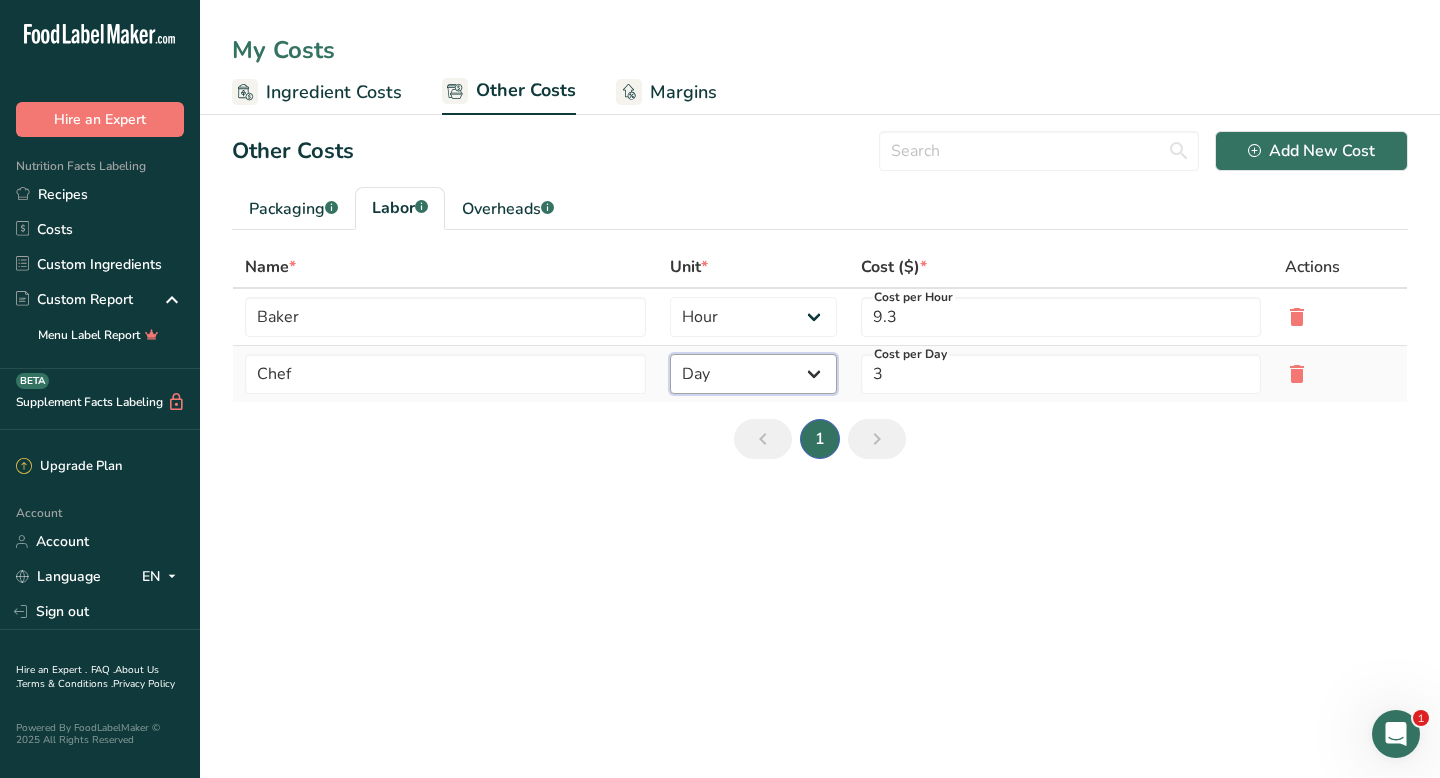 click on "Day
Hour" at bounding box center [753, 374] 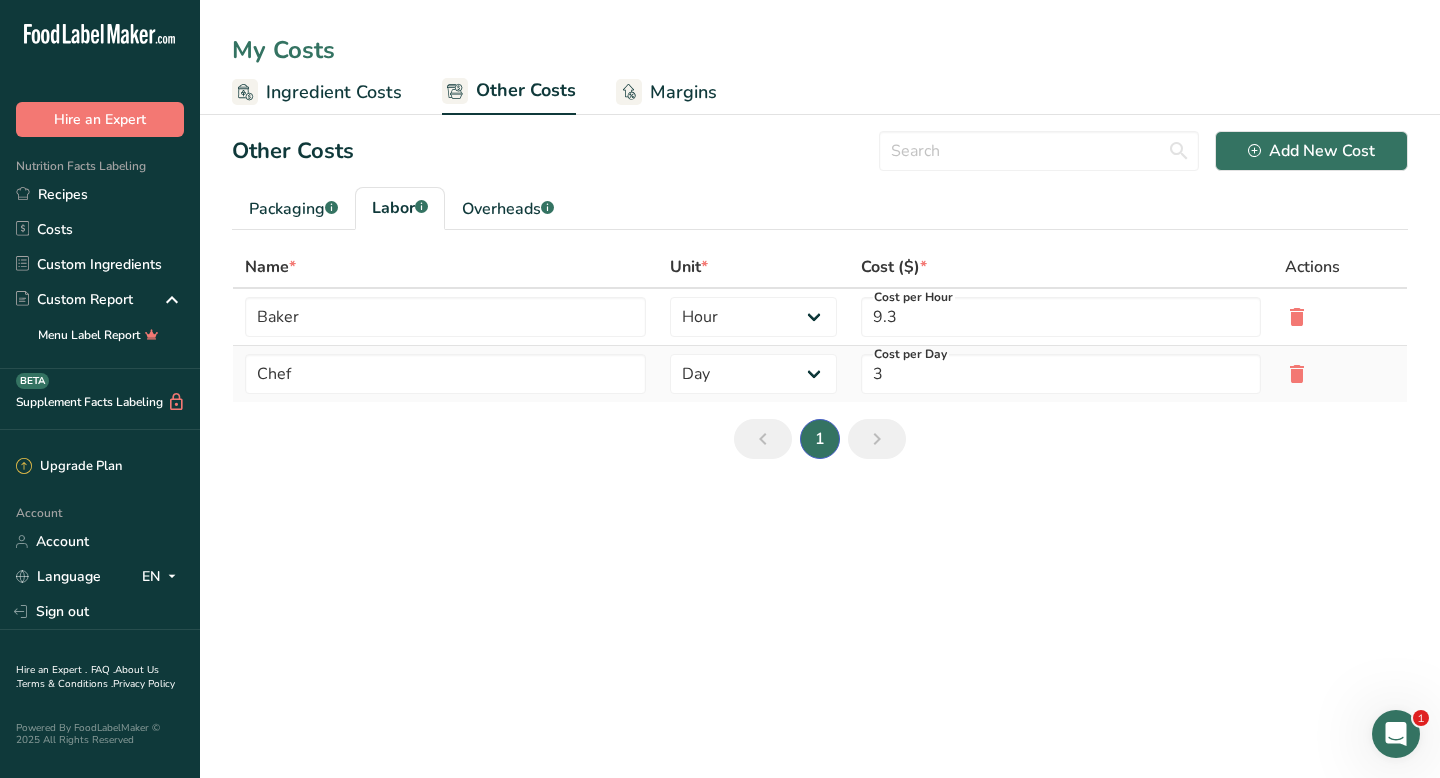 click at bounding box center [1297, 374] 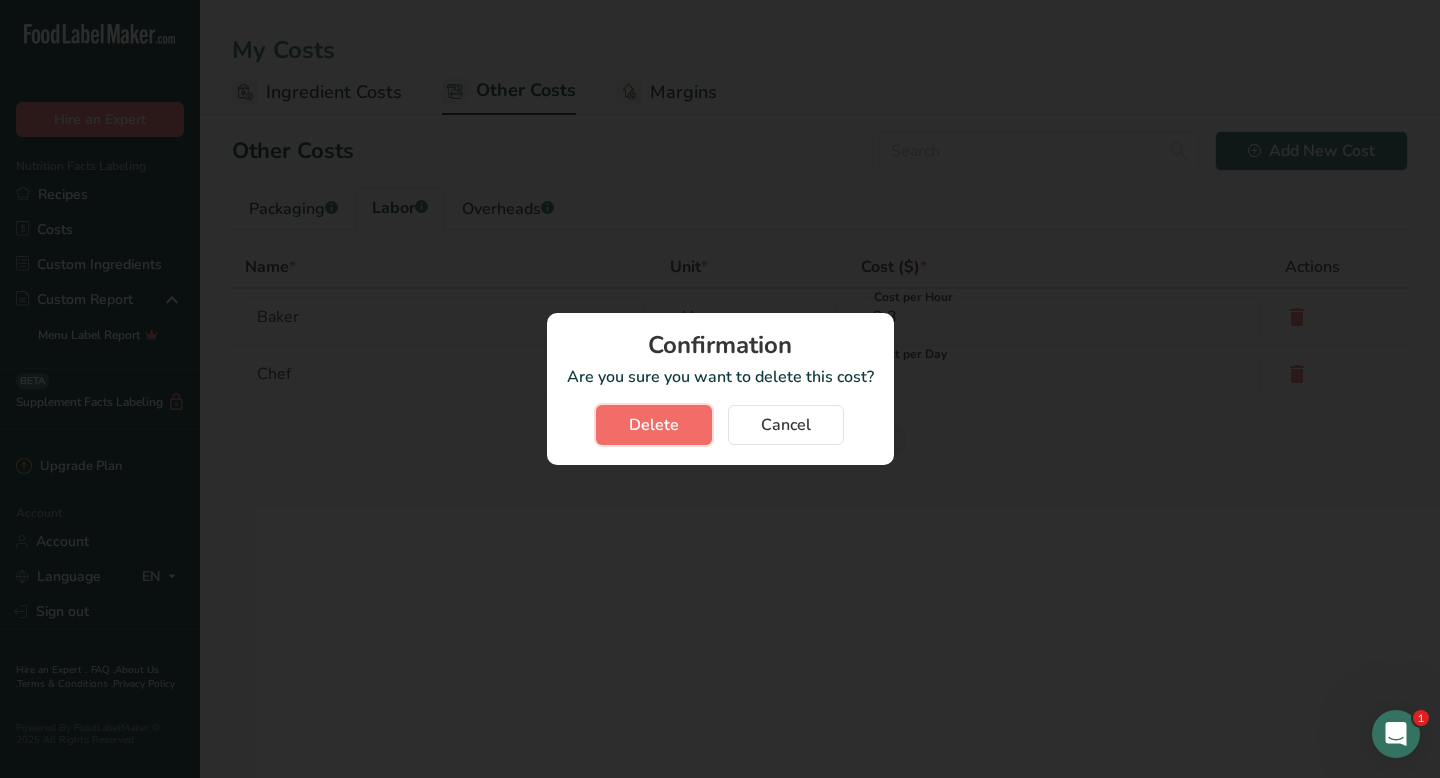 click on "Delete" at bounding box center [654, 425] 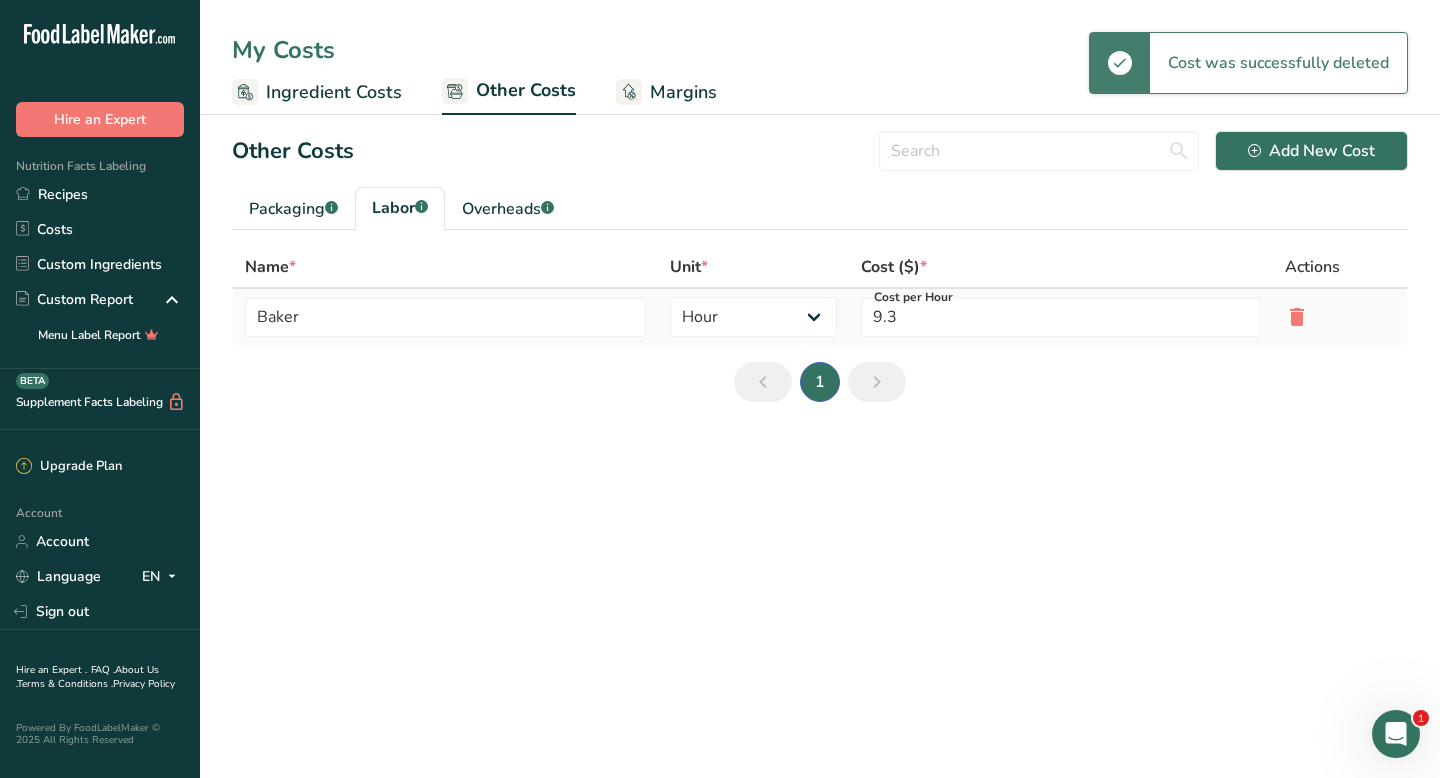click at bounding box center (1297, 317) 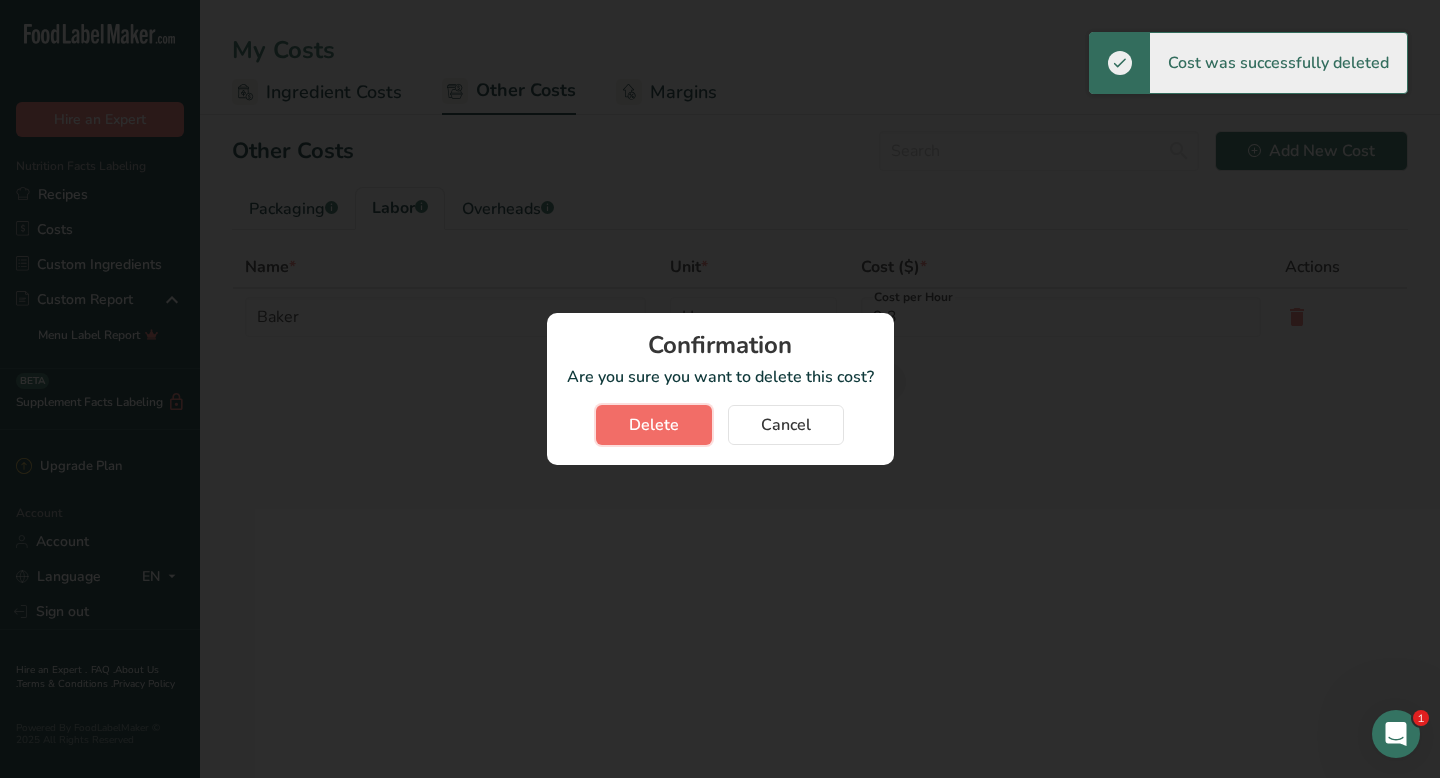 click on "Delete" at bounding box center (654, 425) 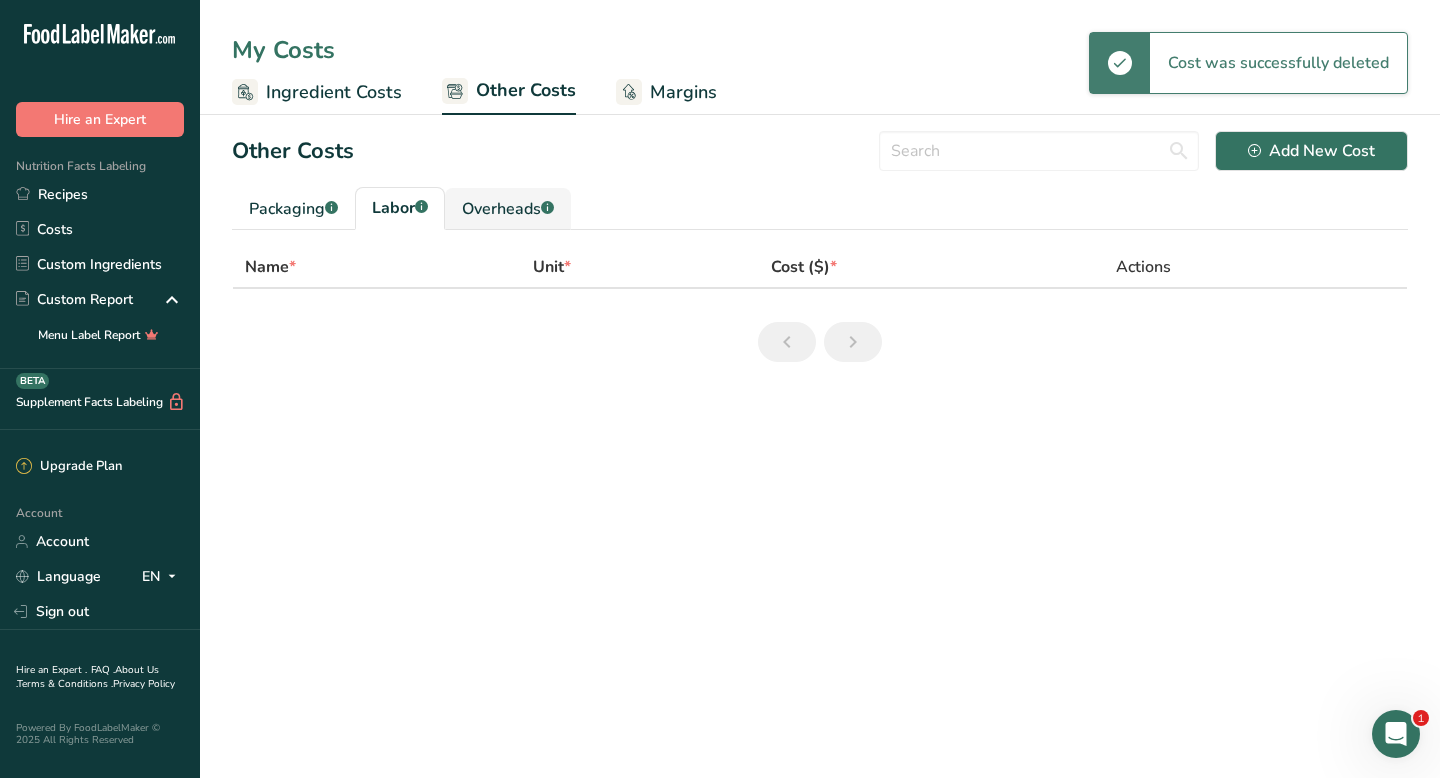 click on "Overheads
.a-a{fill:#347362;}.b-a{fill:#fff;}" at bounding box center [508, 209] 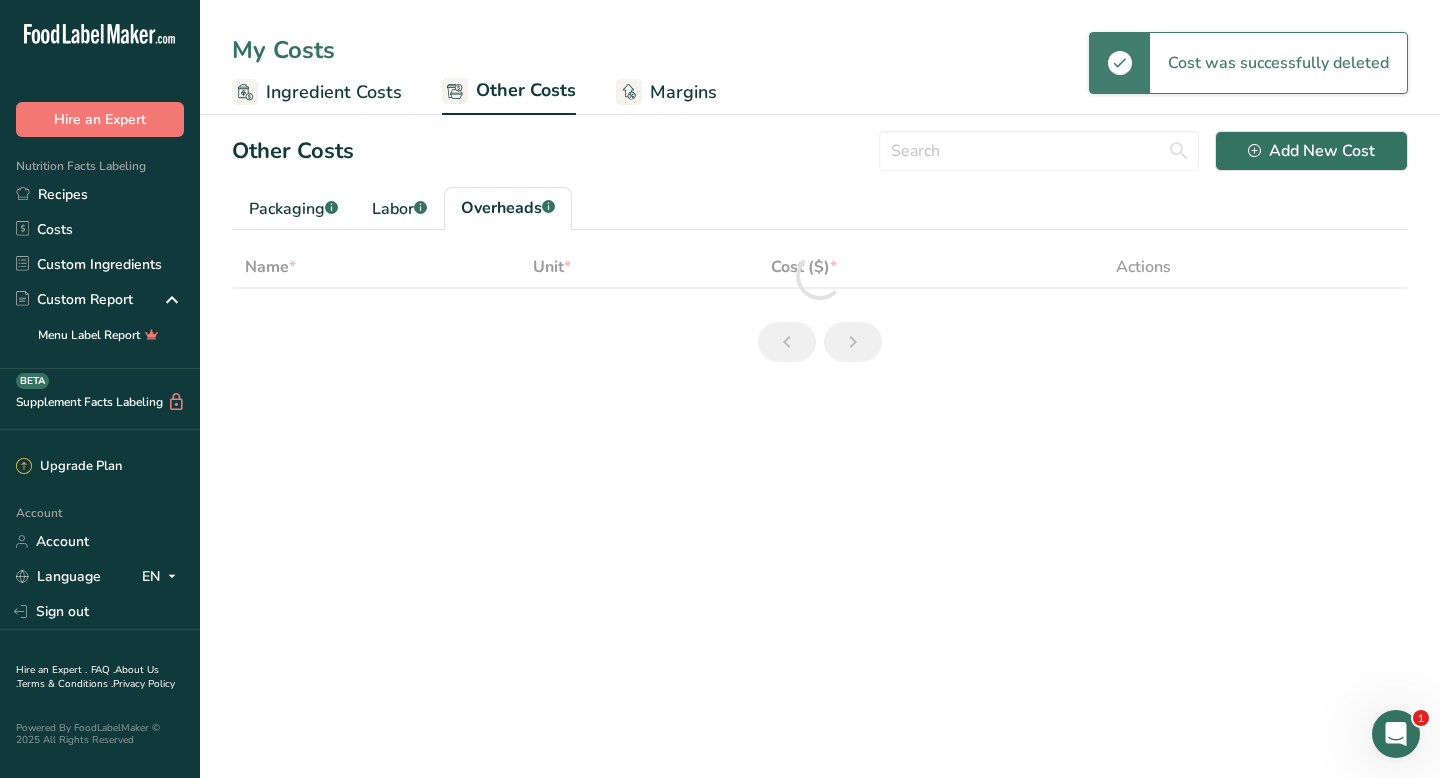 select on "1" 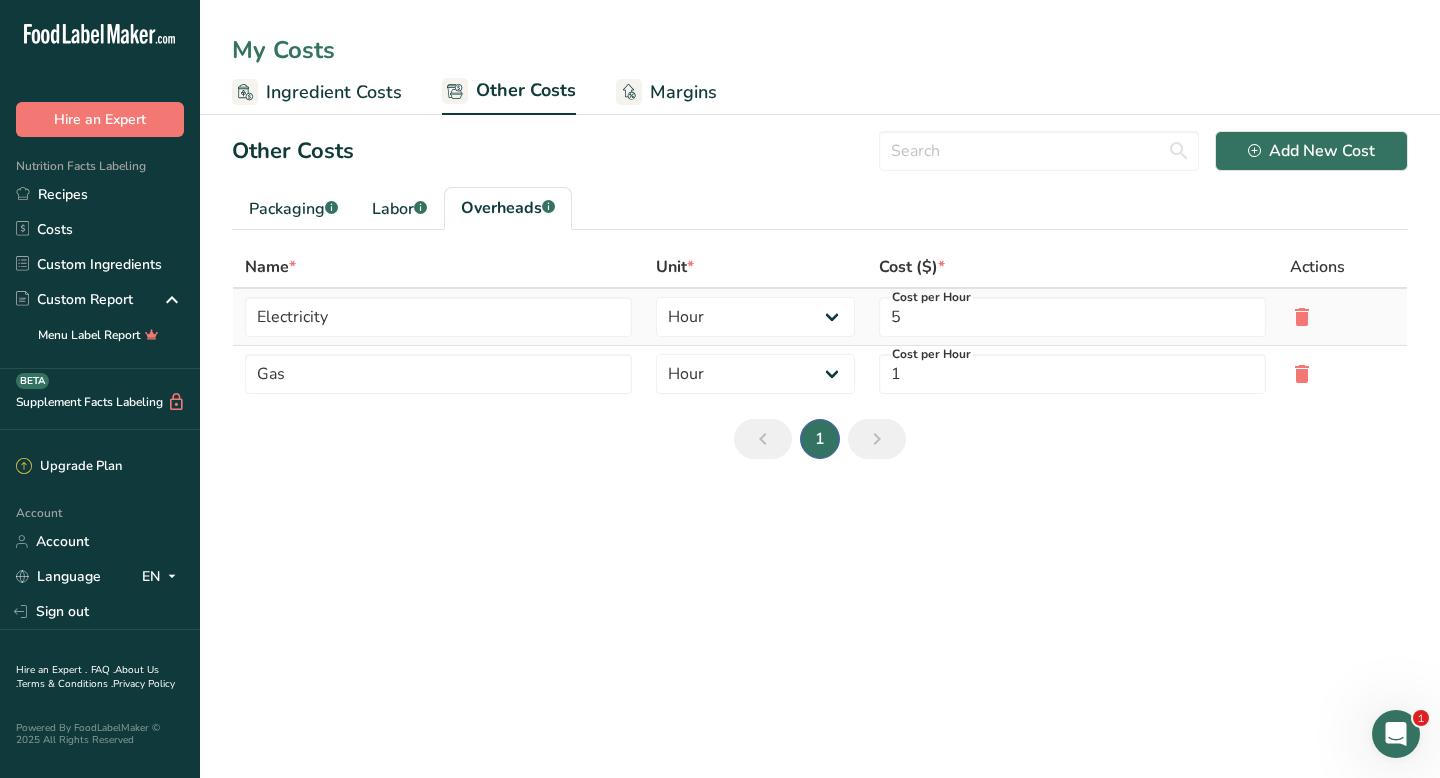 click at bounding box center (1302, 317) 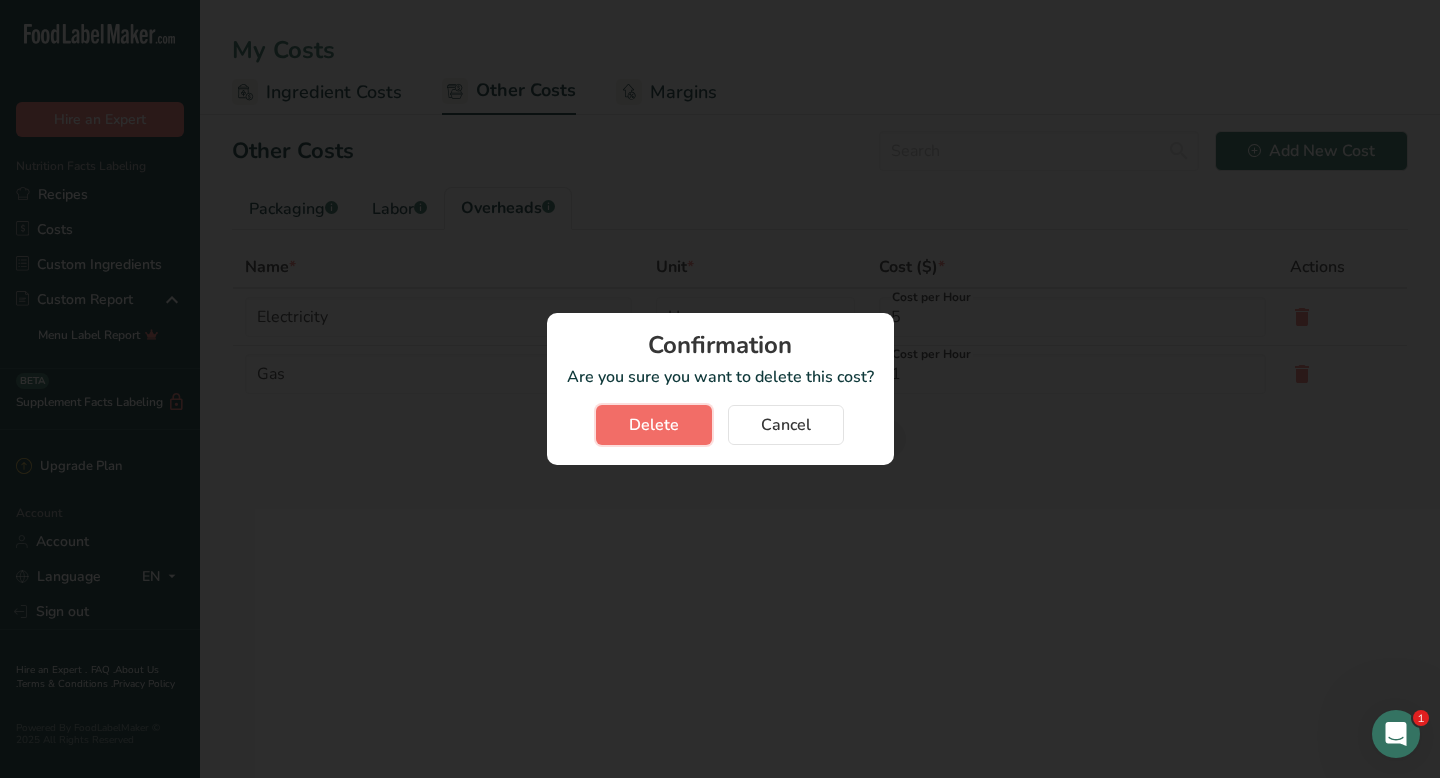 click on "Delete" at bounding box center [654, 425] 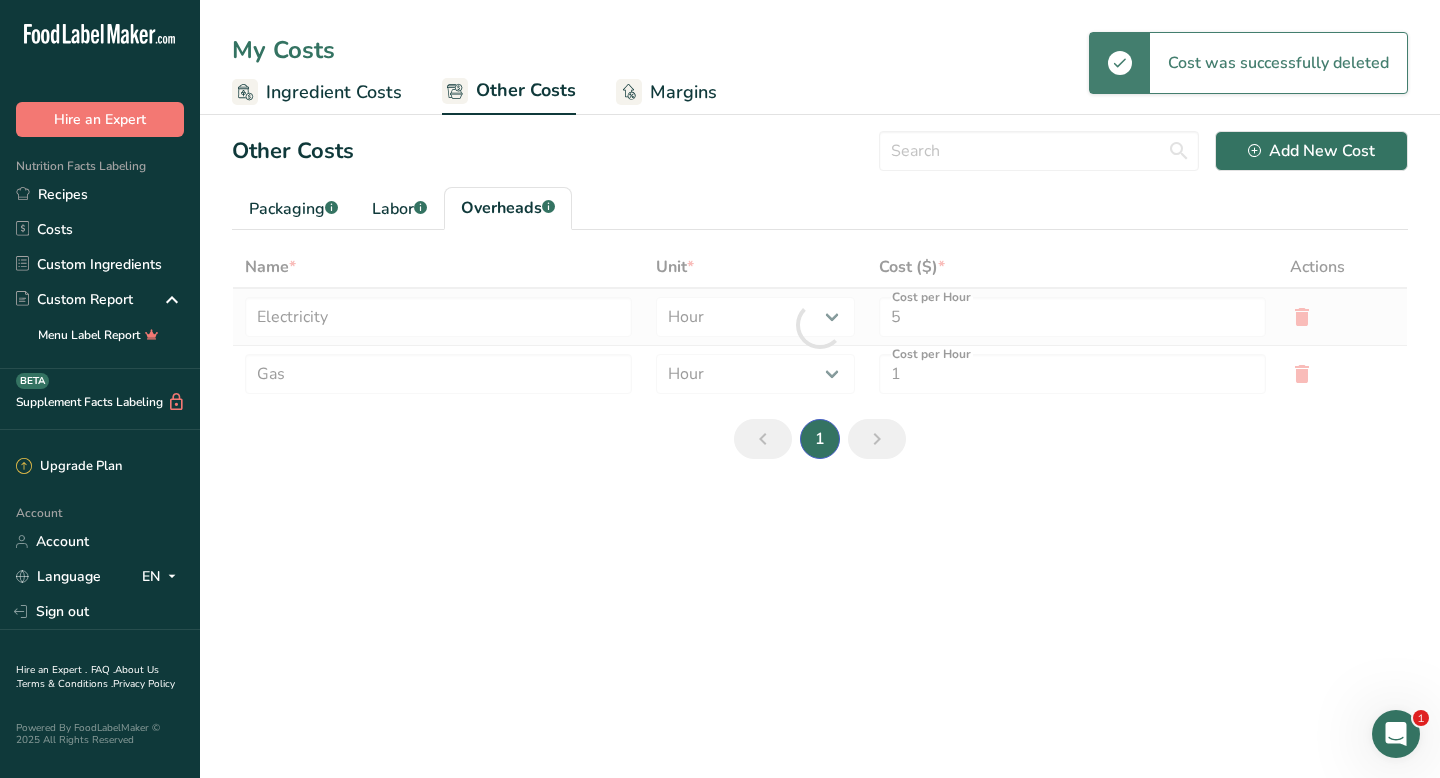 type on "Gas" 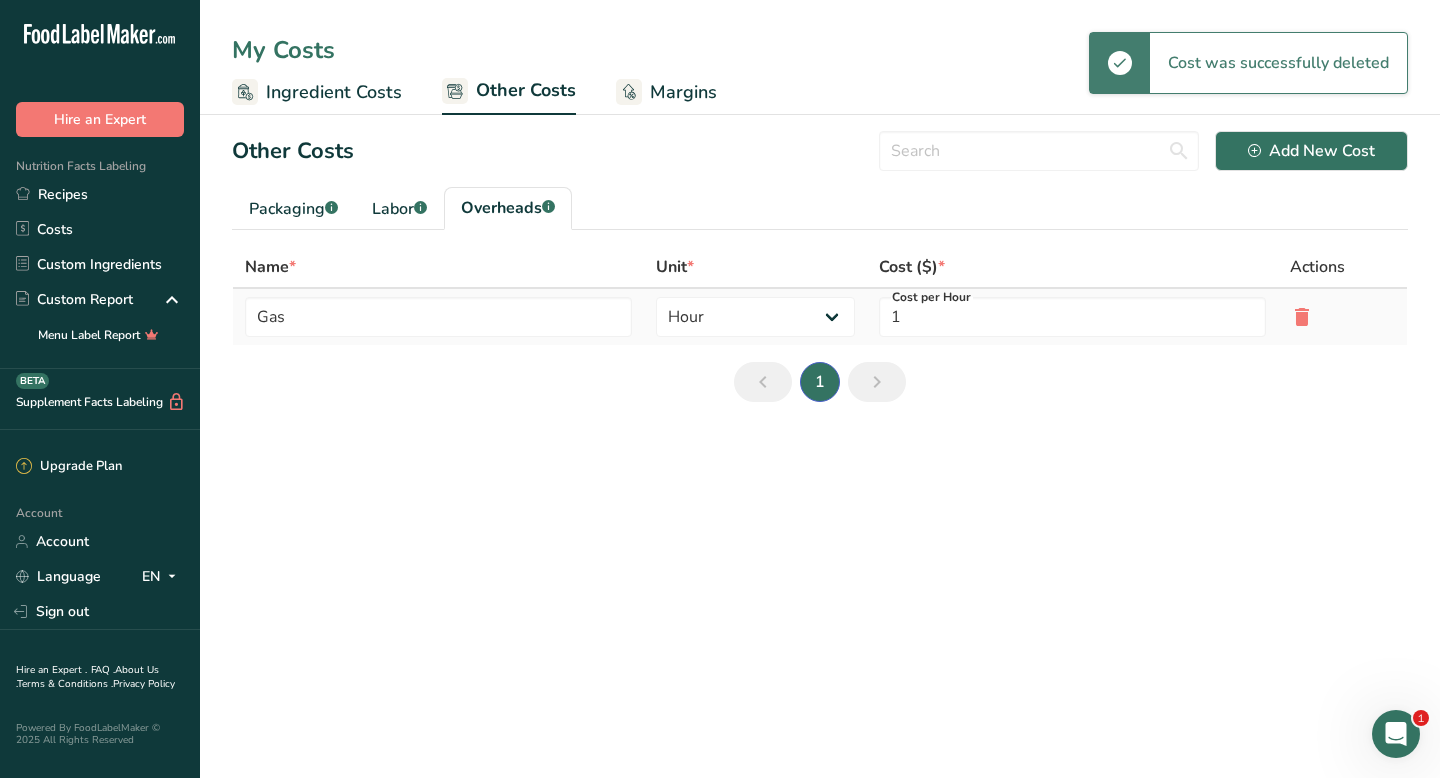 click at bounding box center [1302, 317] 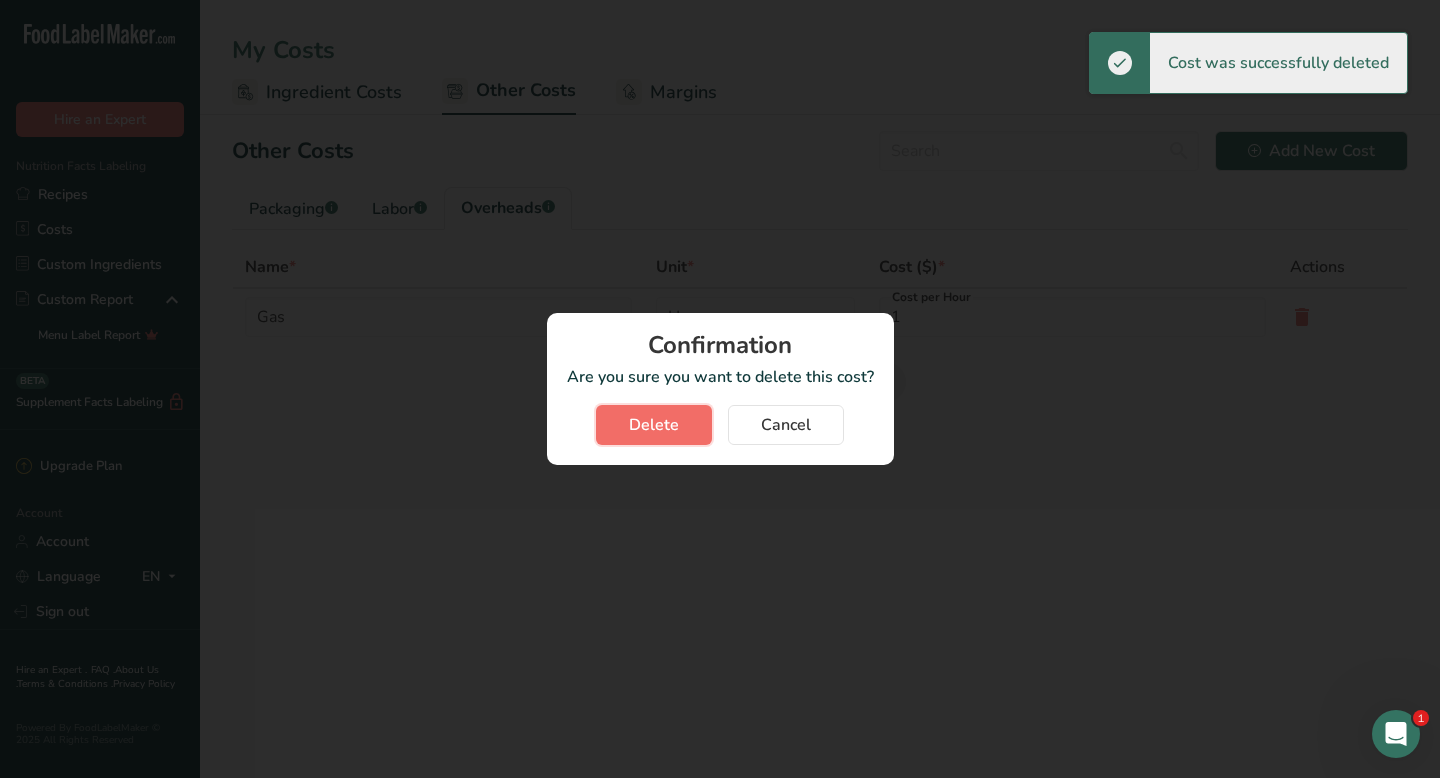 click on "Delete" at bounding box center (654, 425) 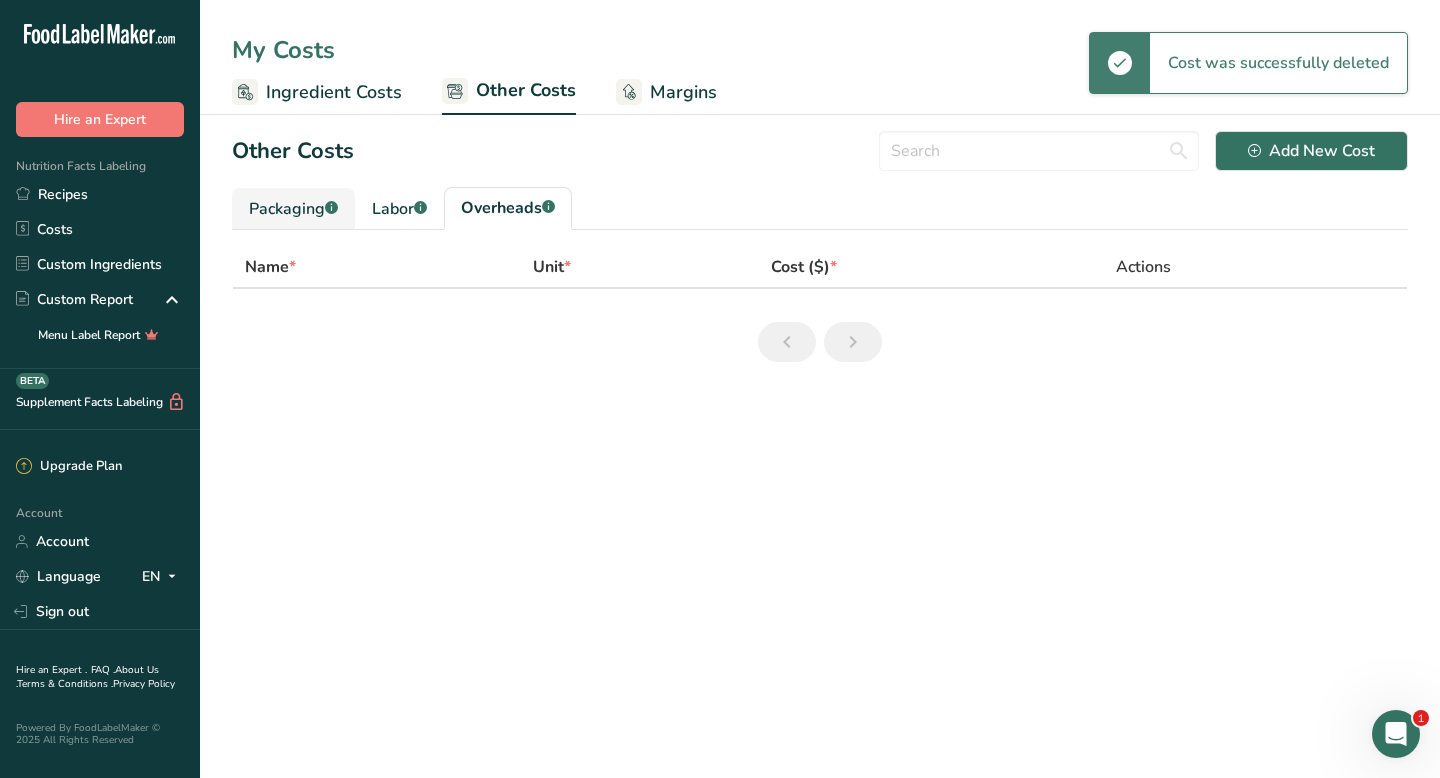 click on "Packaging
.a-a{fill:#347362;}.b-a{fill:#fff;}" at bounding box center (293, 209) 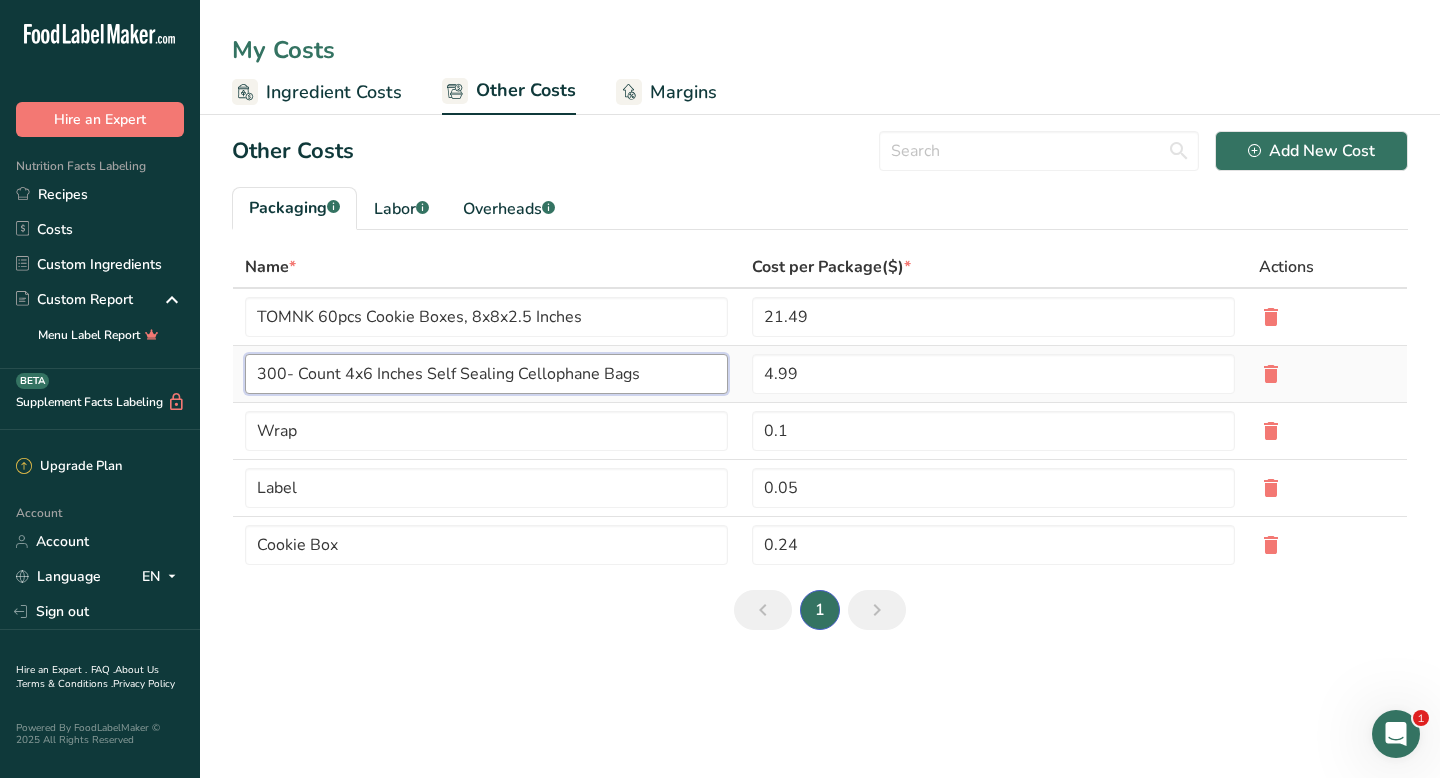 drag, startPoint x: 656, startPoint y: 368, endPoint x: 255, endPoint y: 372, distance: 401.01996 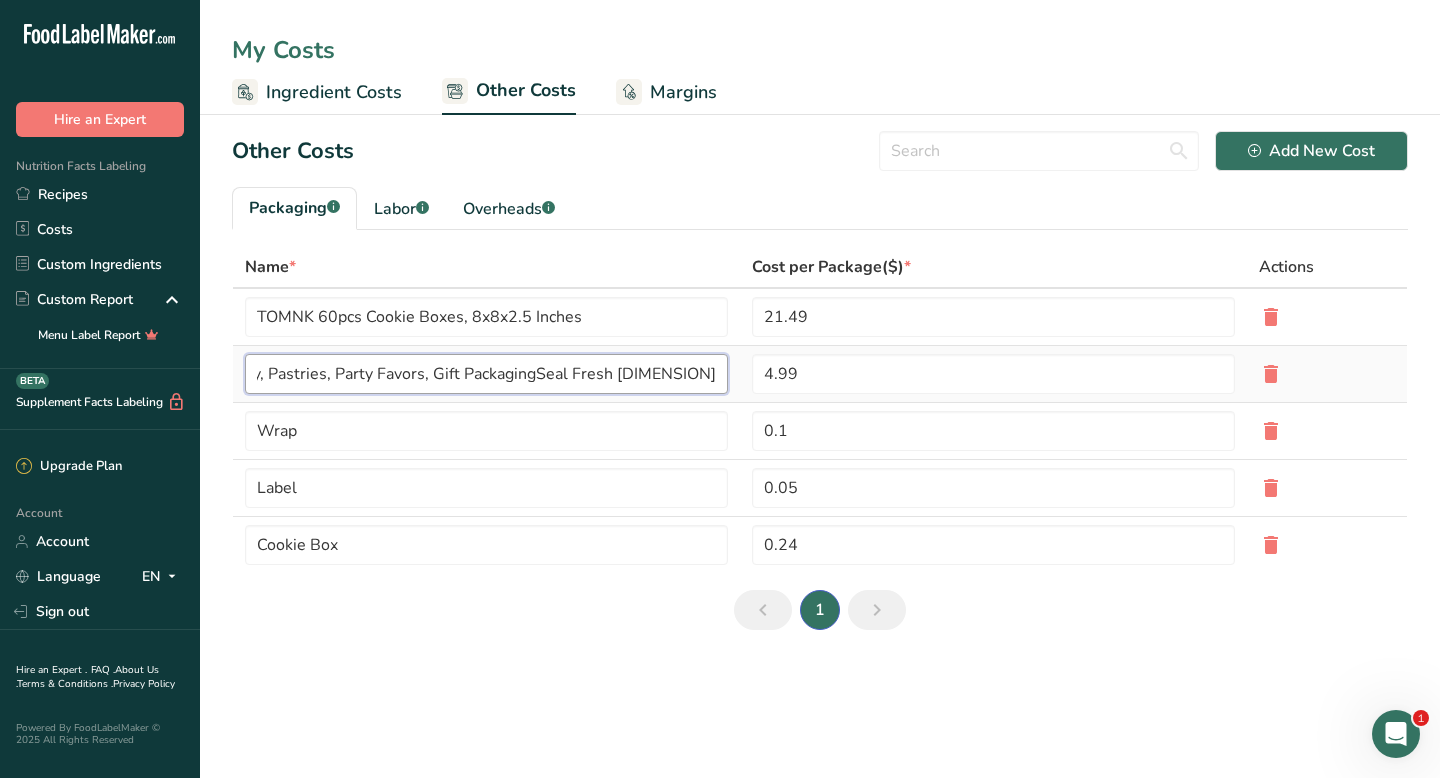 scroll, scrollTop: 0, scrollLeft: 525, axis: horizontal 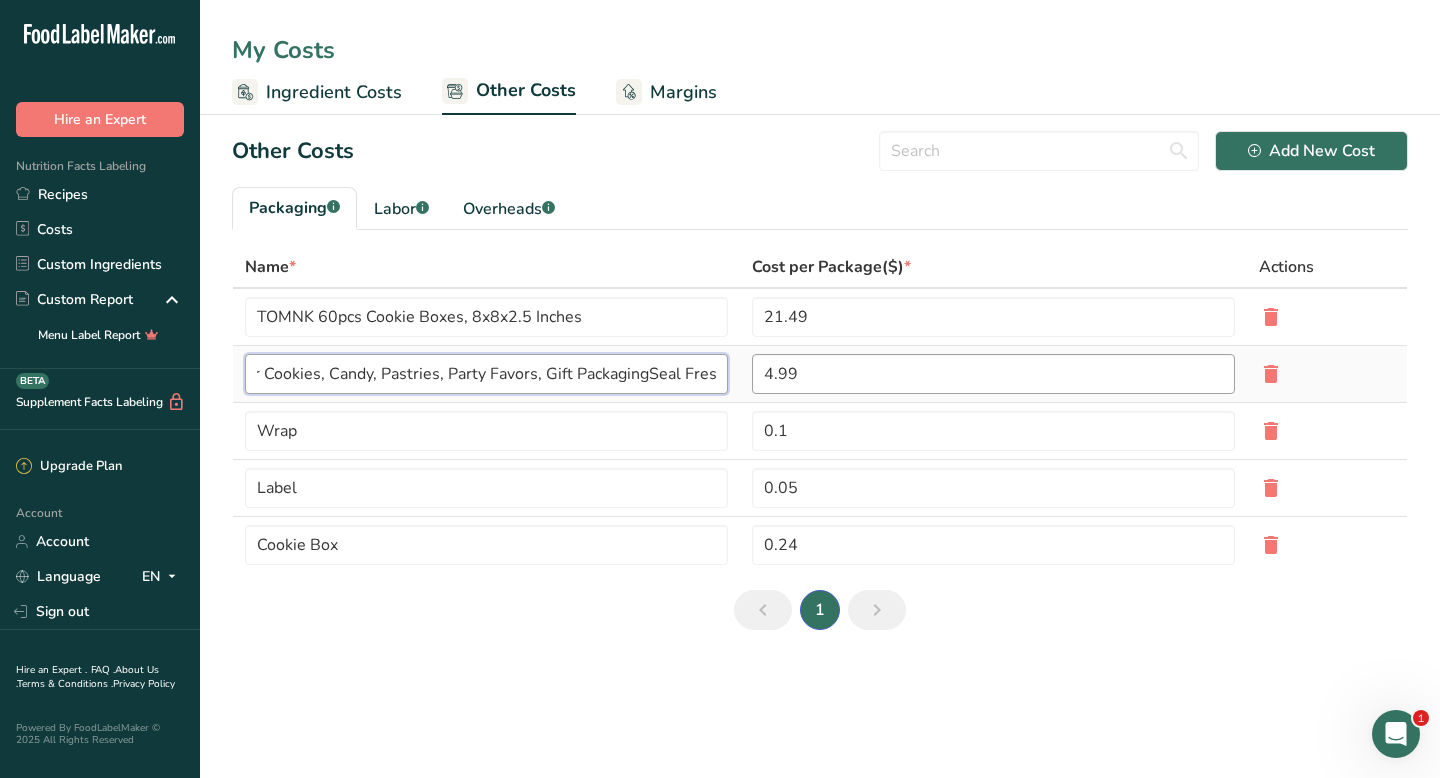 type on "Seal Fresh [DIMENSION] — Clear Self-Sealing Resealable Treat Bags for Cookies, Candy, Pastries, Party Favors, Gift PackagingSeal Fresh [DIMENSION]" 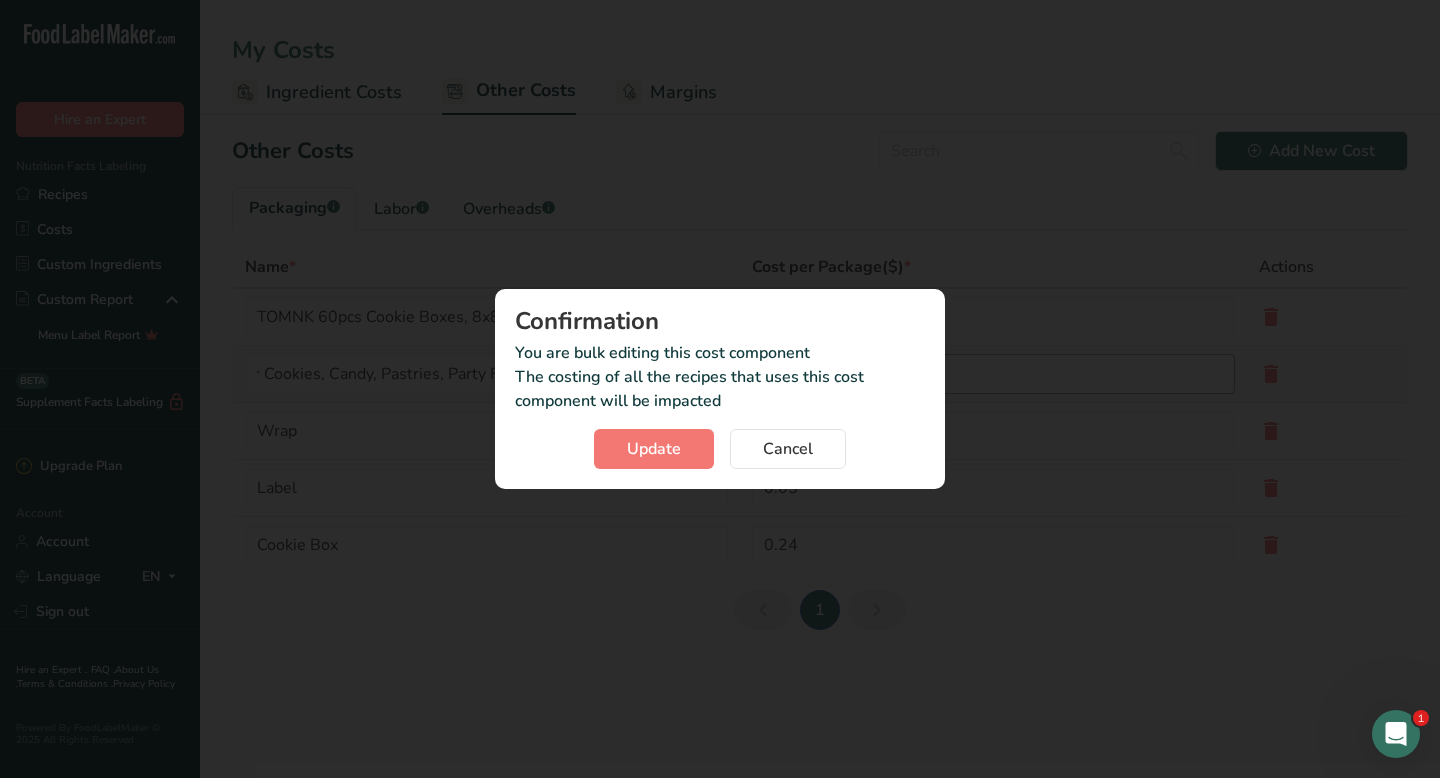 scroll, scrollTop: 0, scrollLeft: 0, axis: both 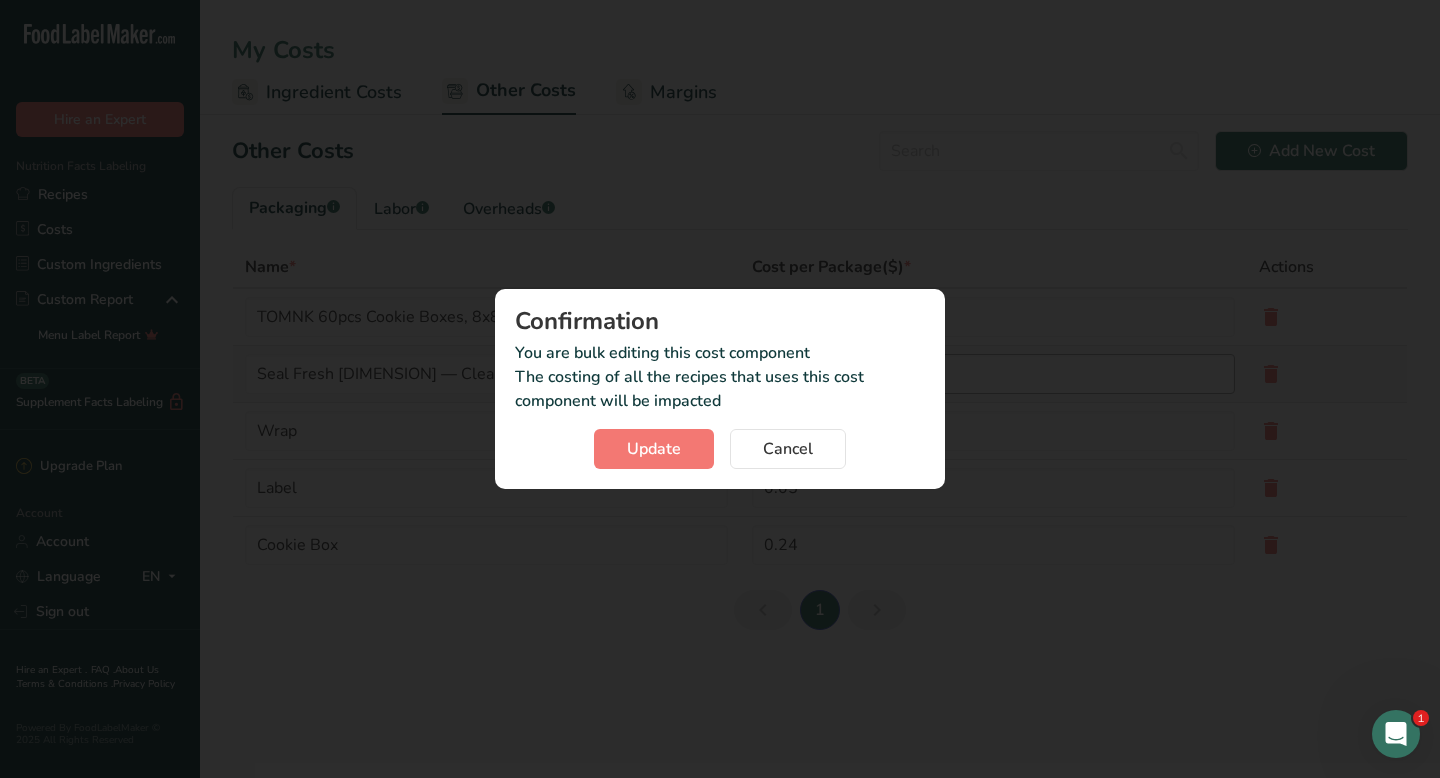 click on "Other Costs
Add New Cost
Packaging
.a-a{fill:#347362;}.b-a{fill:#fff;}
Labor
.a-a{fill:#347362;}.b-a{fill:#fff;}
Overheads
.a-a{fill:#347362;}.b-a{fill:#fff;}
Name *
Cost per Package($) *  Actions  TOMNK 60pcs Cookie Boxes, [DIMENSION]   21.49 Seal Fresh [DIMENSION] — Clear Self-Sealing Resealable Treat Bags for Cookies, Candy, Pastries, Party Favors, Gift PackagingSeal Fresh [DIMENSION]   4.99 Wrap   0.1 Label   0.05 Cookie Box   0.24   1
Confirmation
Are you sure you want to delete this cost?
Delete
Cancel
Confirmation
You are bulk editing this cost component
The costing of all the recipes that uses this cost component will be impacted
Update" at bounding box center (820, 388) 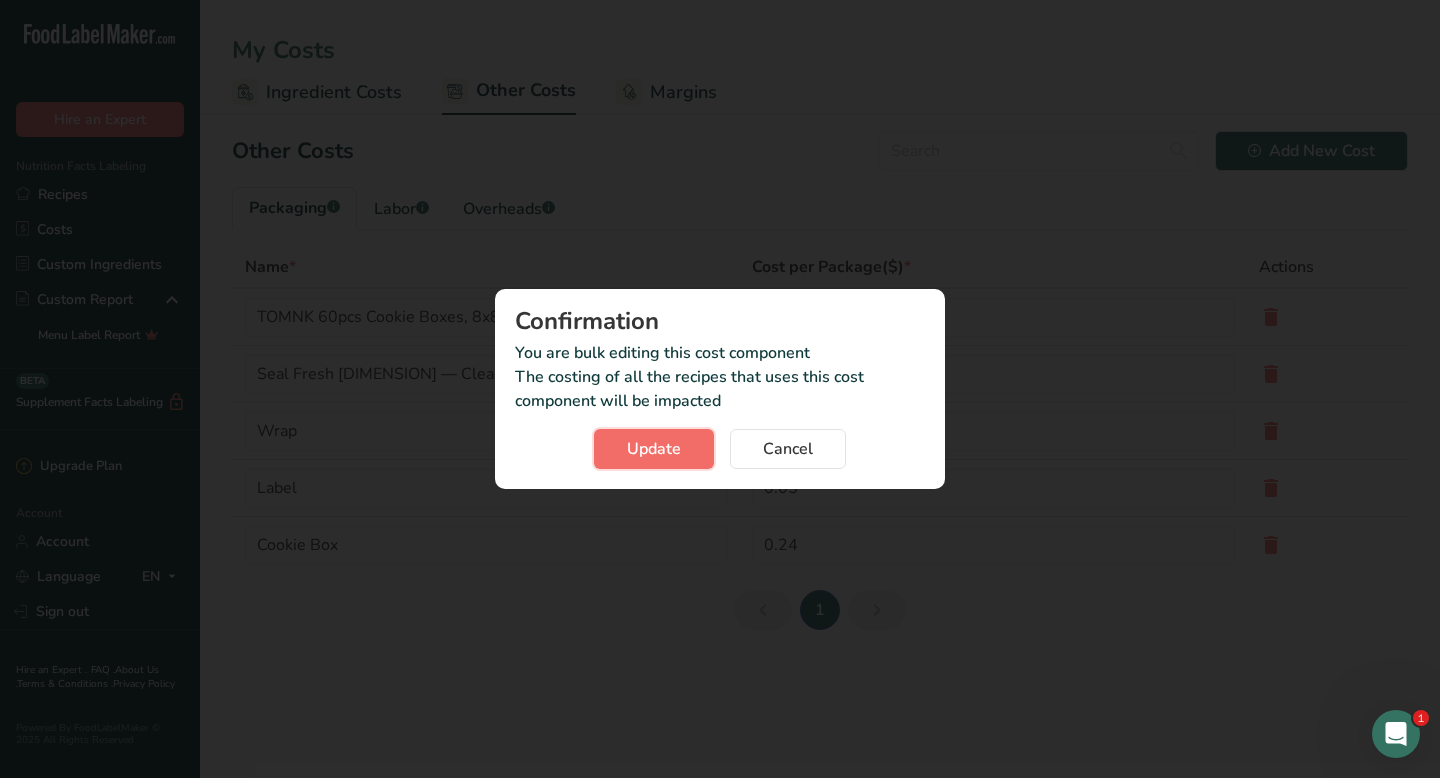 click on "Update" at bounding box center (654, 449) 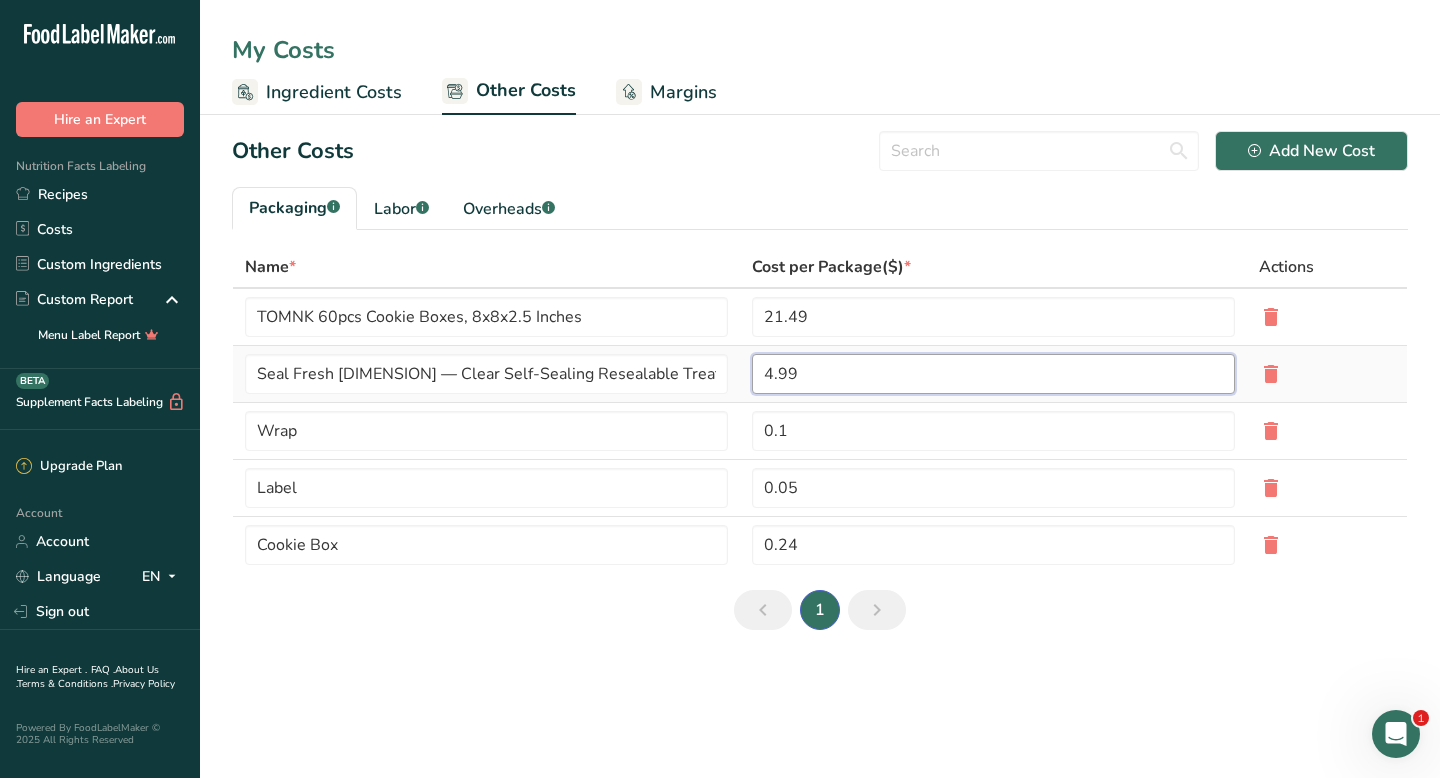 drag, startPoint x: 805, startPoint y: 372, endPoint x: 757, endPoint y: 373, distance: 48.010414 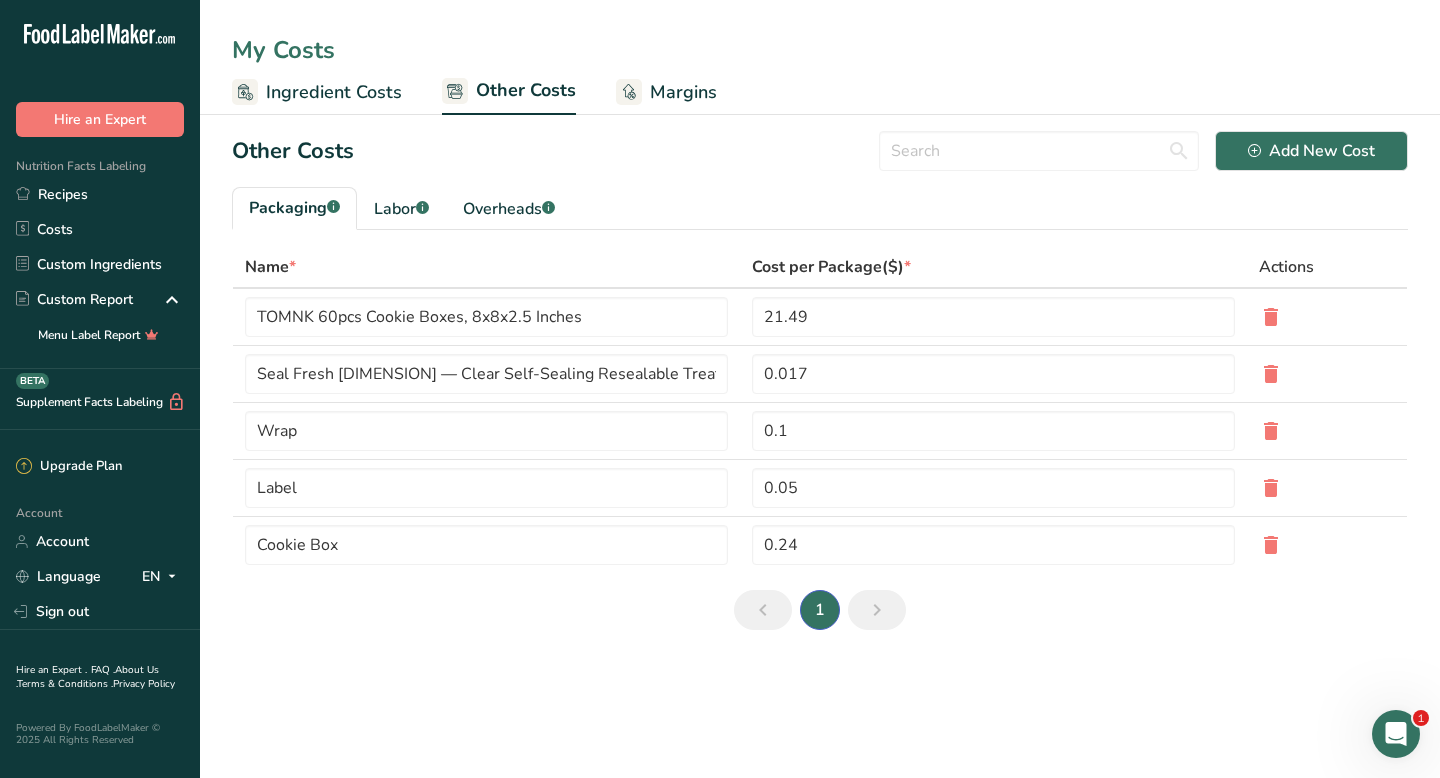 click on "My Costs
Ingredient Costs           Other Costs           Margins
Other Costs
Add New Cost
Packaging
.a-a{fill:#347362;}.b-a{fill:#fff;}
Labor
.a-a{fill:#347362;}.b-a{fill:#fff;}
Overheads
.a-a{fill:#347362;}.b-a{fill:#fff;}
Name *
Cost per Package($) *  Actions  TOMNK 60pcs Cookie Boxes, [DIMENSION]   21.49 Seal Fresh [DIMENSION] — Clear Self-Sealing Resealable Treat Bags for Cookies, Candy, Pastries, Party Favors, Gift PackagingSeal Fresh [DIMENSION]   0.017 Wrap   0.1 Label   0.05 Cookie Box   0.24   1
Confirmation
Are you sure you want to delete this cost?
Delete
Cancel
Confirmation
You are bulk editing this cost component" at bounding box center [720, 389] 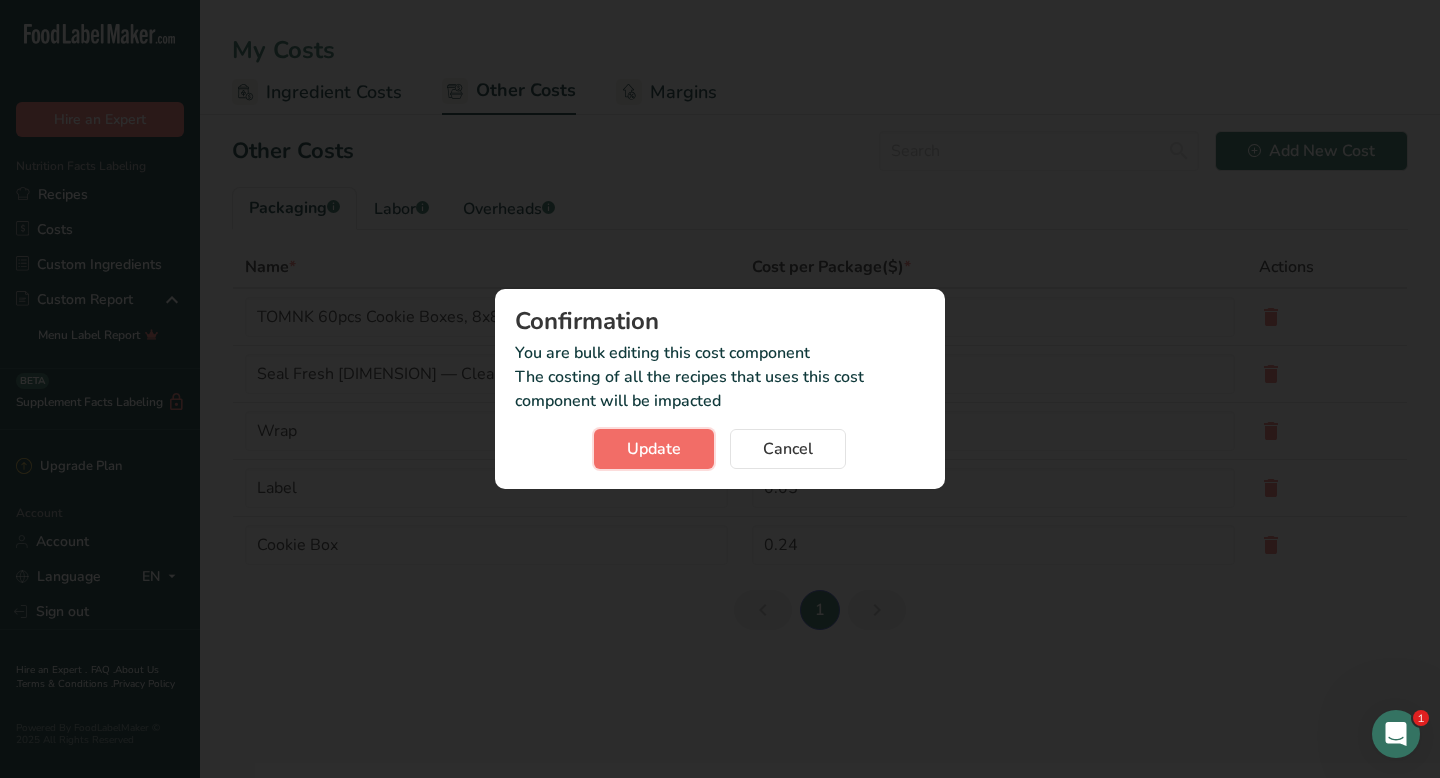 click on "Update" at bounding box center (654, 449) 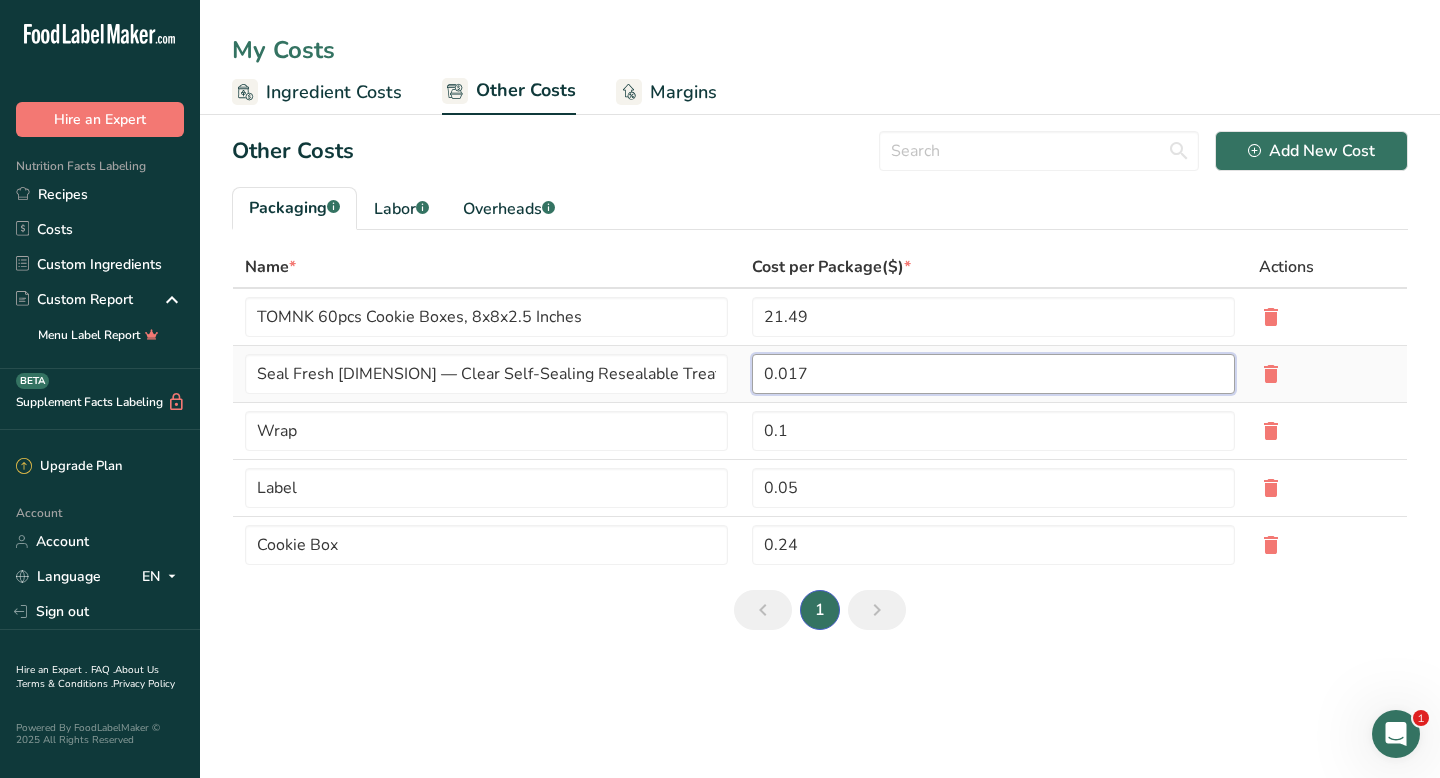 click on "0.017" at bounding box center [993, 374] 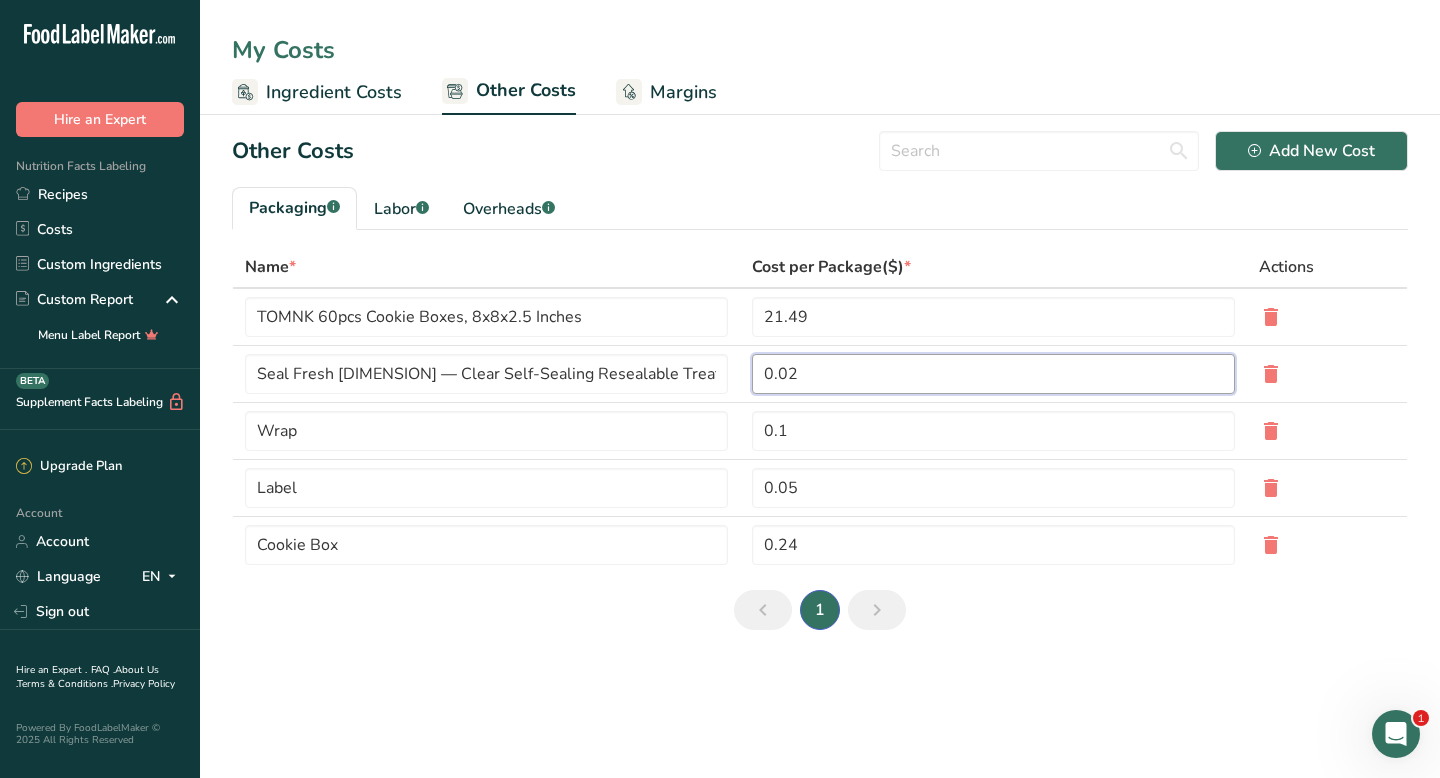 type on "0.02" 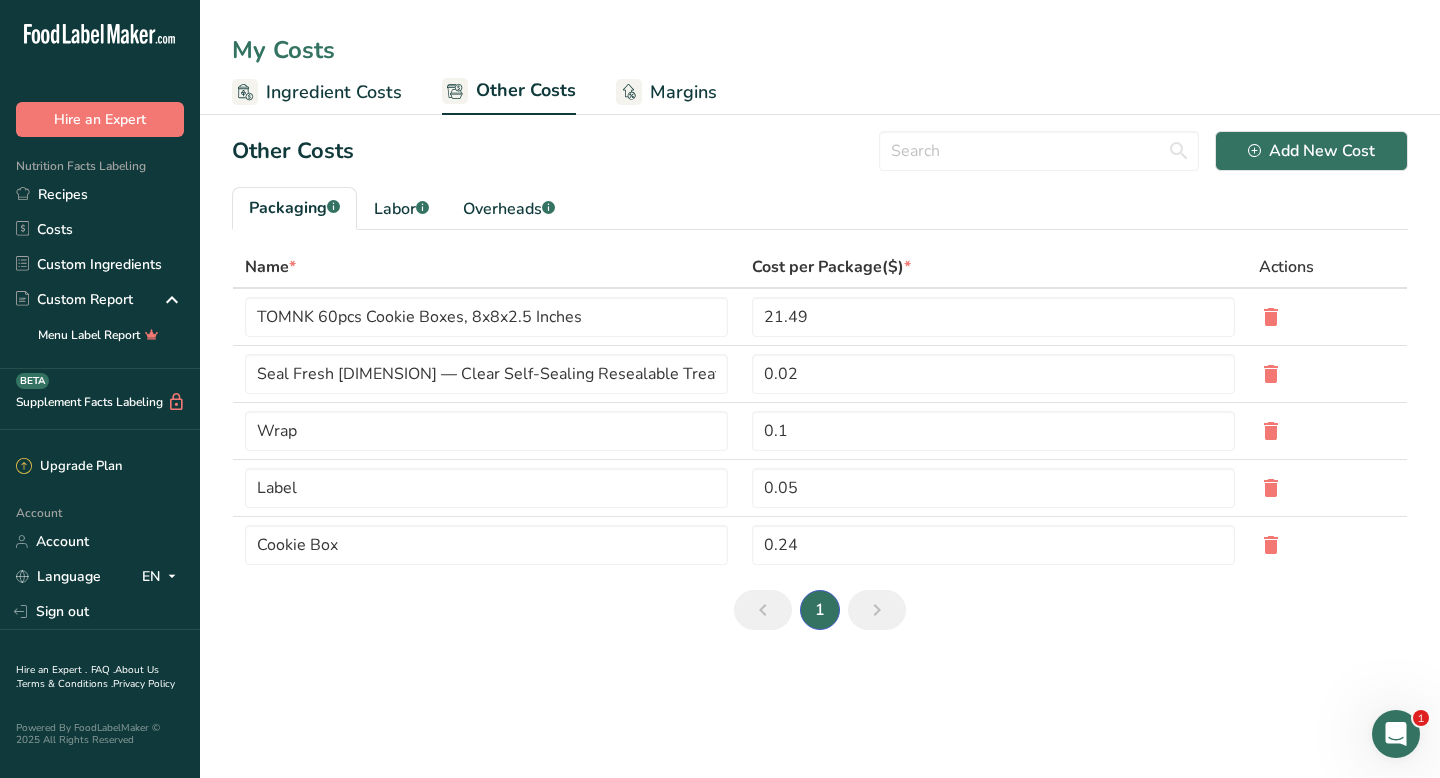 click on "My Costs
Ingredient Costs           Other Costs           Margins
Other Costs
Add New Cost
Packaging
.a-a{fill:#347362;}.b-a{fill:#fff;}
Labor
.a-a{fill:#347362;}.b-a{fill:#fff;}
Overheads
.a-a{fill:#347362;}.b-a{fill:#fff;}
Name *
Cost per Package($) *  Actions  TOMNK 60pcs Cookie Boxes, [DIMENSION]   21.49 Seal Fresh [DIMENSION] — Clear Self-Sealing Resealable Treat Bags for Cookies, Candy, Pastries, Party Favors, Gift PackagingSeal Fresh [DIMENSION]   0.02 Wrap   0.1 Label   0.05 Cookie Box   0.24   1
Confirmation
Are you sure you want to delete this cost?
Delete
Cancel
Confirmation
You are bulk editing this cost component" at bounding box center (720, 389) 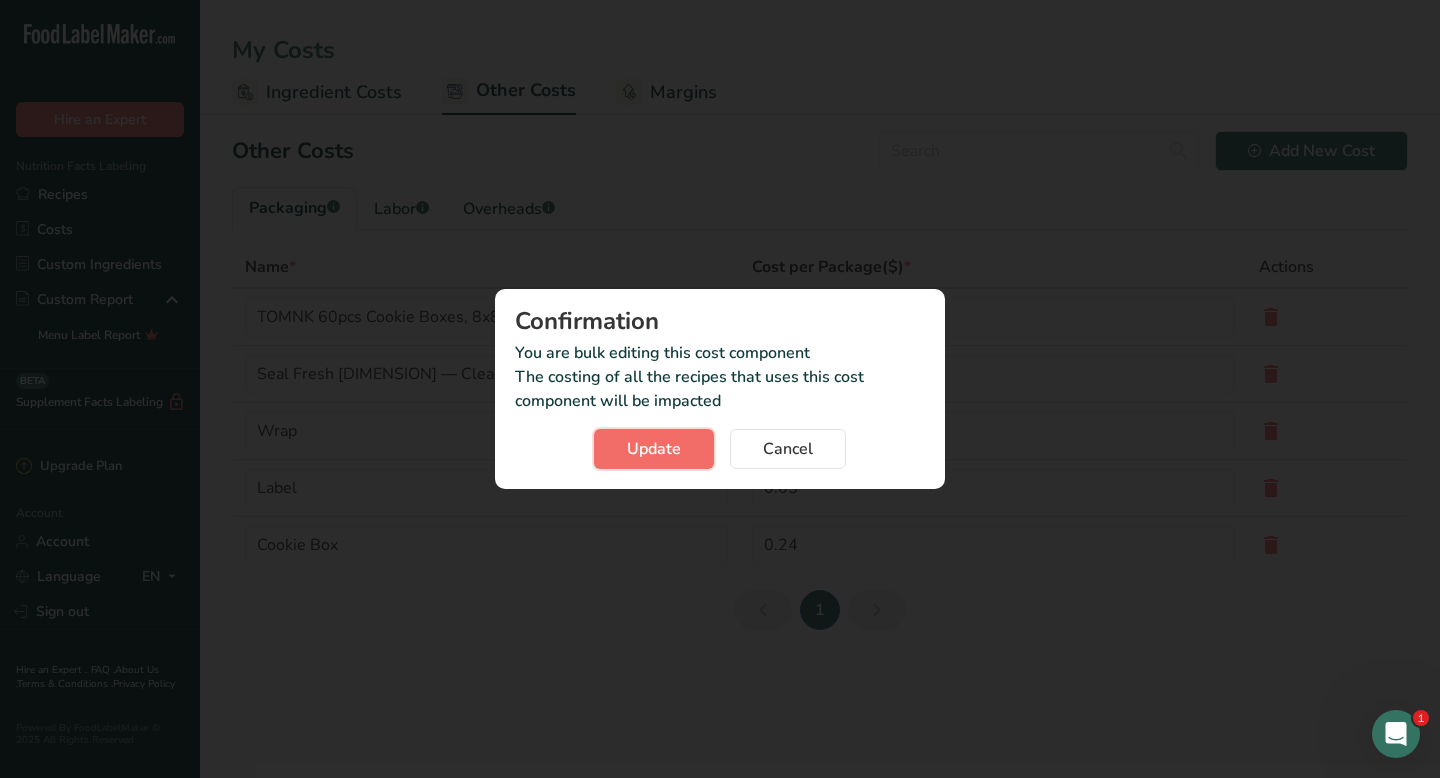 click on "Update" at bounding box center (654, 449) 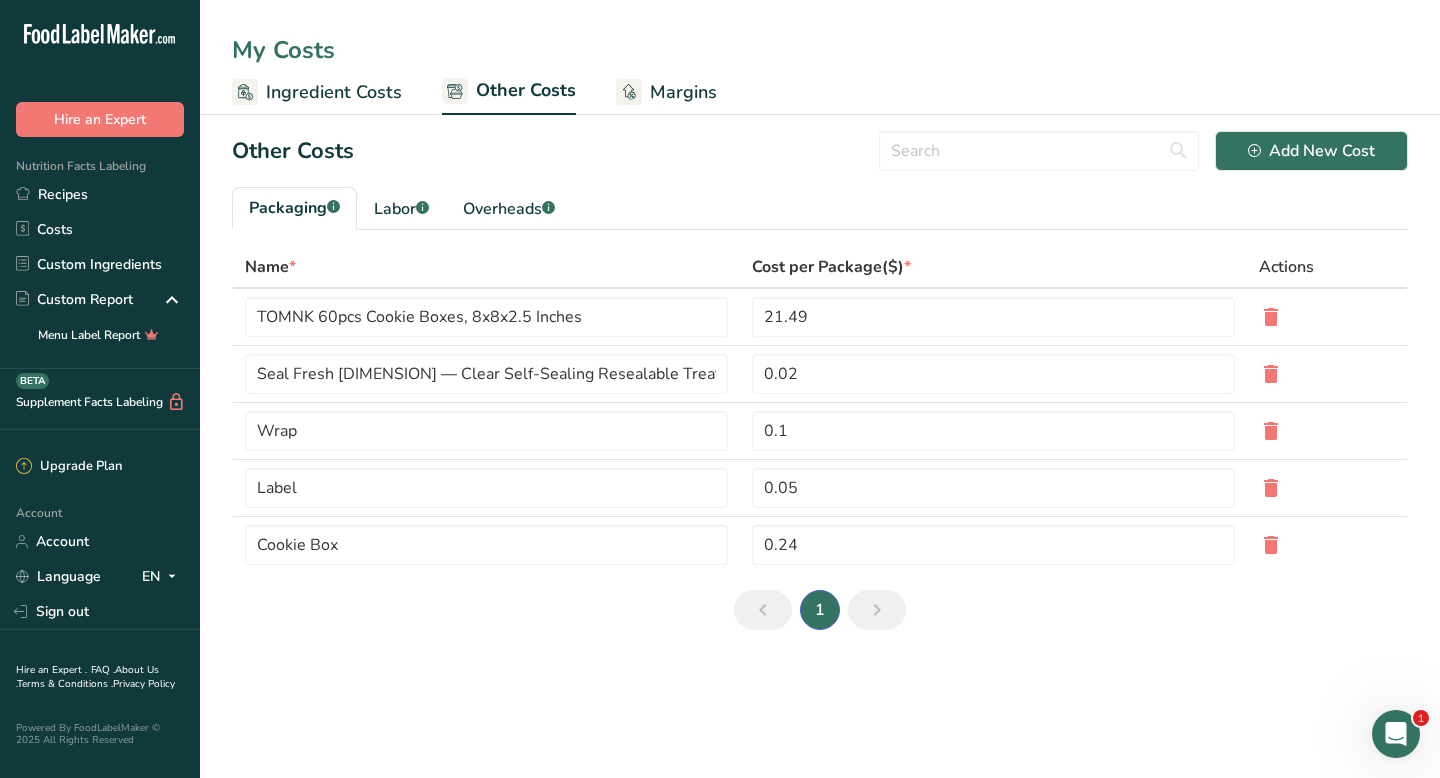 click on "Name *" at bounding box center [486, 268] 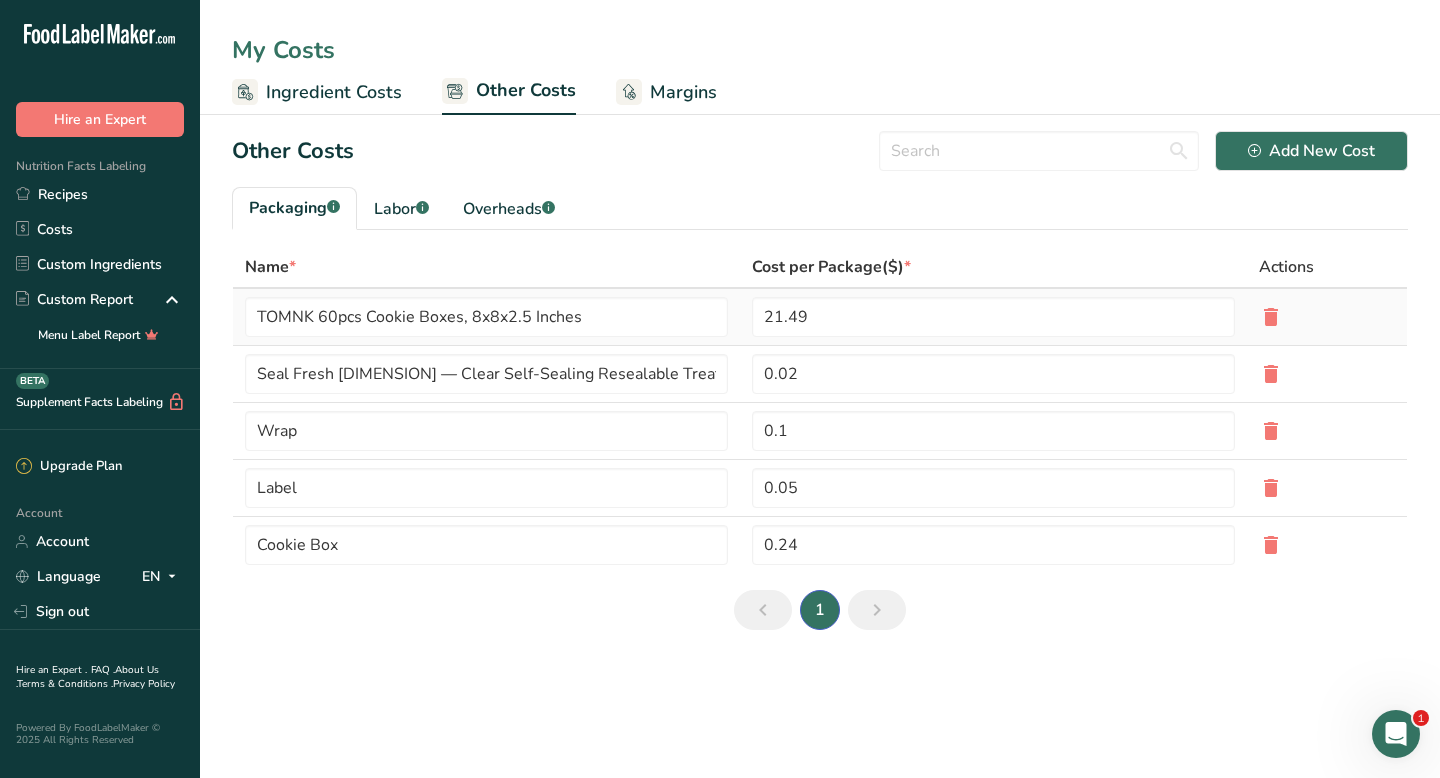 click at bounding box center (1271, 317) 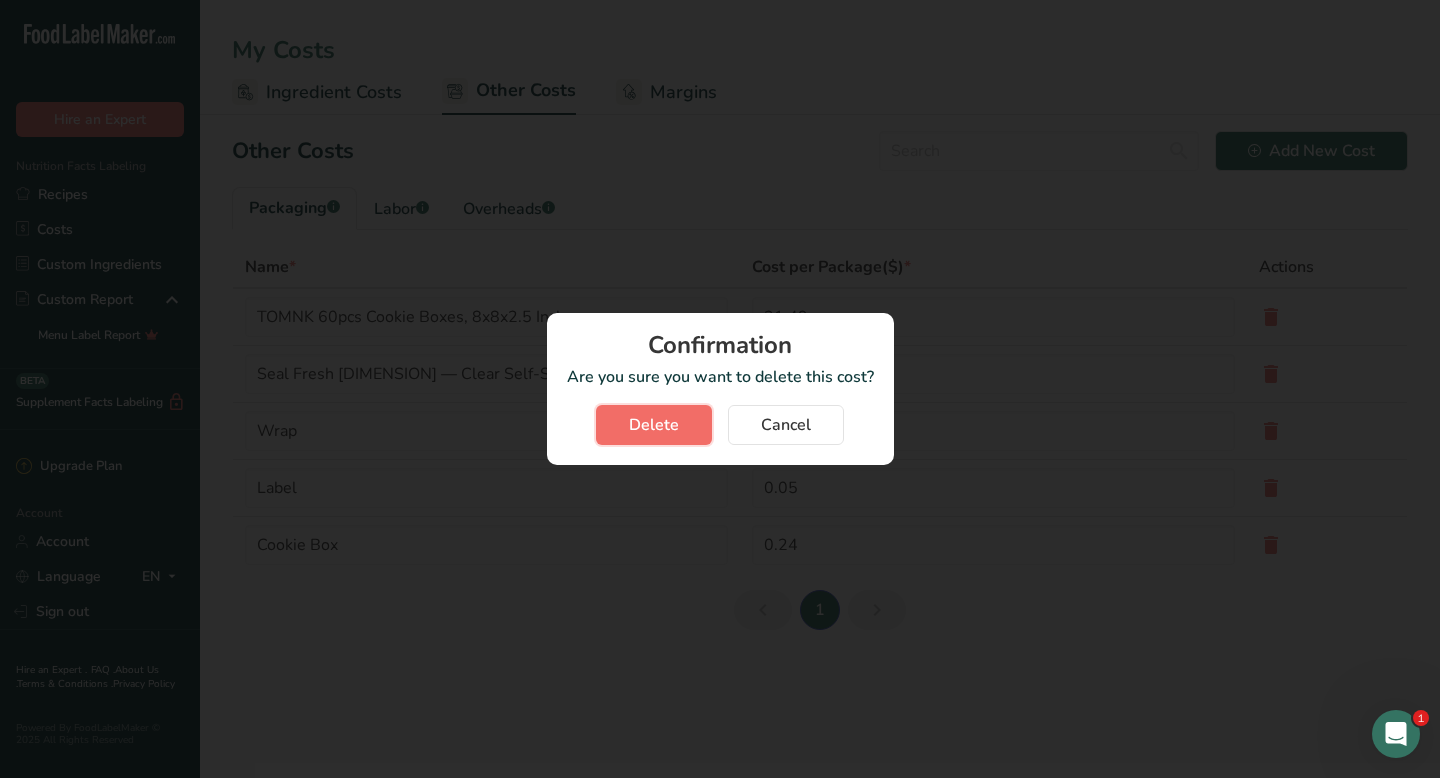 click on "Delete" at bounding box center [654, 425] 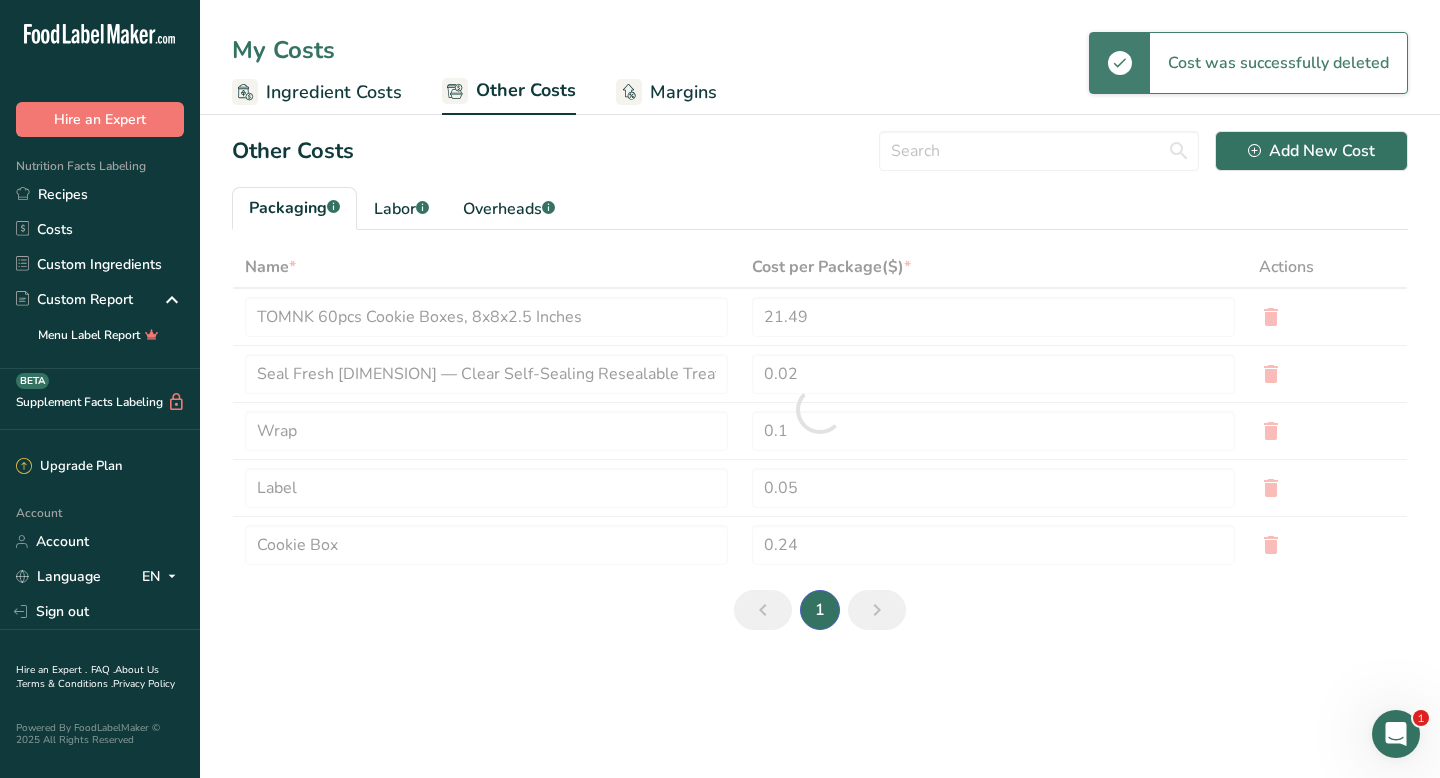 type on "Seal Fresh [DIMENSION] — Clear Self-Sealing Resealable Treat Bags for Cookies, Candy, Pastries, Party Favors, Gift PackagingSeal Fresh [DIMENSION]" 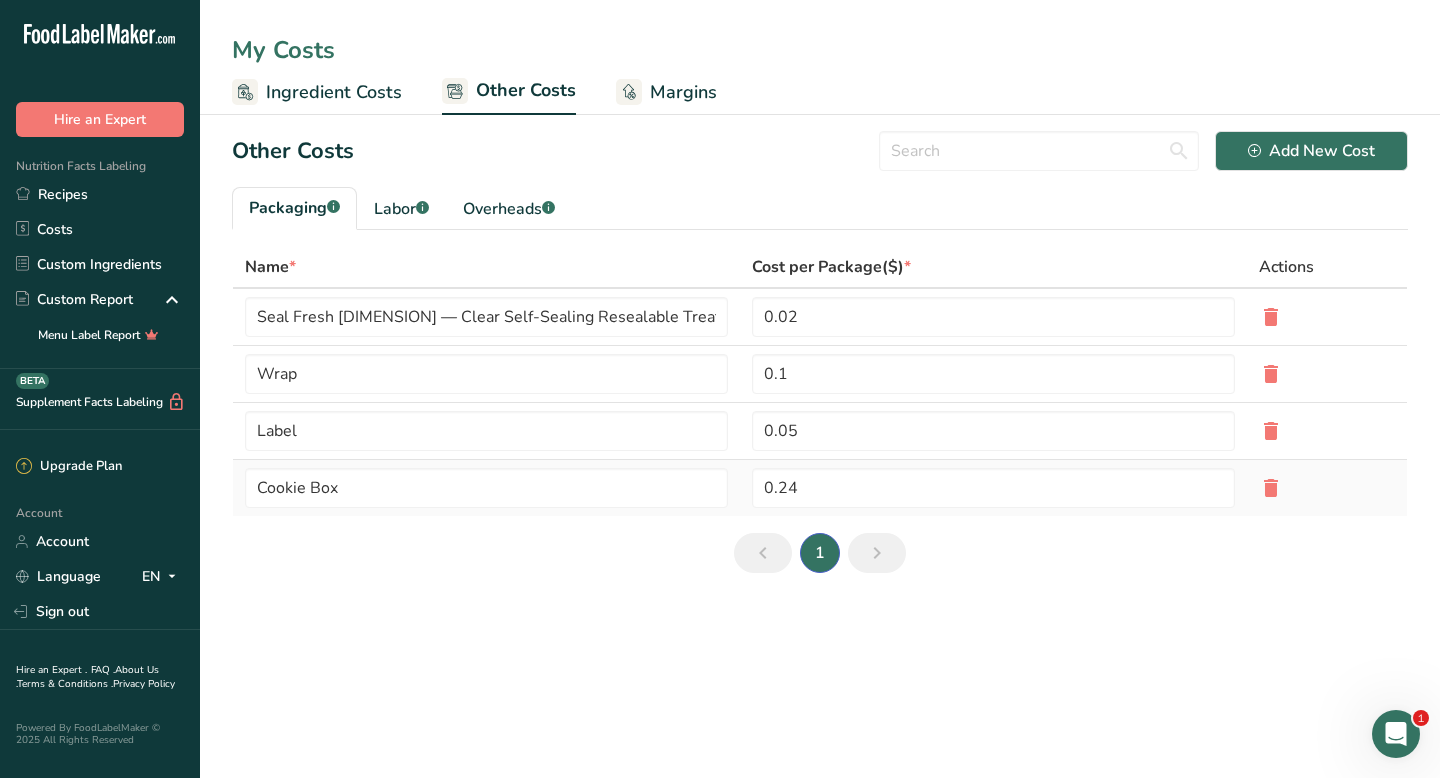 click at bounding box center [1271, 488] 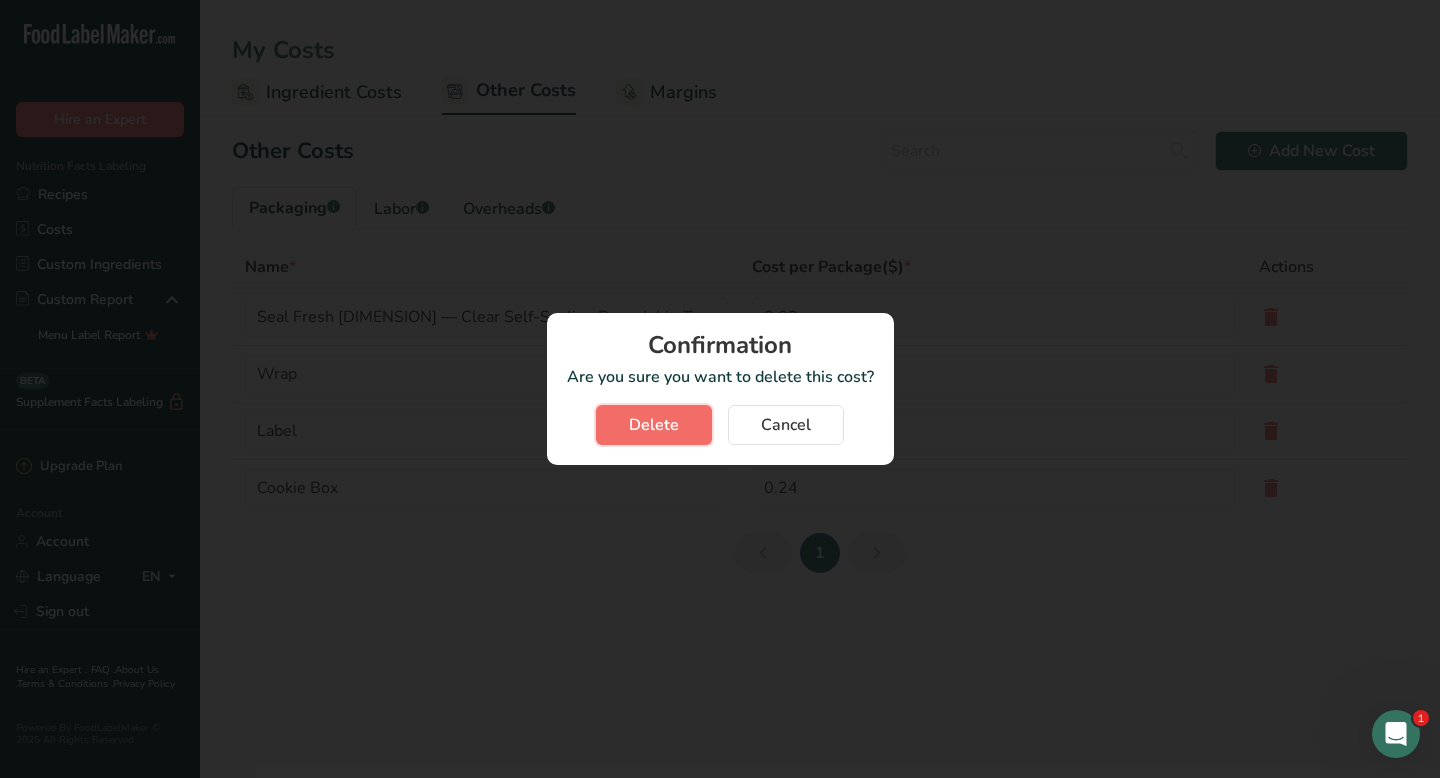 click on "Delete" at bounding box center [654, 425] 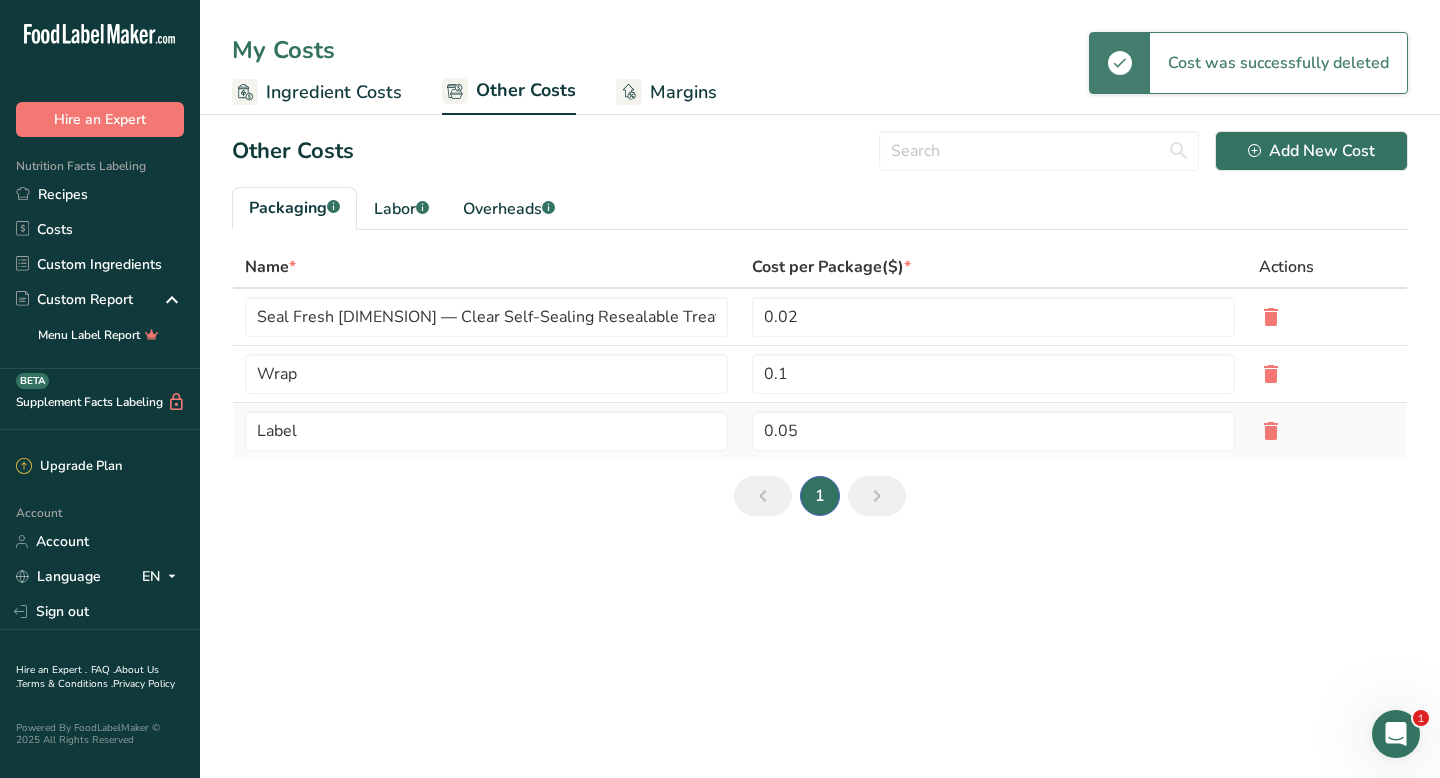click at bounding box center (1271, 431) 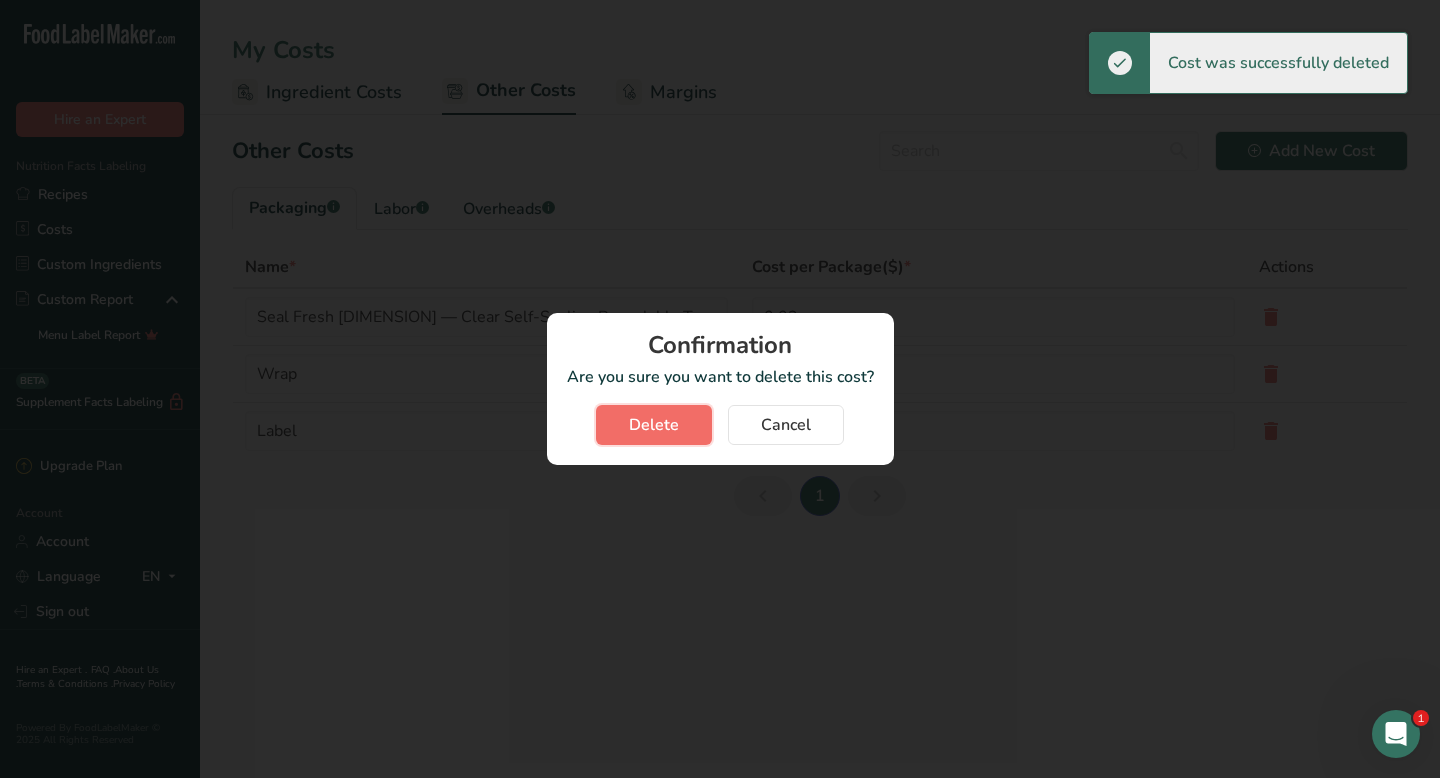 click on "Delete" at bounding box center [654, 425] 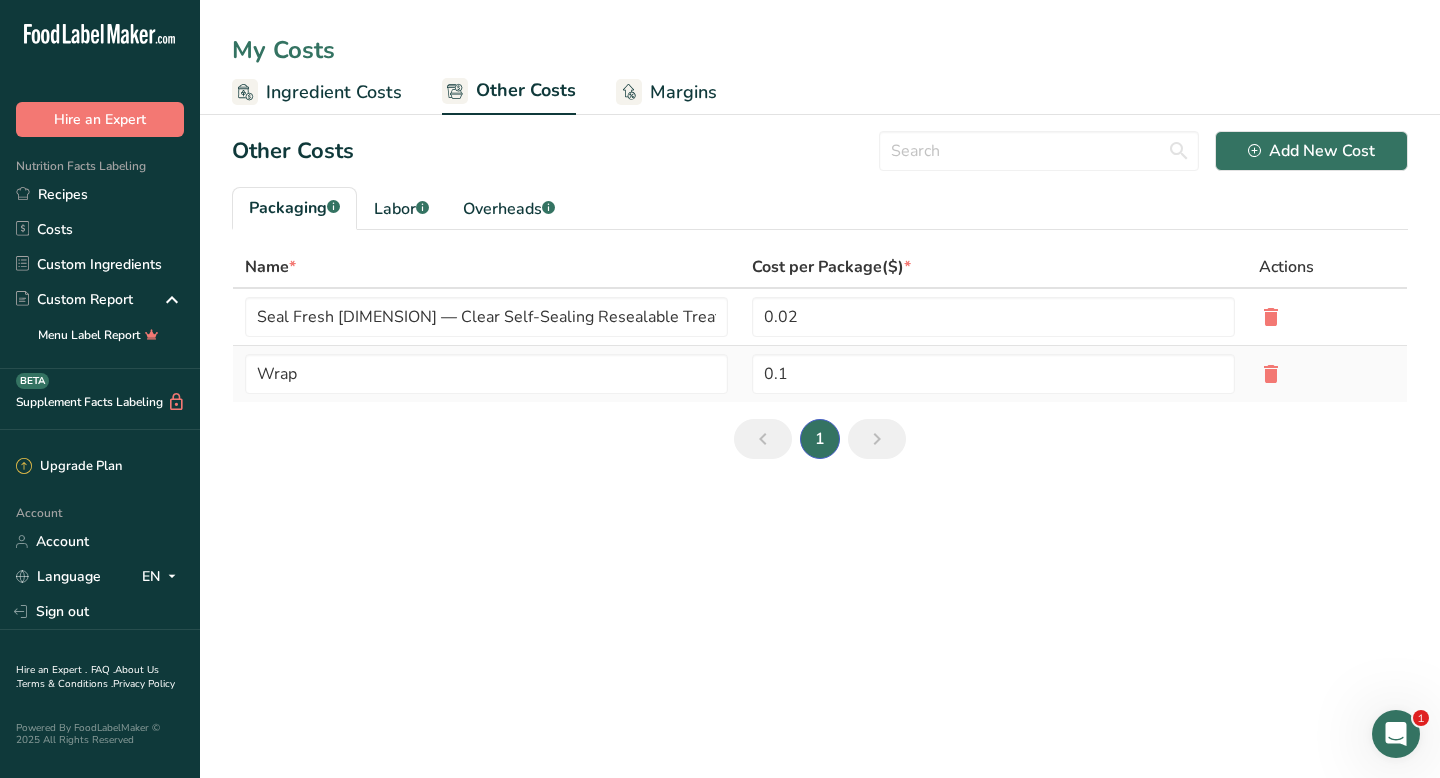 click at bounding box center (1271, 374) 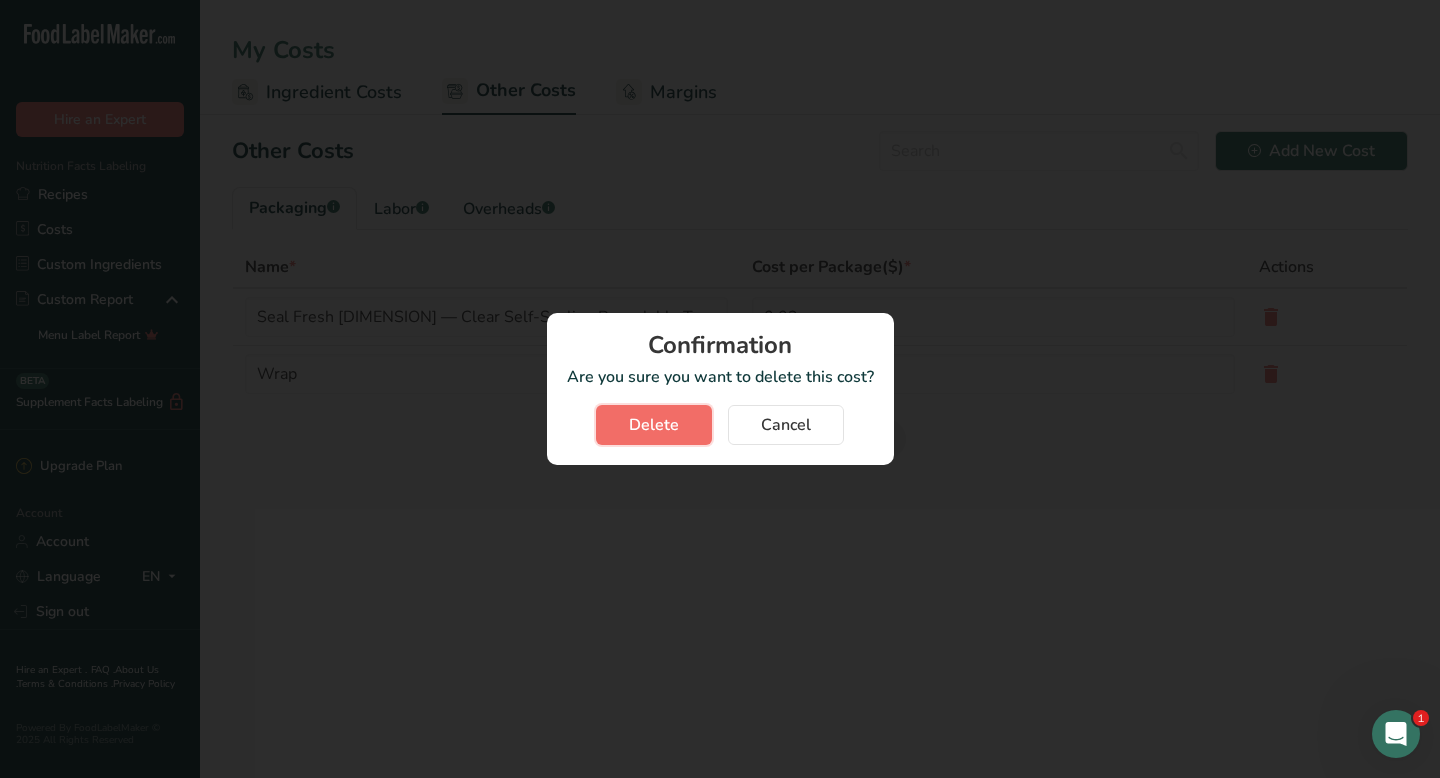 click on "Delete" at bounding box center (654, 425) 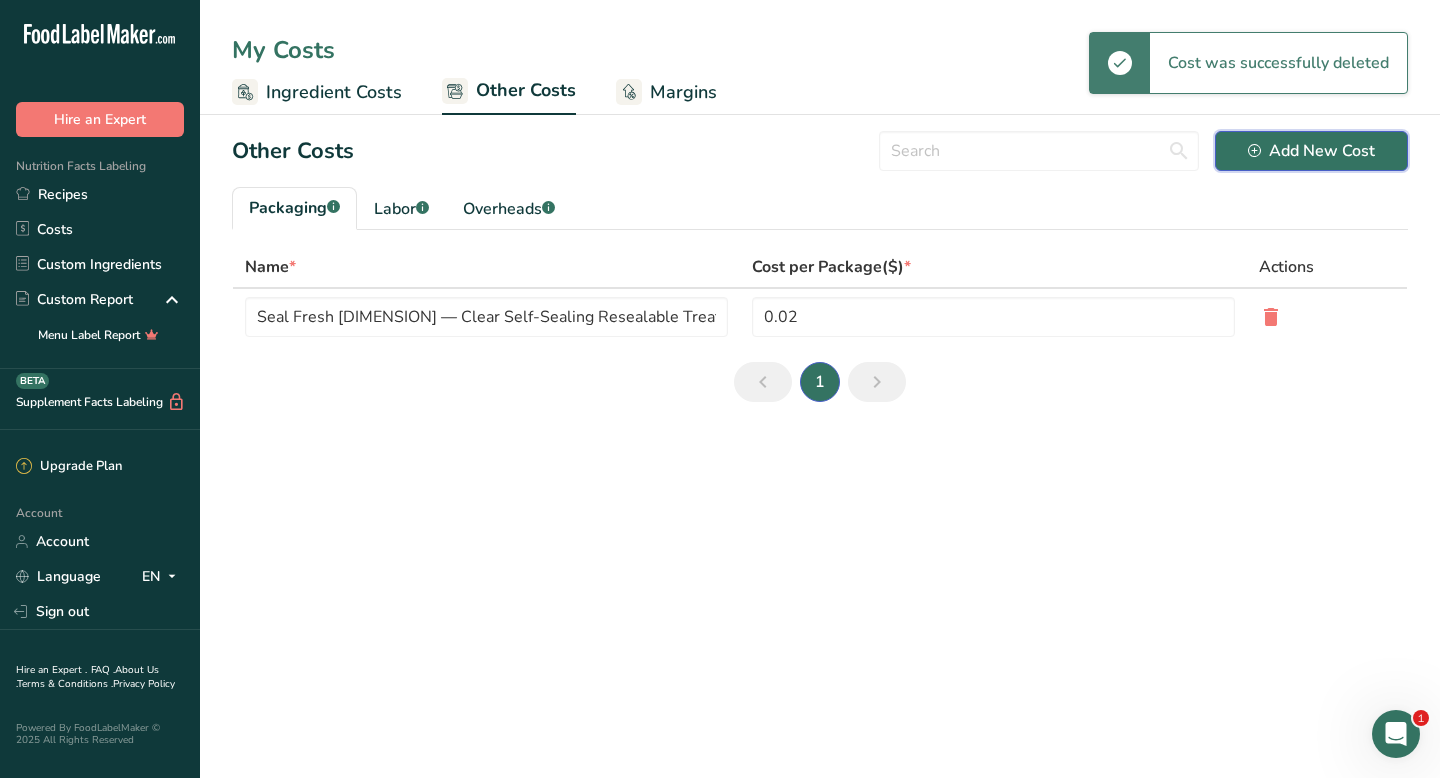 click on "Add New Cost" at bounding box center [1311, 151] 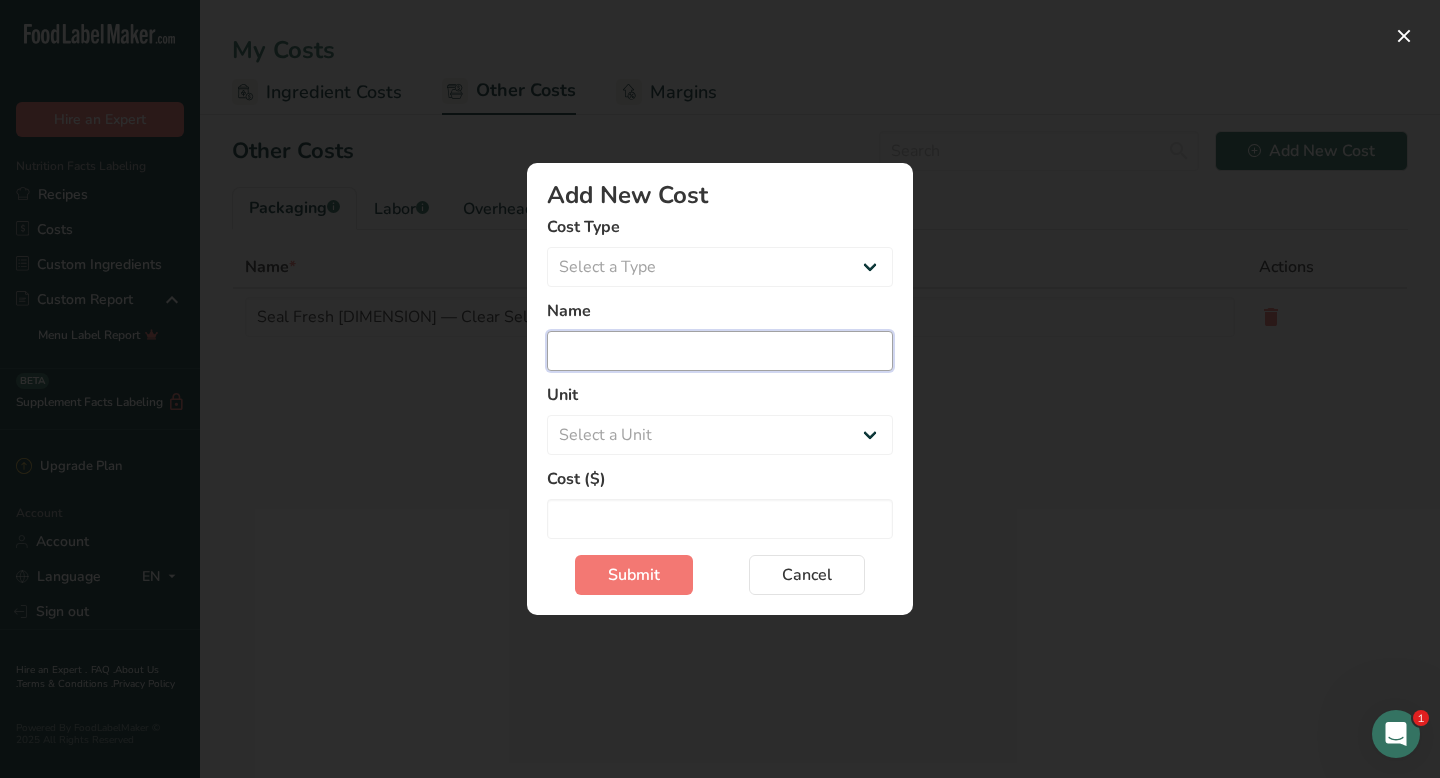 click at bounding box center [720, 351] 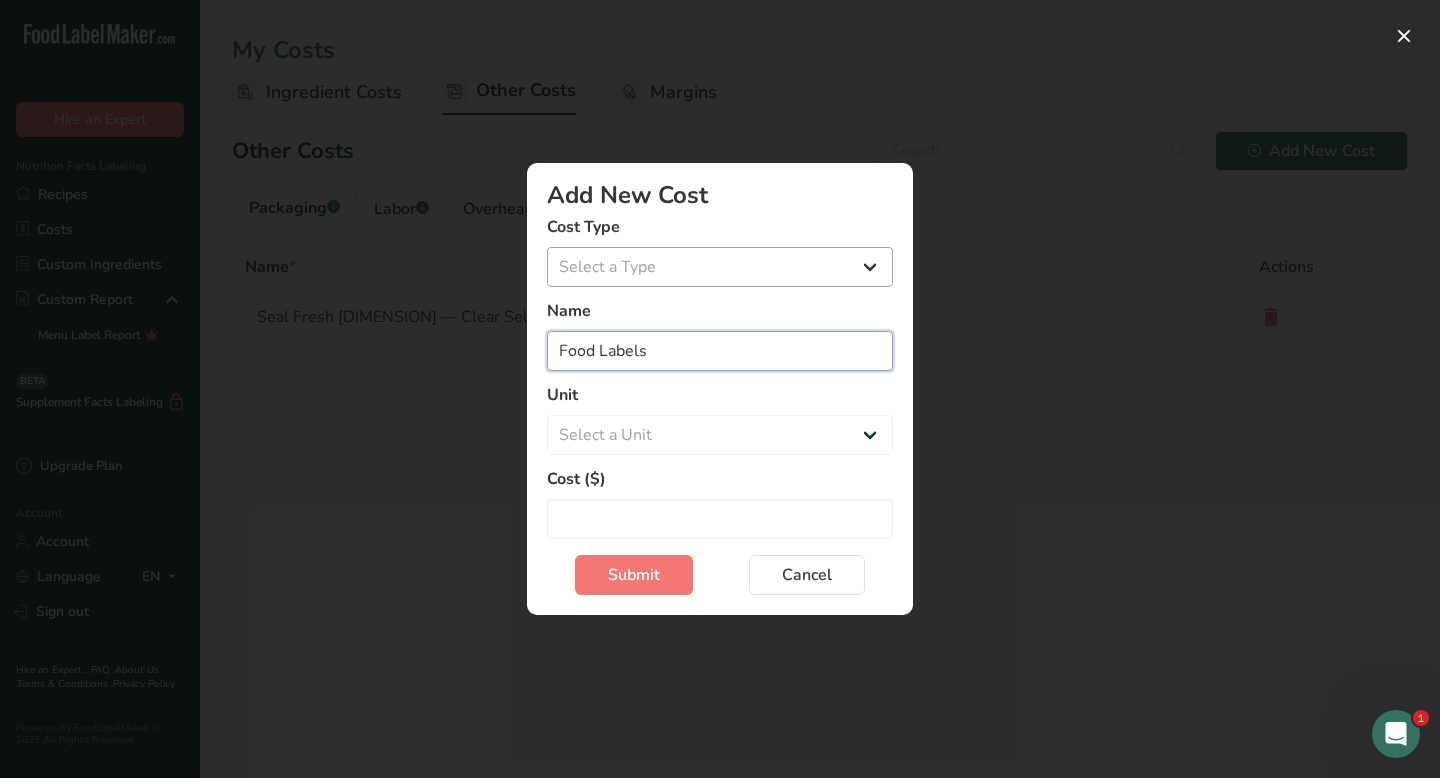 type on "Food Labels" 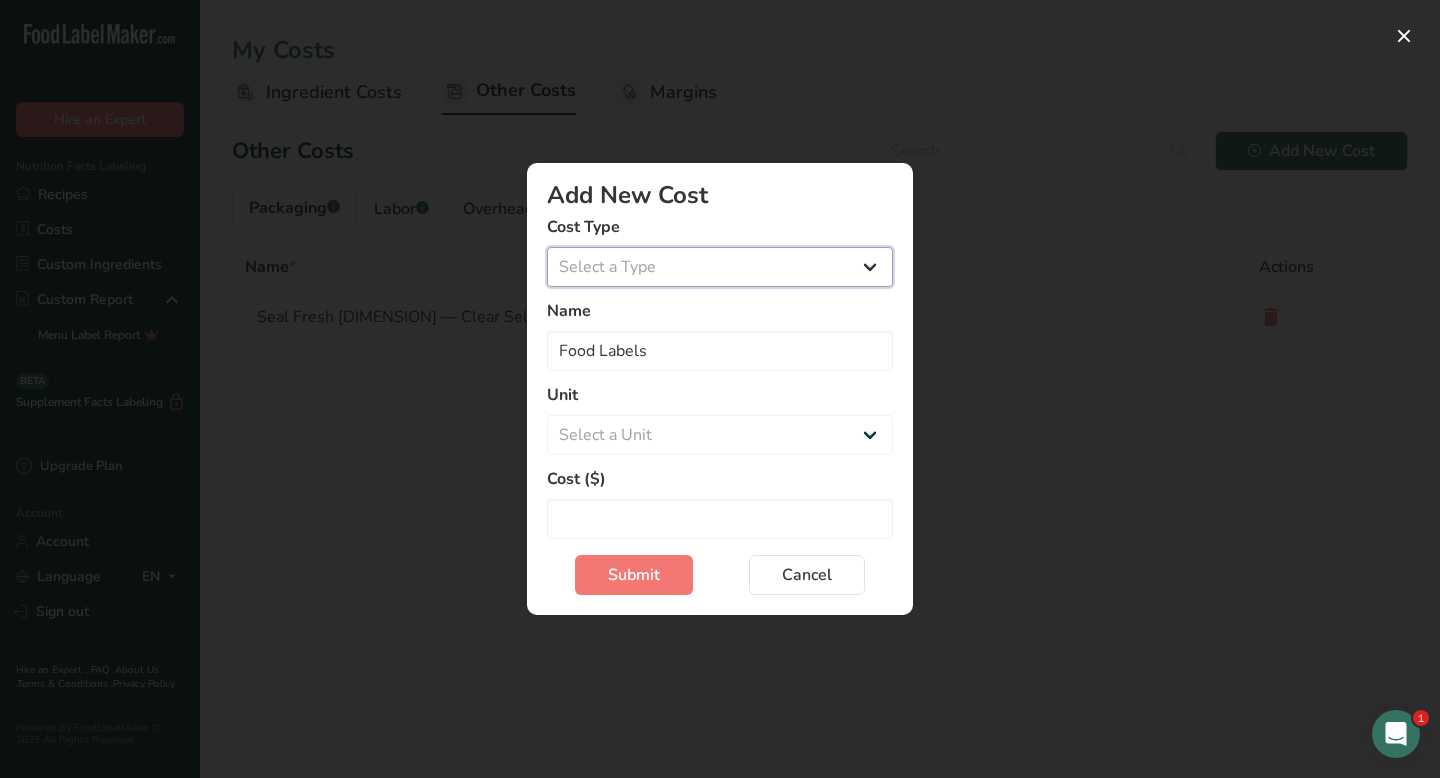 click on "Select a Type
Packaging
Labor
Overheads" at bounding box center (720, 267) 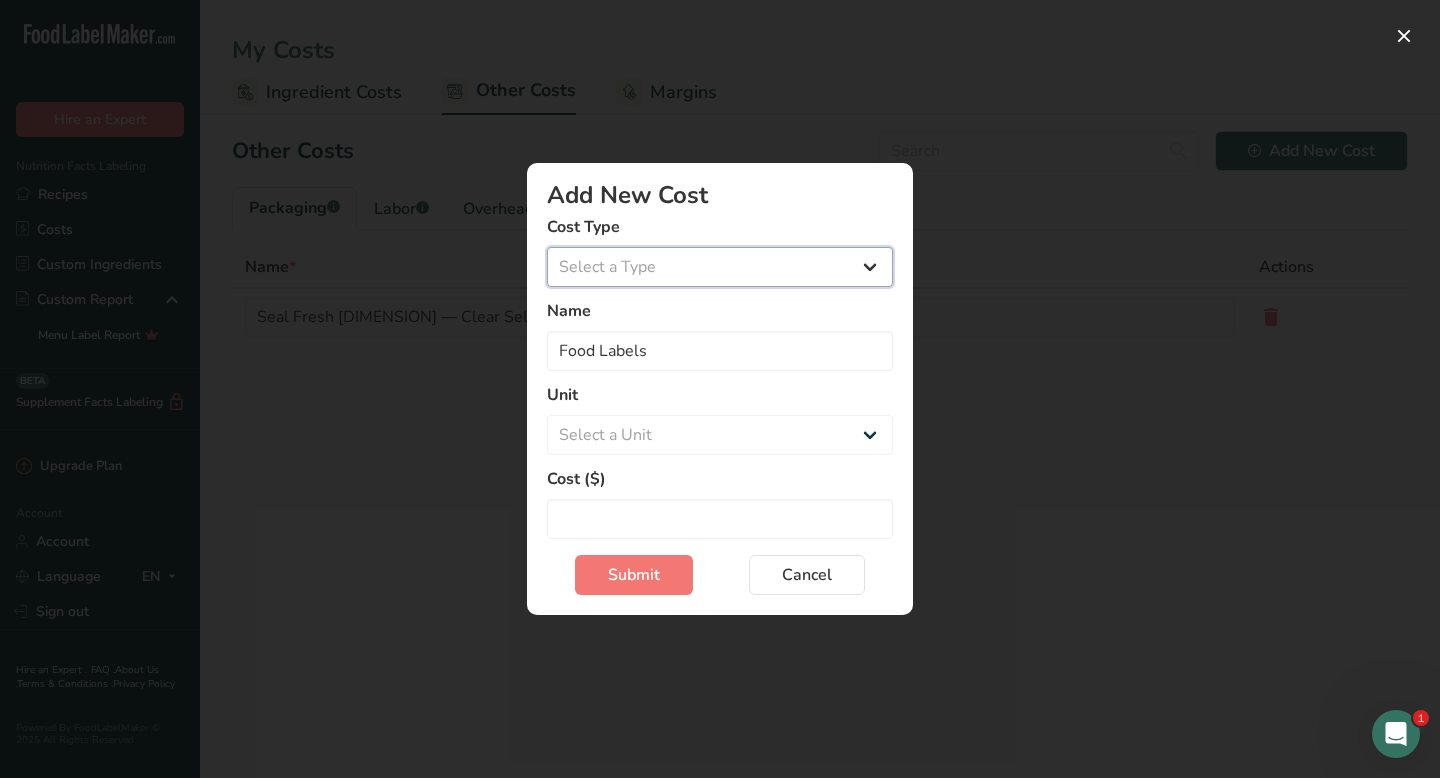 select on "1" 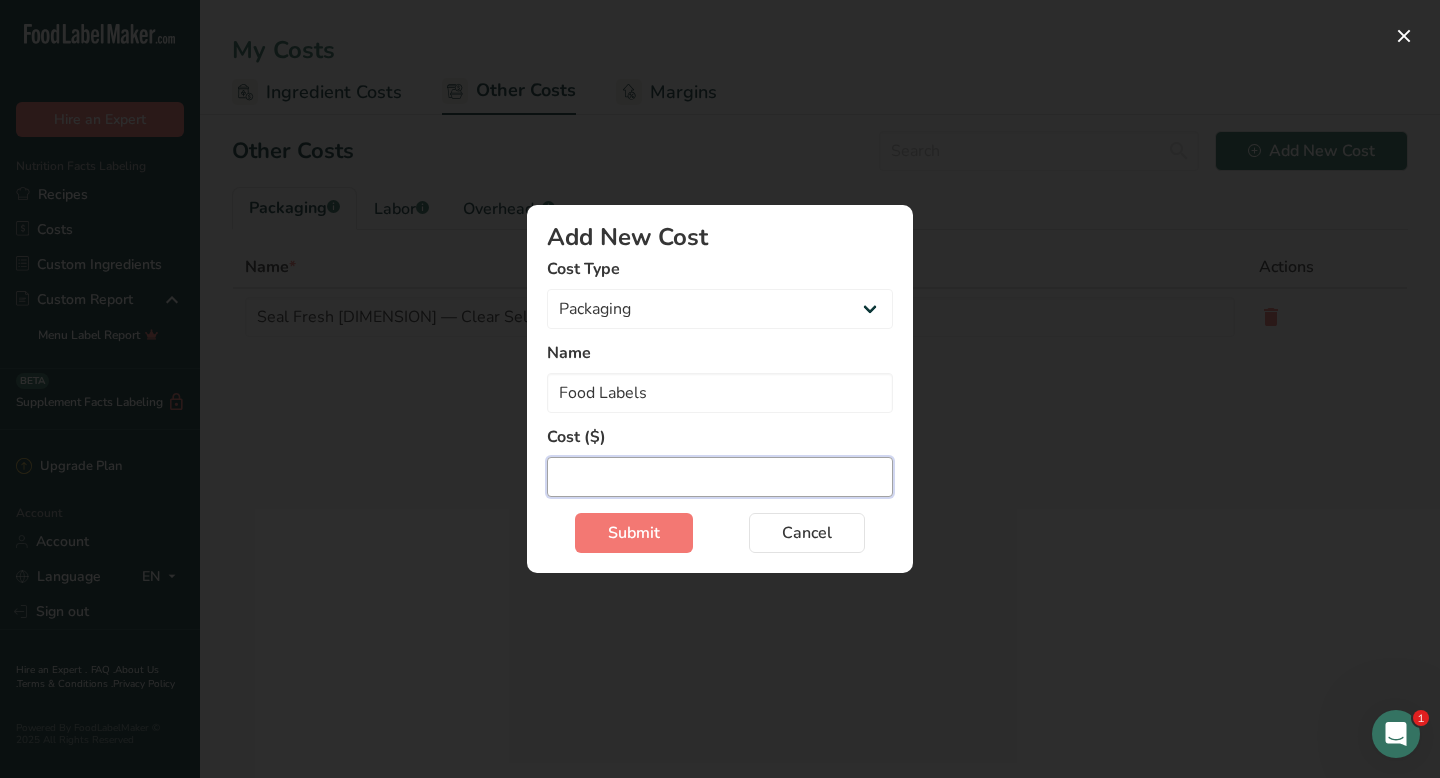 click at bounding box center (720, 477) 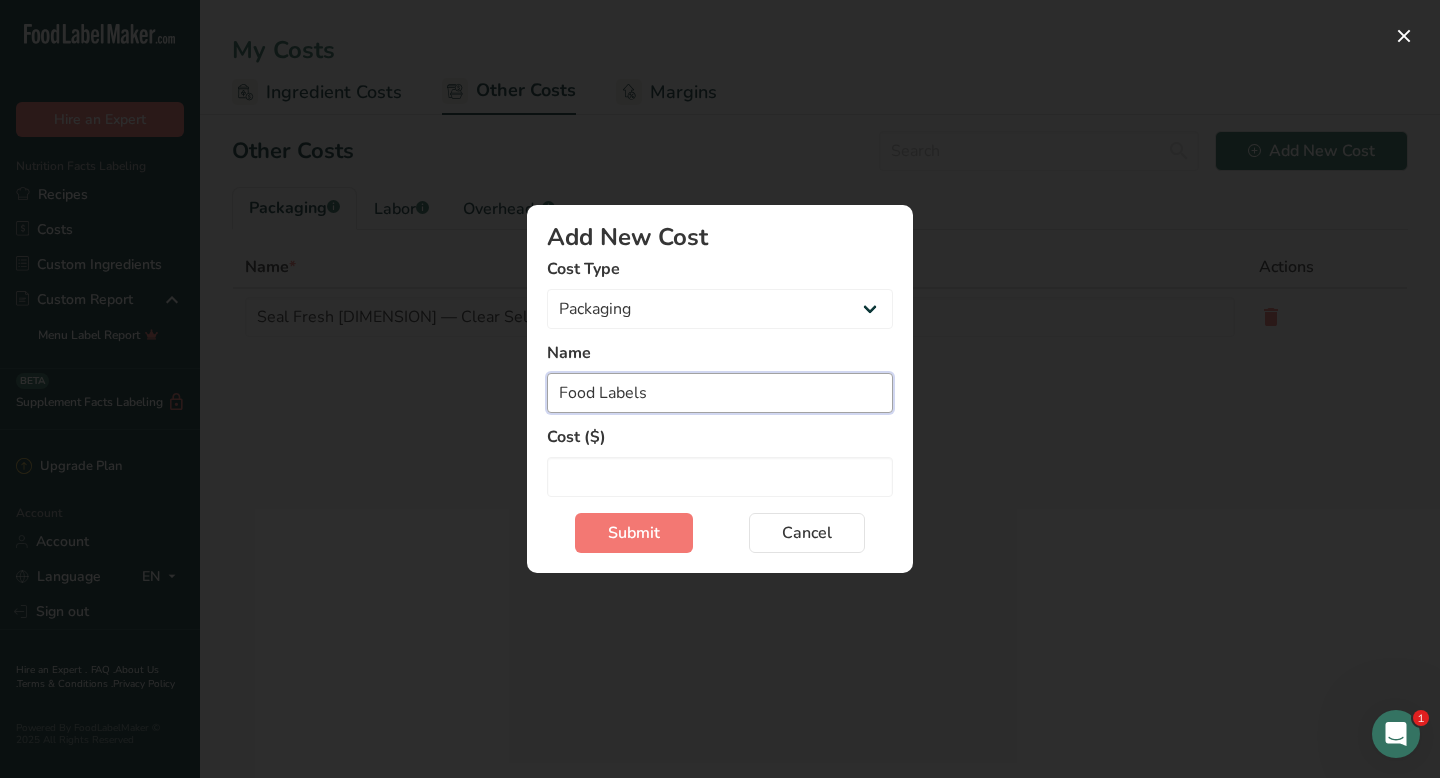 drag, startPoint x: 671, startPoint y: 397, endPoint x: 530, endPoint y: 395, distance: 141.01419 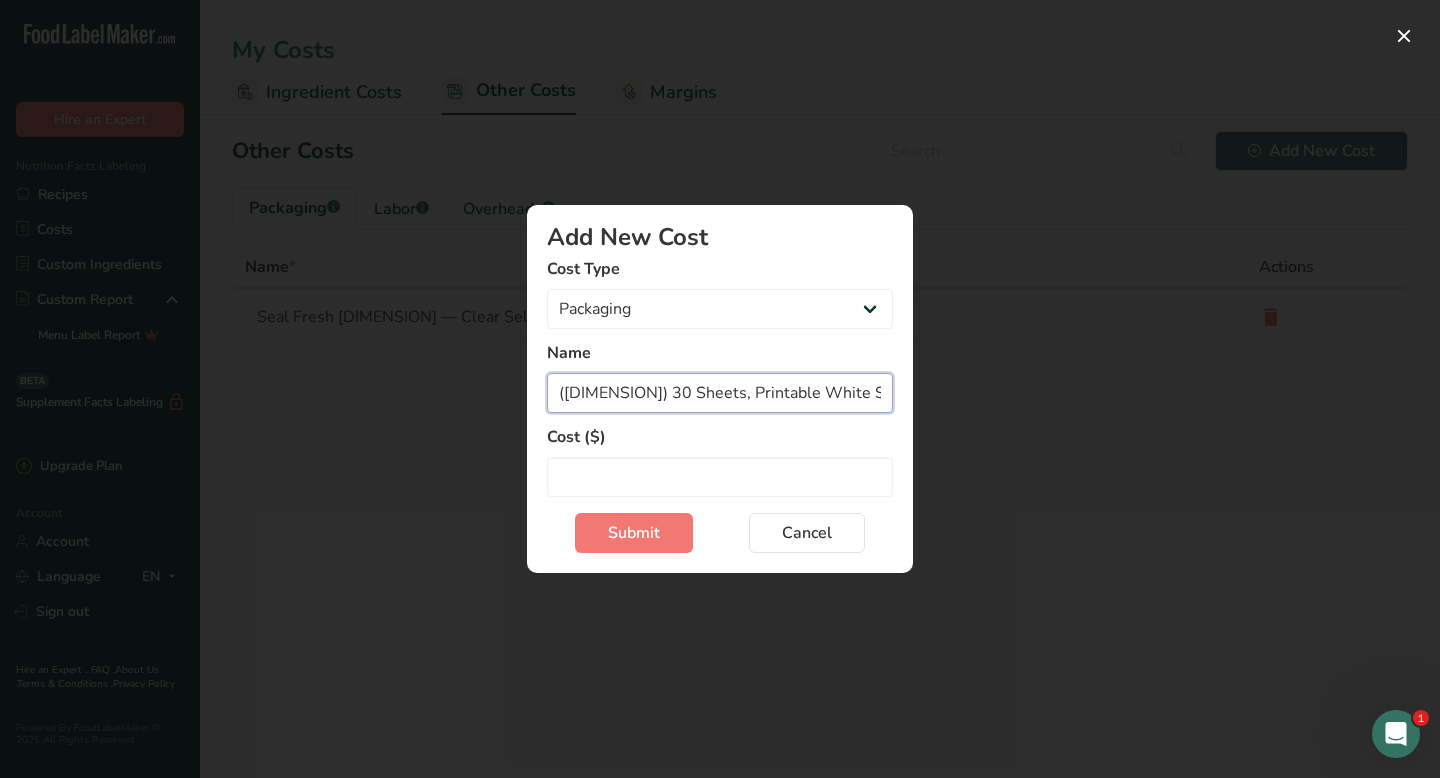 scroll, scrollTop: 0, scrollLeft: 189, axis: horizontal 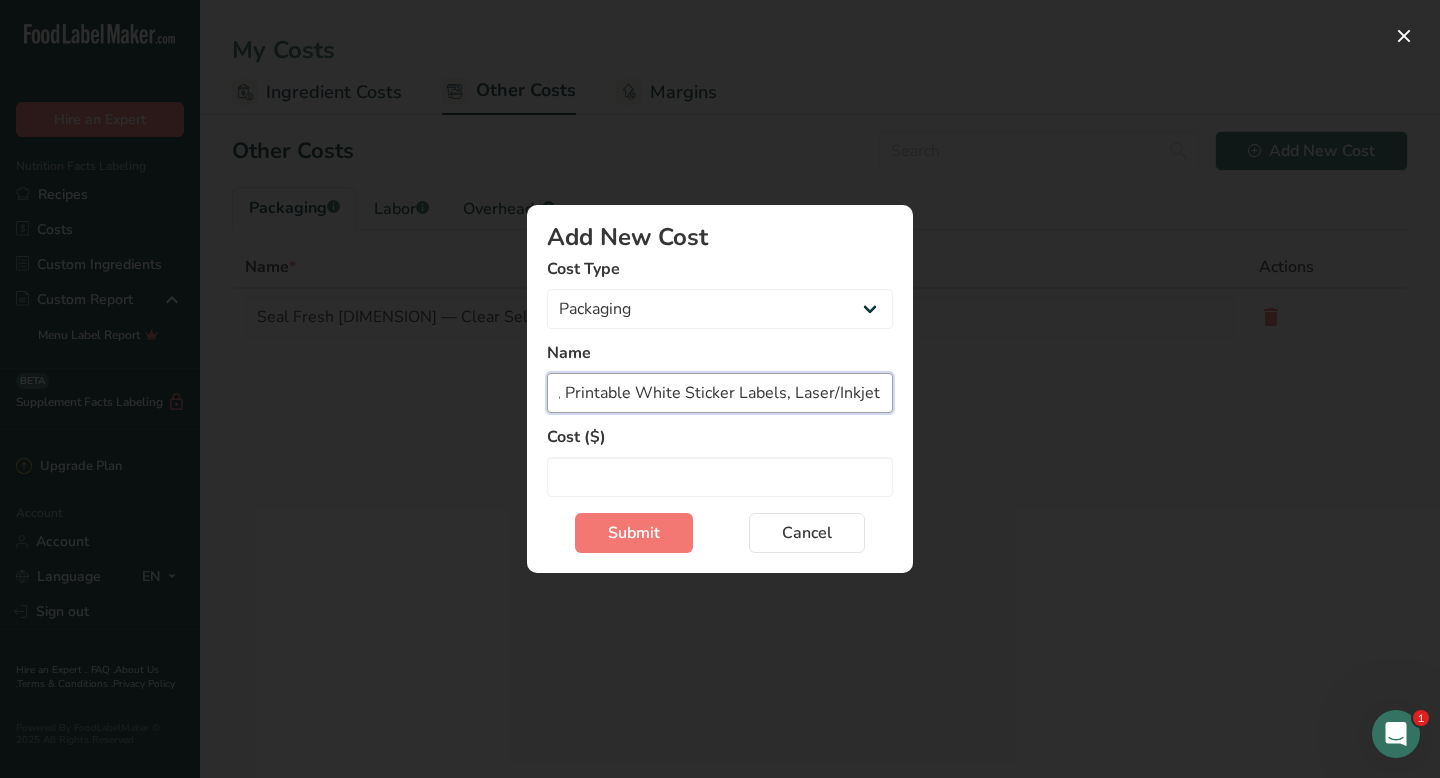 drag, startPoint x: 581, startPoint y: 392, endPoint x: 956, endPoint y: 406, distance: 375.26123 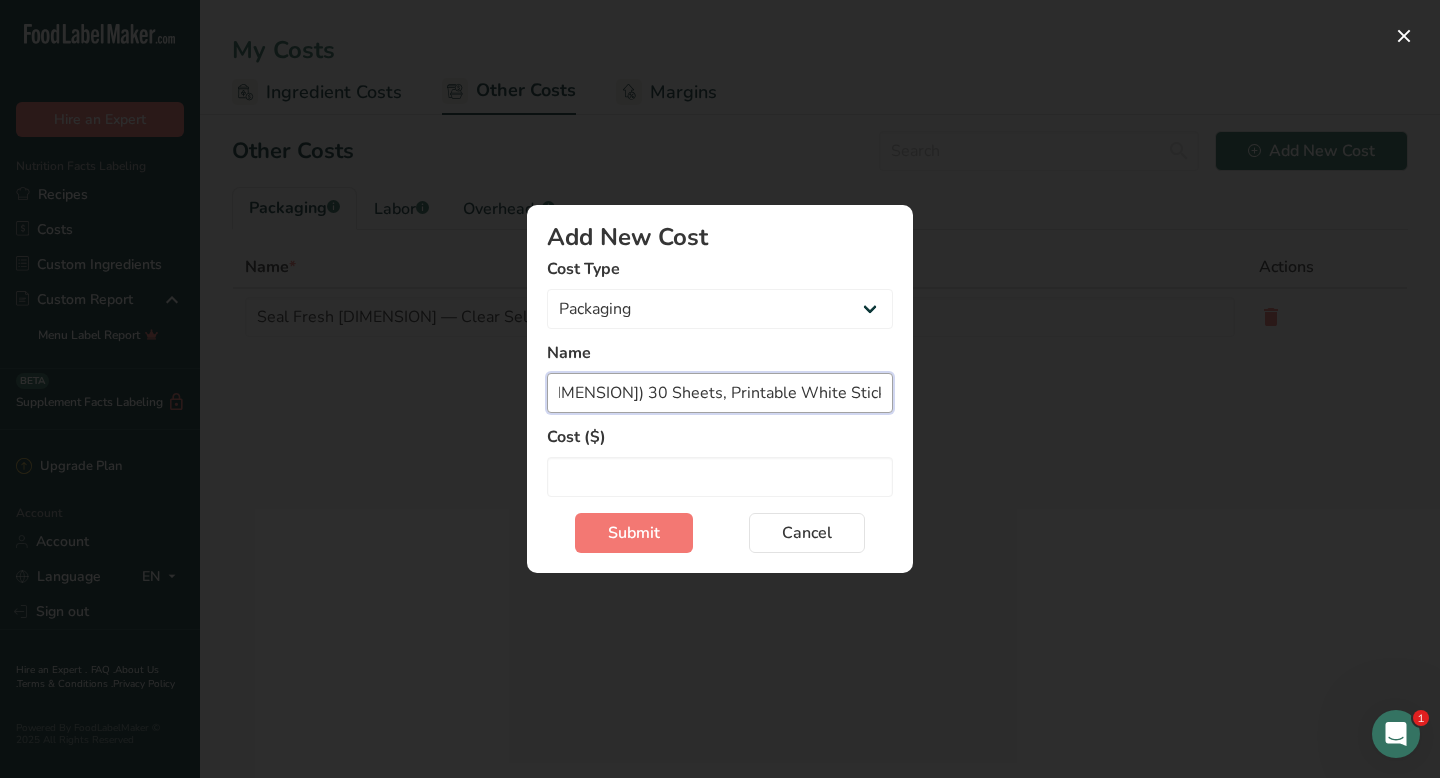 scroll, scrollTop: 0, scrollLeft: 0, axis: both 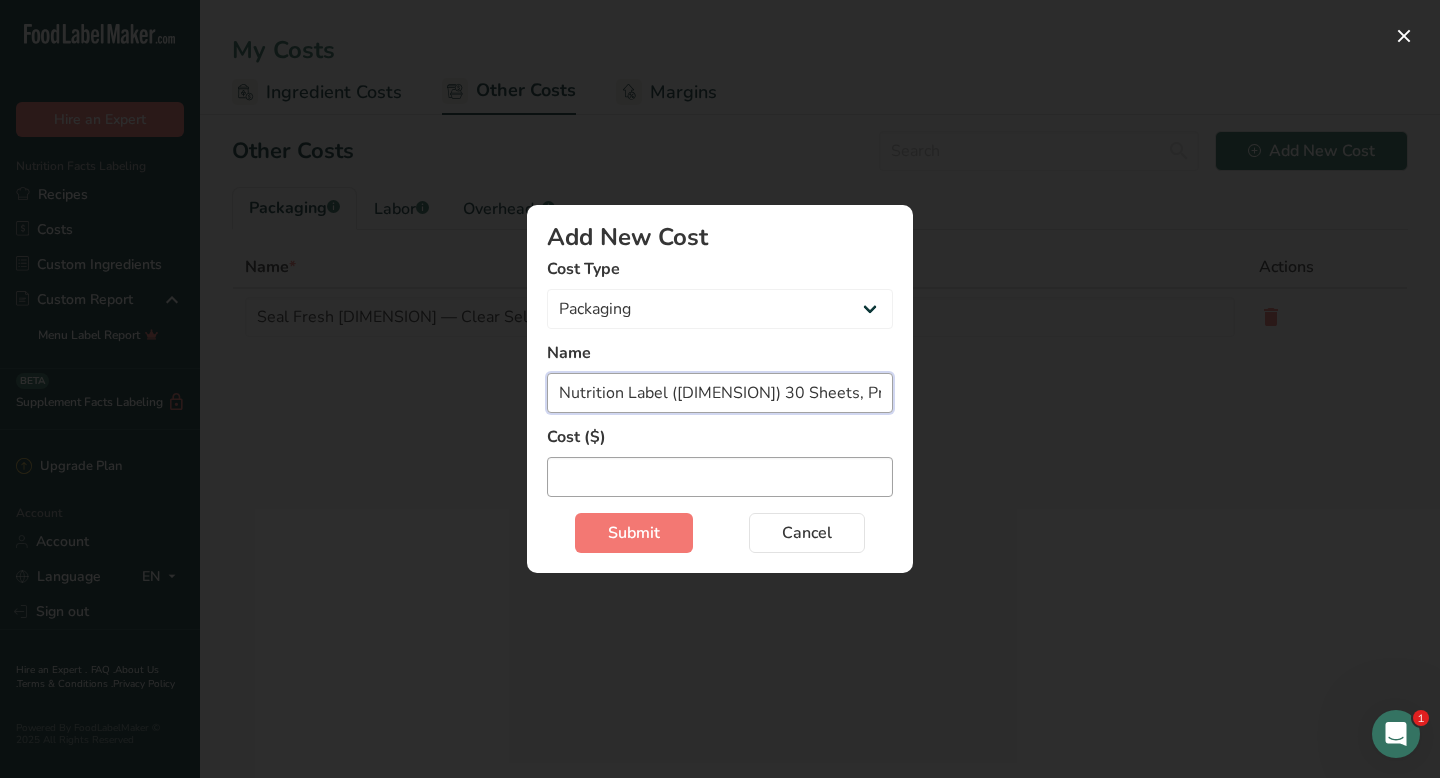 type on "Nutrition Label ([DIMENSION]) 30 Sheets, Printable White Sticker Labels, Laser/Inkjet Printing" 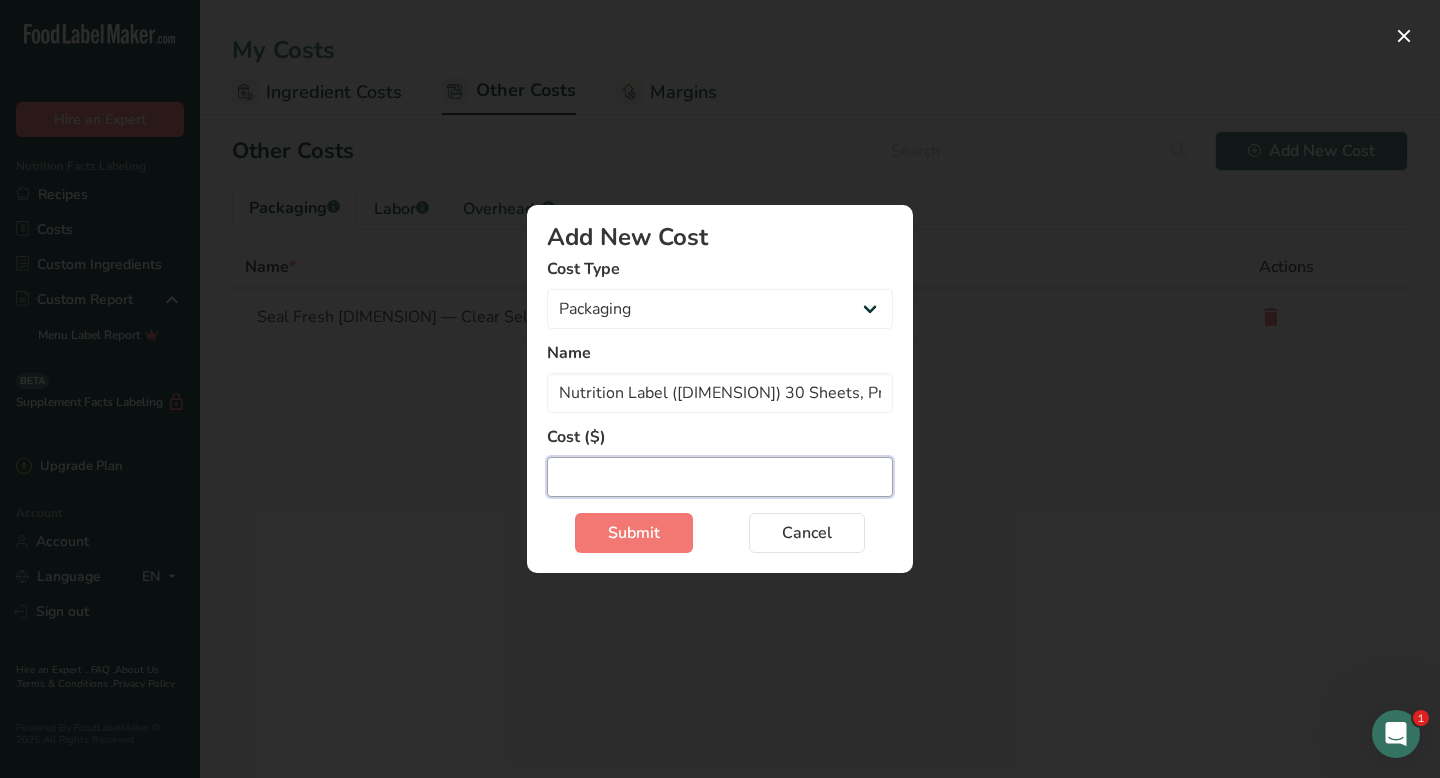 click at bounding box center (720, 477) 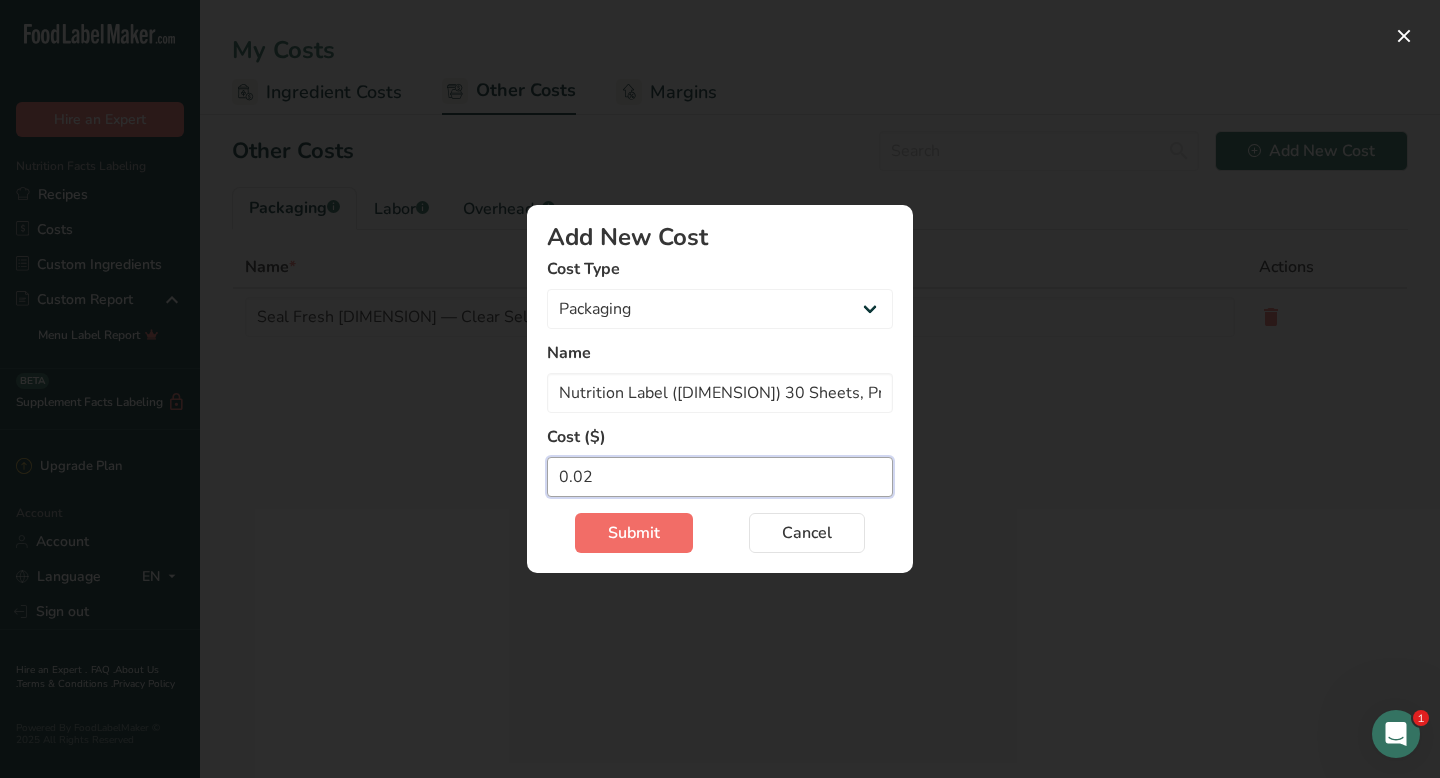 type on "0.02" 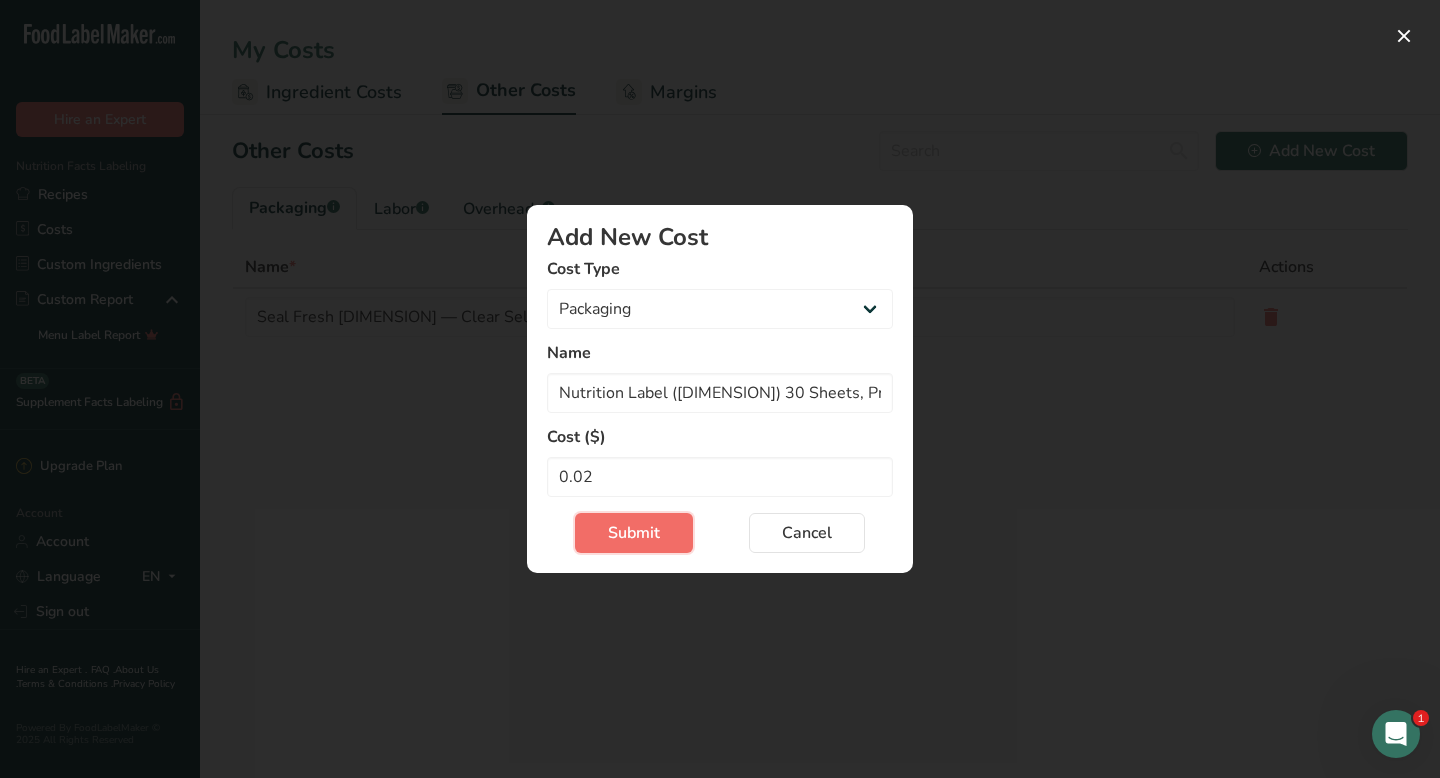 click on "Submit" at bounding box center (634, 533) 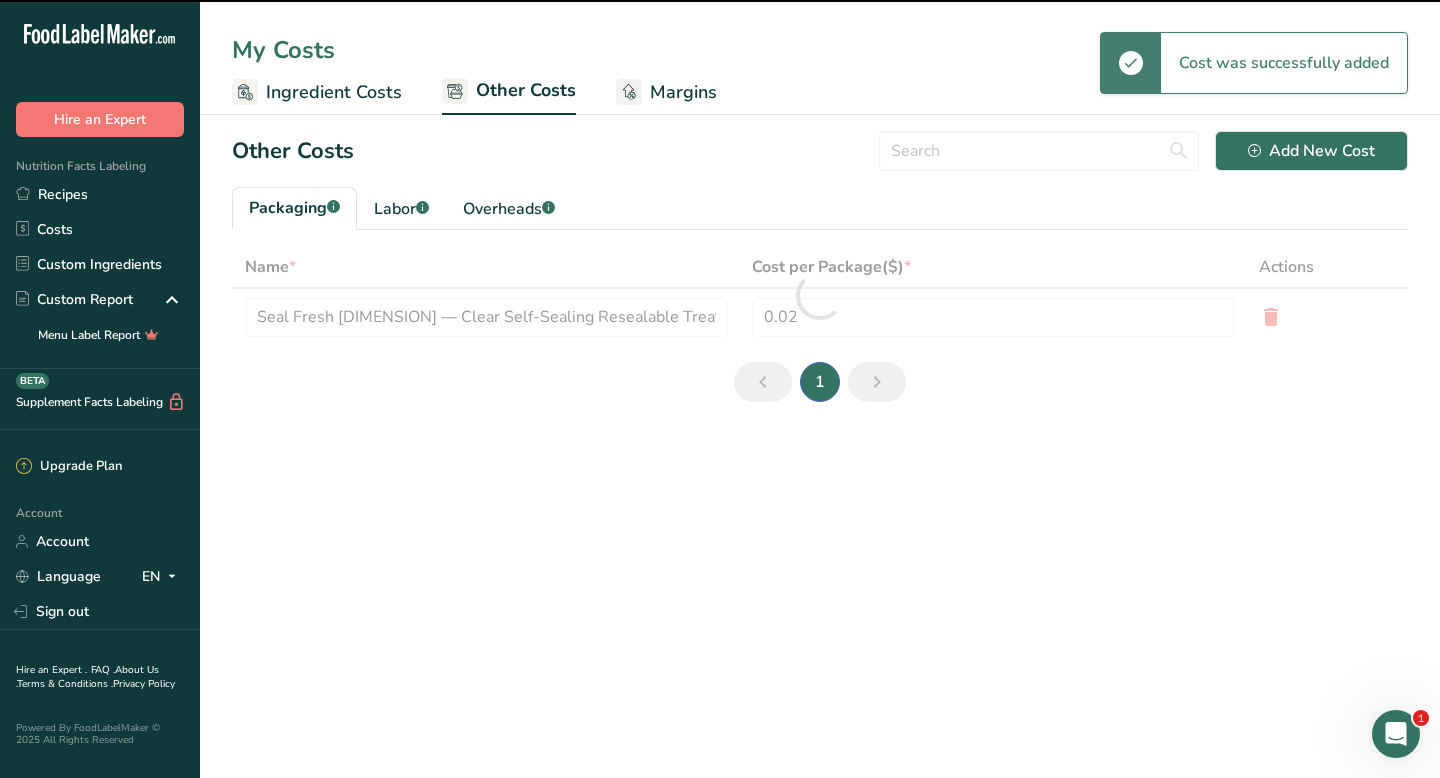 select 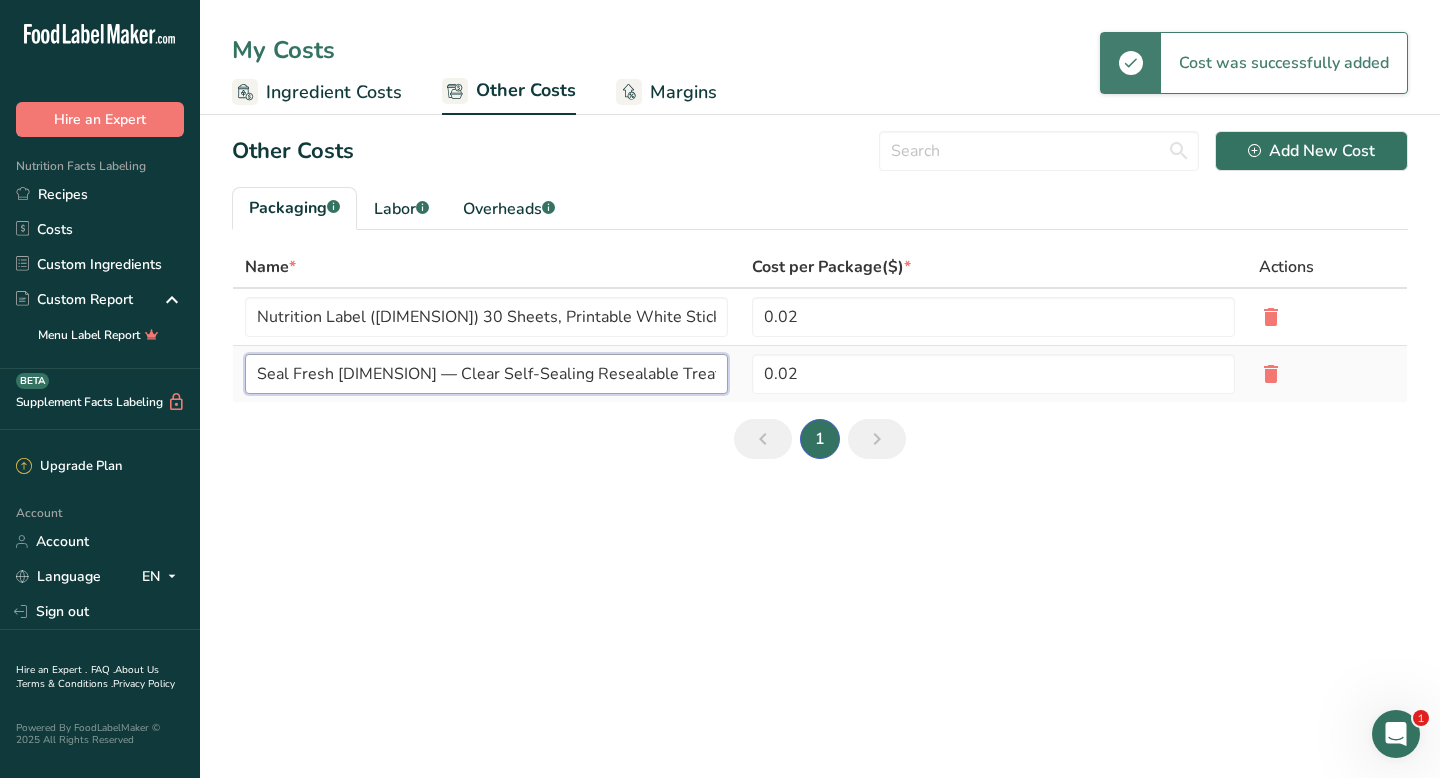 click on "Seal Fresh [DIMENSION] — Clear Self-Sealing Resealable Treat Bags for Cookies, Candy, Pastries, Party Favors, Gift PackagingSeal Fresh [DIMENSION]" at bounding box center (486, 374) 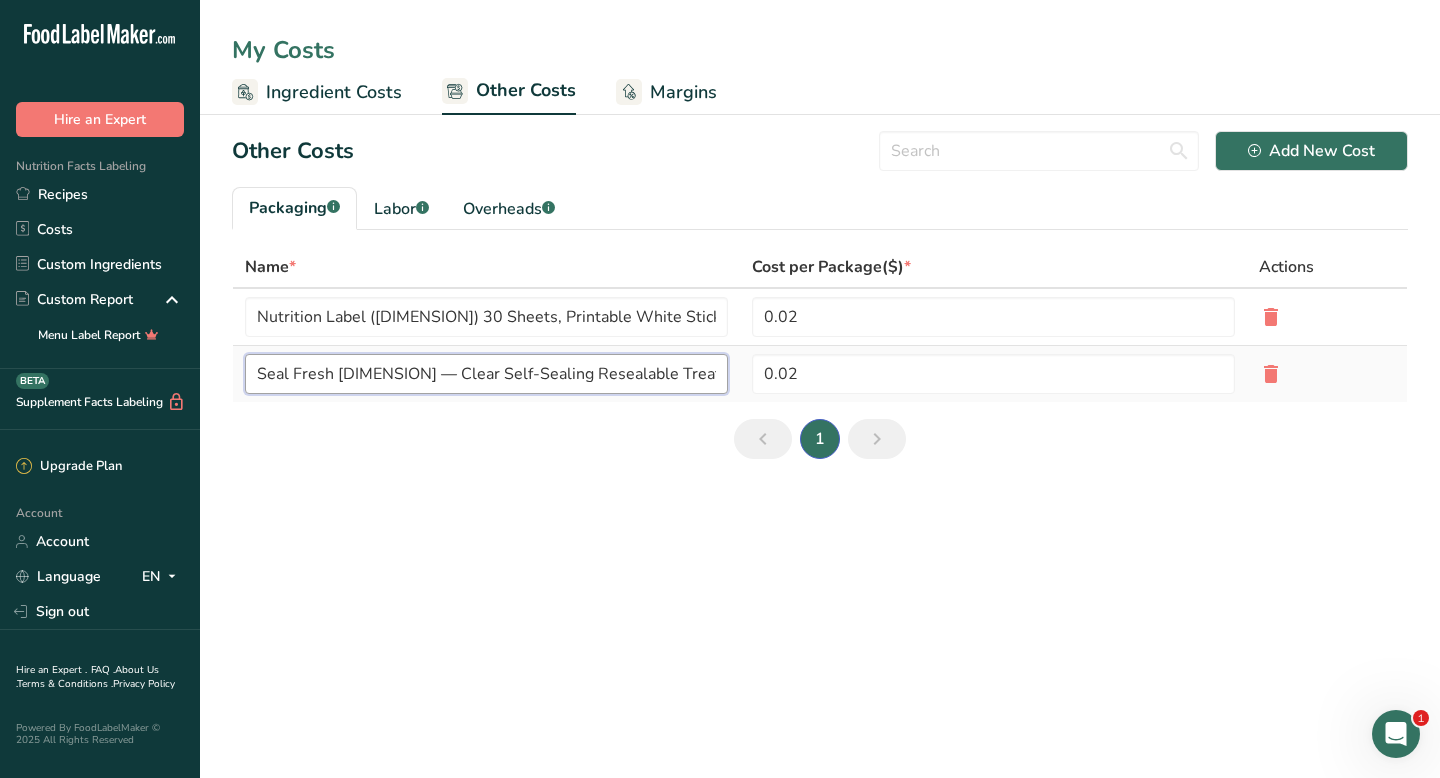 click on "Seal Fresh [DIMENSION] — Clear Self-Sealing Resealable Treat Bags for Cookies, Candy, Pastries, Party Favors, Gift PackagingSeal Fresh [DIMENSION]" at bounding box center [486, 374] 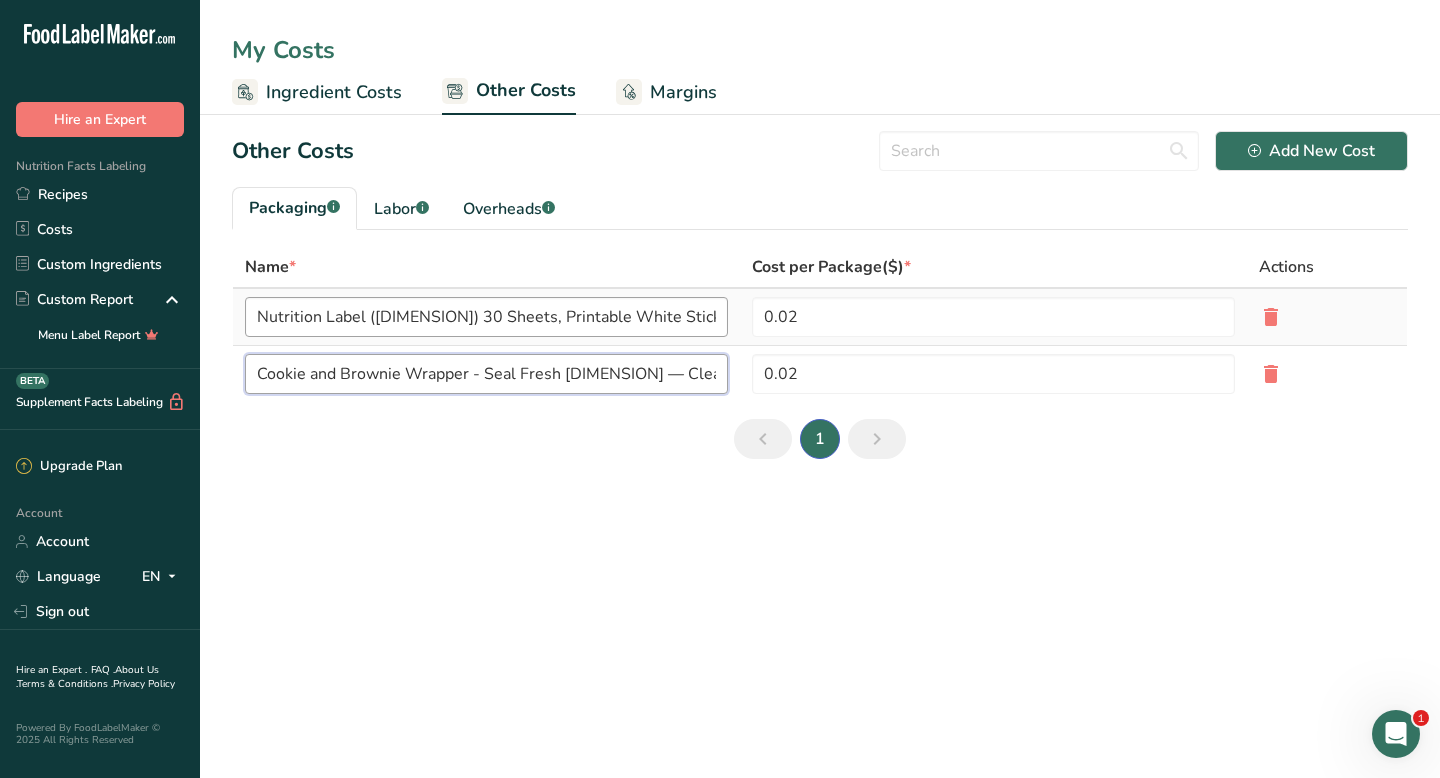 type on "Cookie and Brownie Wrapper - Seal Fresh [DIMENSION] — Clear Self-Sealing Resealable Treat Bags for Cookies, Candy, Pastries, Party Favors, Gift PackagingSeal Fresh [DIMENSION]" 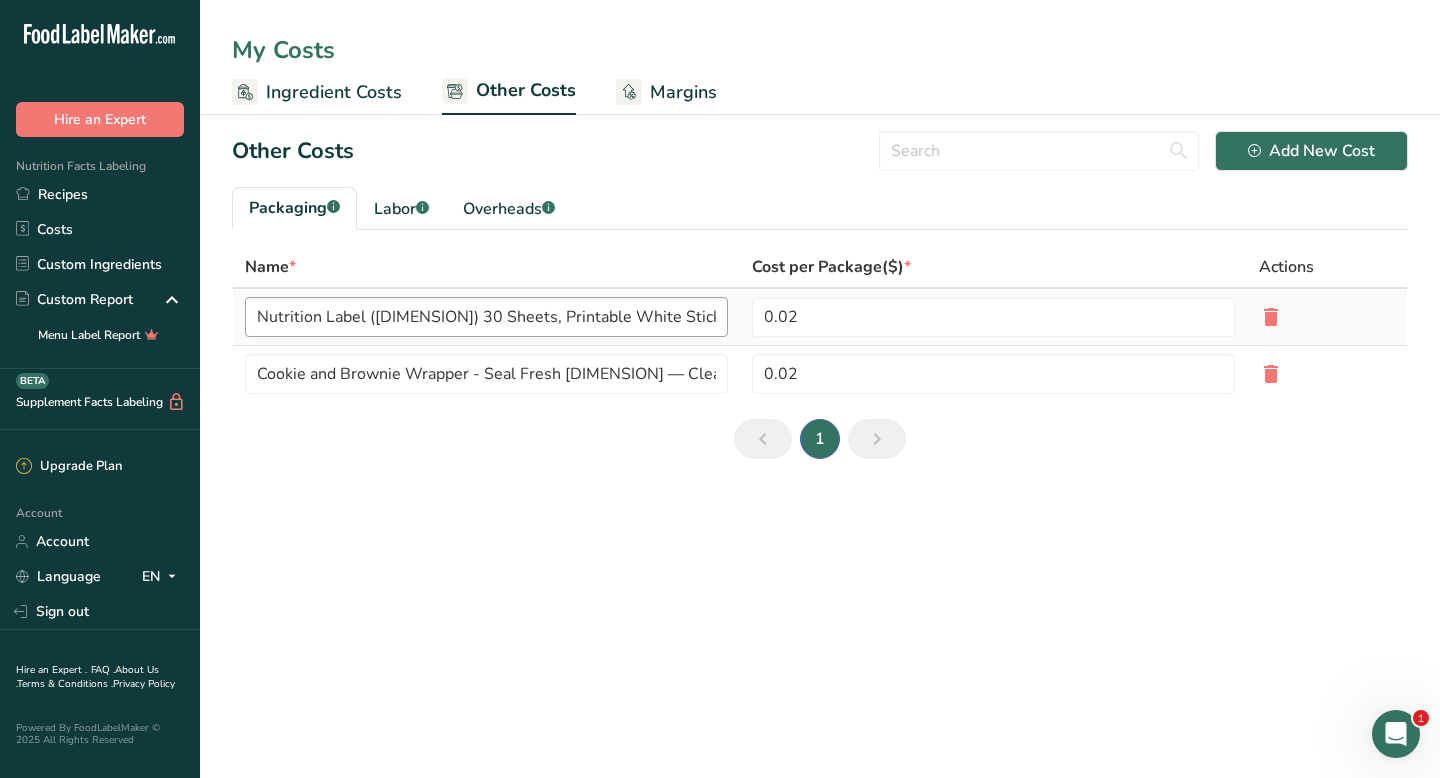 click on "Other Costs
Add New Cost
Packaging
.a-a{fill:#347362;}.b-a{fill:#fff;}
Labor
.a-a{fill:#347362;}.b-a{fill:#fff;}
Overheads
.a-a{fill:#347362;}.b-a{fill:#fff;}
Name *
Cost per Package($) *  Actions  Nutrition Label ([DIMENSION]) 30 Sheets, Printable White Sticker Labels, Laser/Inkjet Printing   0.02 Cookie and Brownie Wrapper - Seal Fresh [DIMENSION] — Clear Self-Sealing Resealable Treat Bags for Cookies, Candy, Pastries, Party Favors, Gift PackagingSeal Fresh [DIMENSION]   0.02   1
Confirmation
Are you sure you want to delete this cost?
Delete
Cancel
Confirmation
You are bulk editing this cost component
The costing of all the recipes that uses this cost component will be impacted" at bounding box center (820, 303) 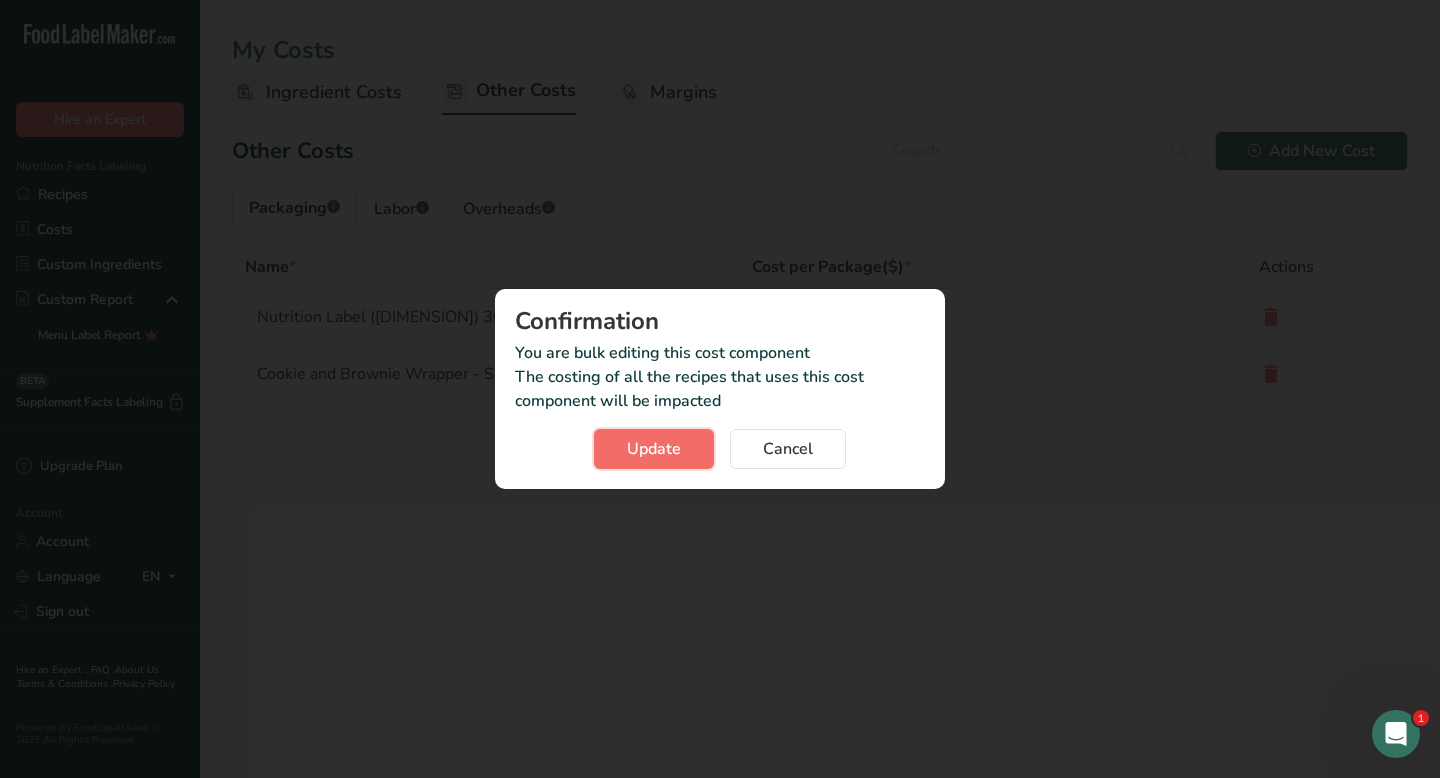 click on "Update" at bounding box center (654, 449) 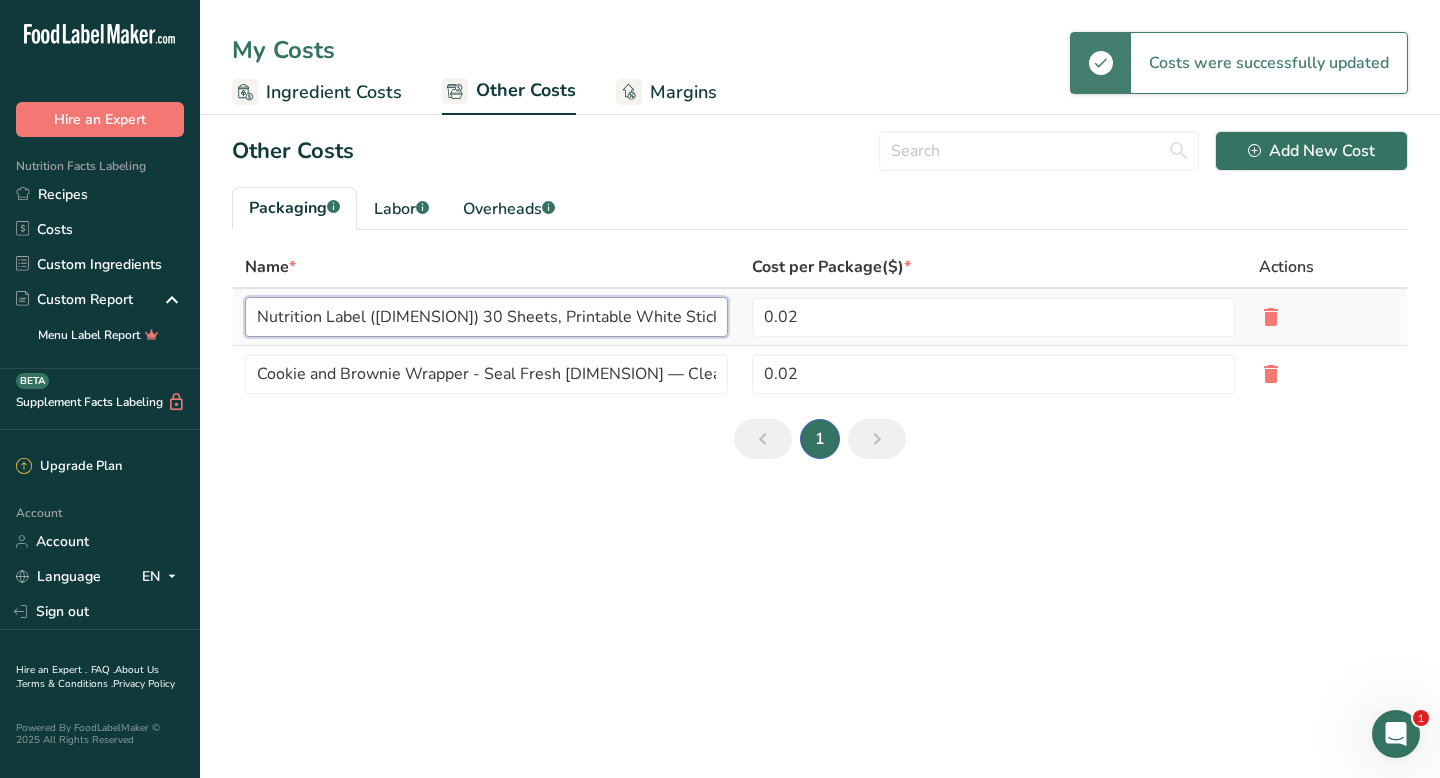 click on "Nutrition Label ([DIMENSION]) 30 Sheets, Printable White Sticker Labels, Laser/Inkjet Printing" at bounding box center (486, 317) 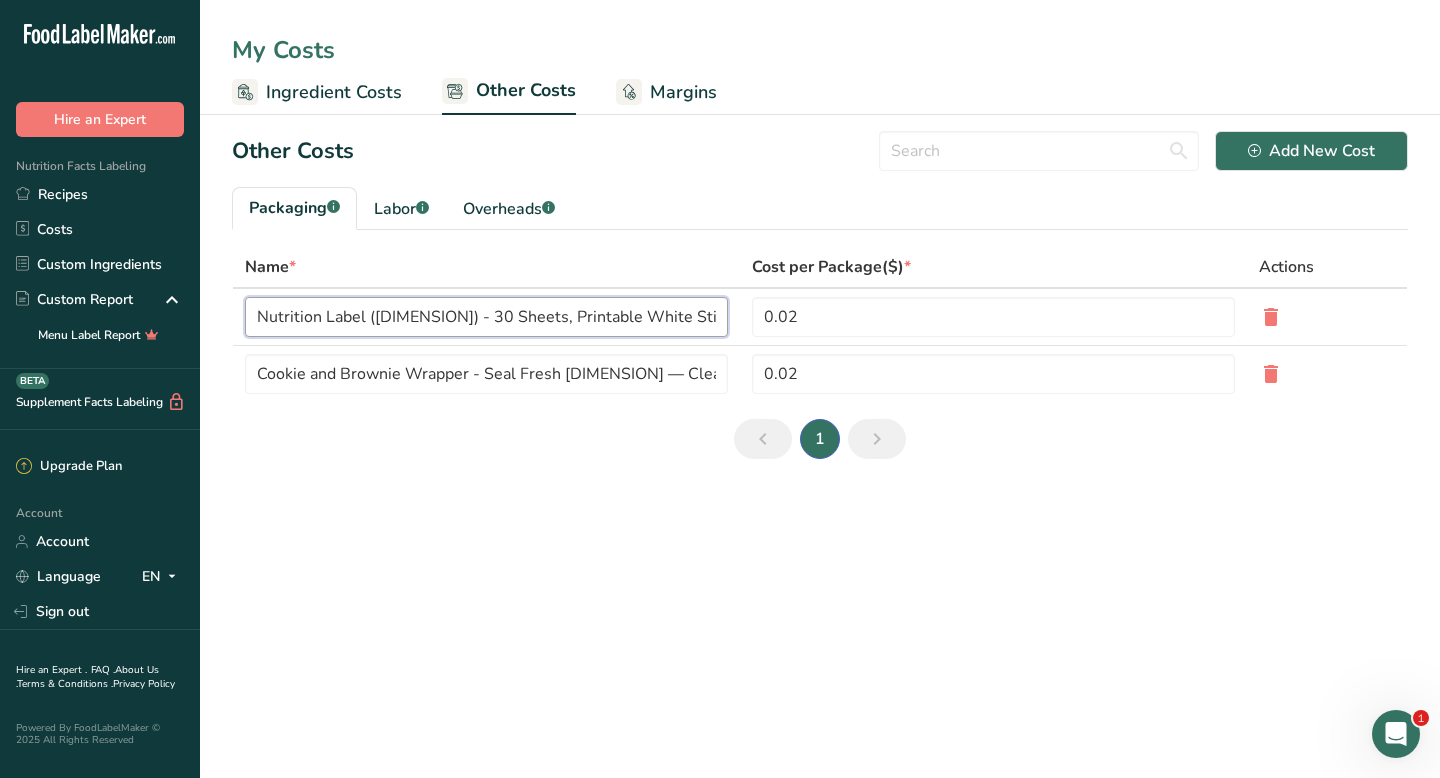 type on "Nutrition Label ([DIMENSION]) - 30 Sheets, Printable White Sticker Labels, Laser/Inkjet Printing" 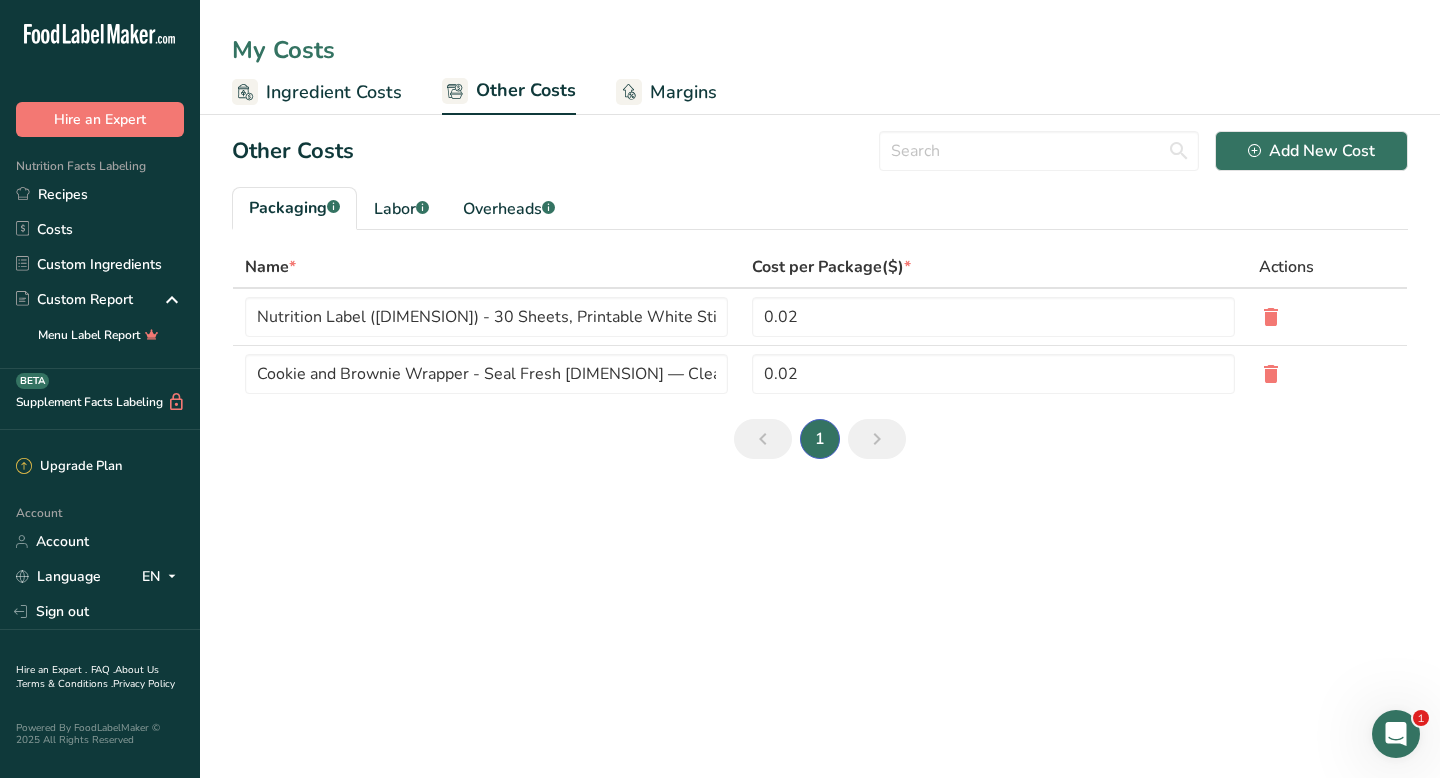 click on "My Costs
Ingredient Costs           Other Costs           Margins
Other Costs
Add New Cost
Packaging
.a-a{fill:#347362;}.b-a{fill:#fff;}
Labor
.a-a{fill:#347362;}.b-a{fill:#fff;}
Overheads
.a-a{fill:#347362;}.b-a{fill:#fff;}
Name *
Cost per Package($) *  Actions  Nutrition Label ([DIMENSION]) - 30 Sheets, Printable White Sticker Labels, Laser/Inkjet Printing   0.02 Cookie and Brownie Wrapper - Seal Fresh [DIMENSION] — Clear Self-Sealing Resealable Treat Bags for Cookies, Candy, Pastries, Party Favors, Gift PackagingSeal Fresh [DIMENSION]   0.02   1
Confirmation
Are you sure you want to delete this cost?
Delete
Cancel
Confirmation
Update" at bounding box center [720, 389] 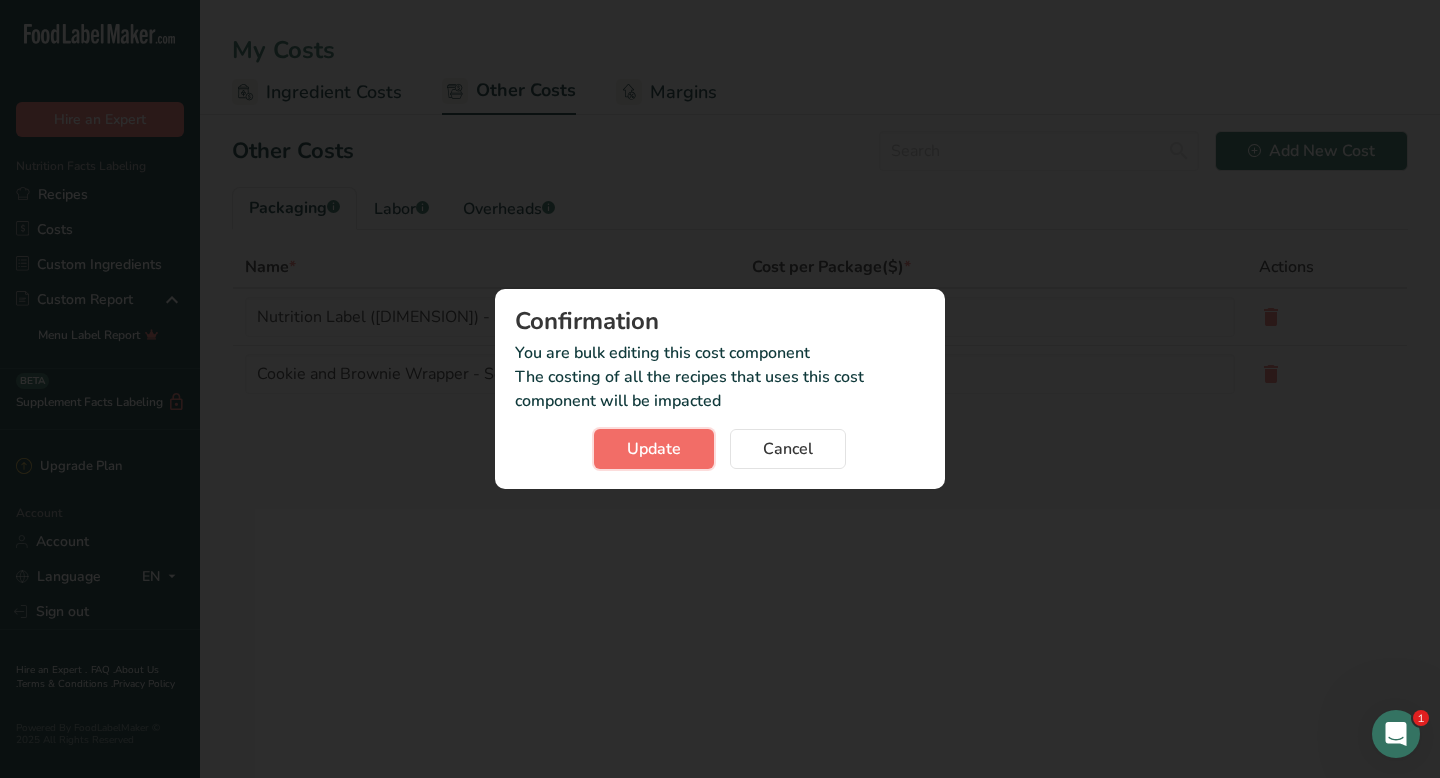 click on "Update" at bounding box center (654, 449) 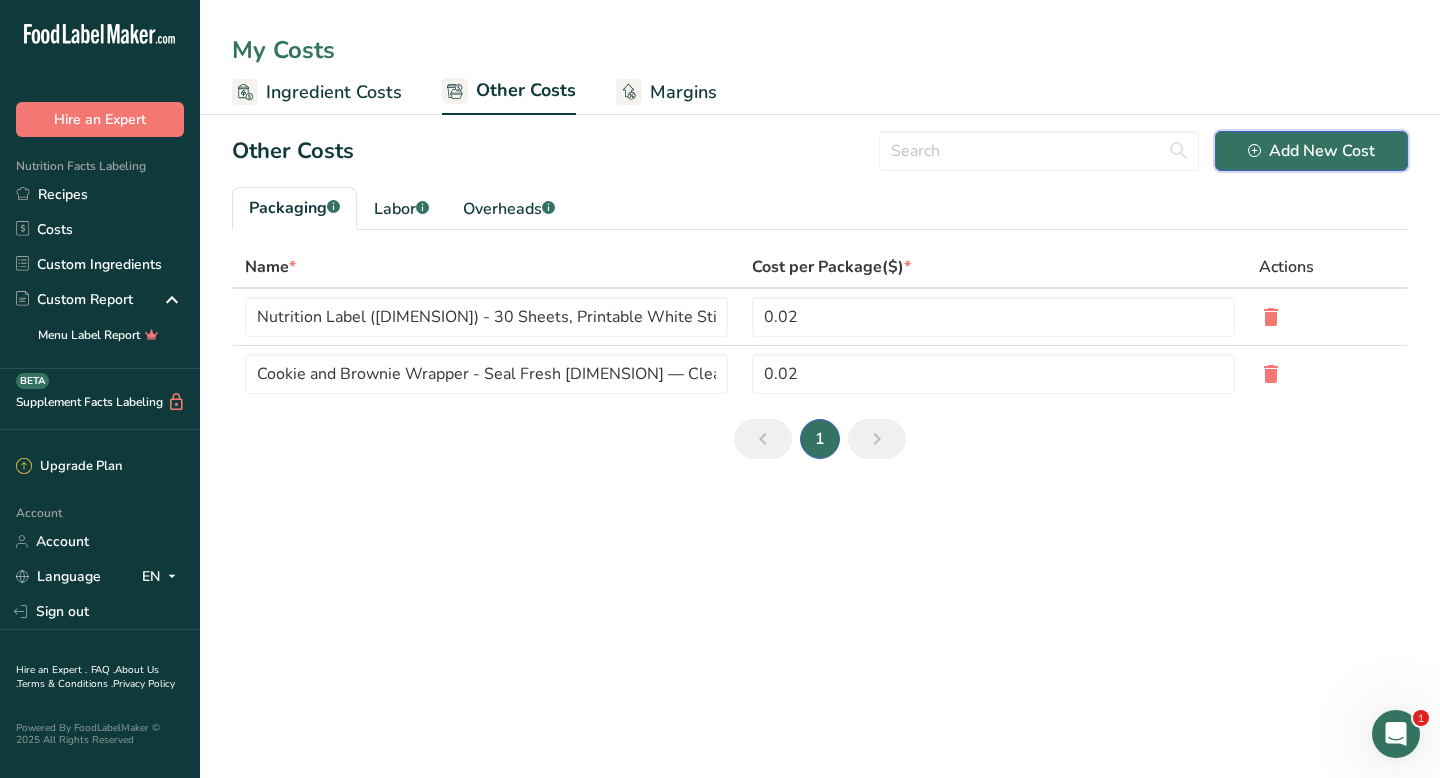 click on "Add New Cost" at bounding box center [1311, 151] 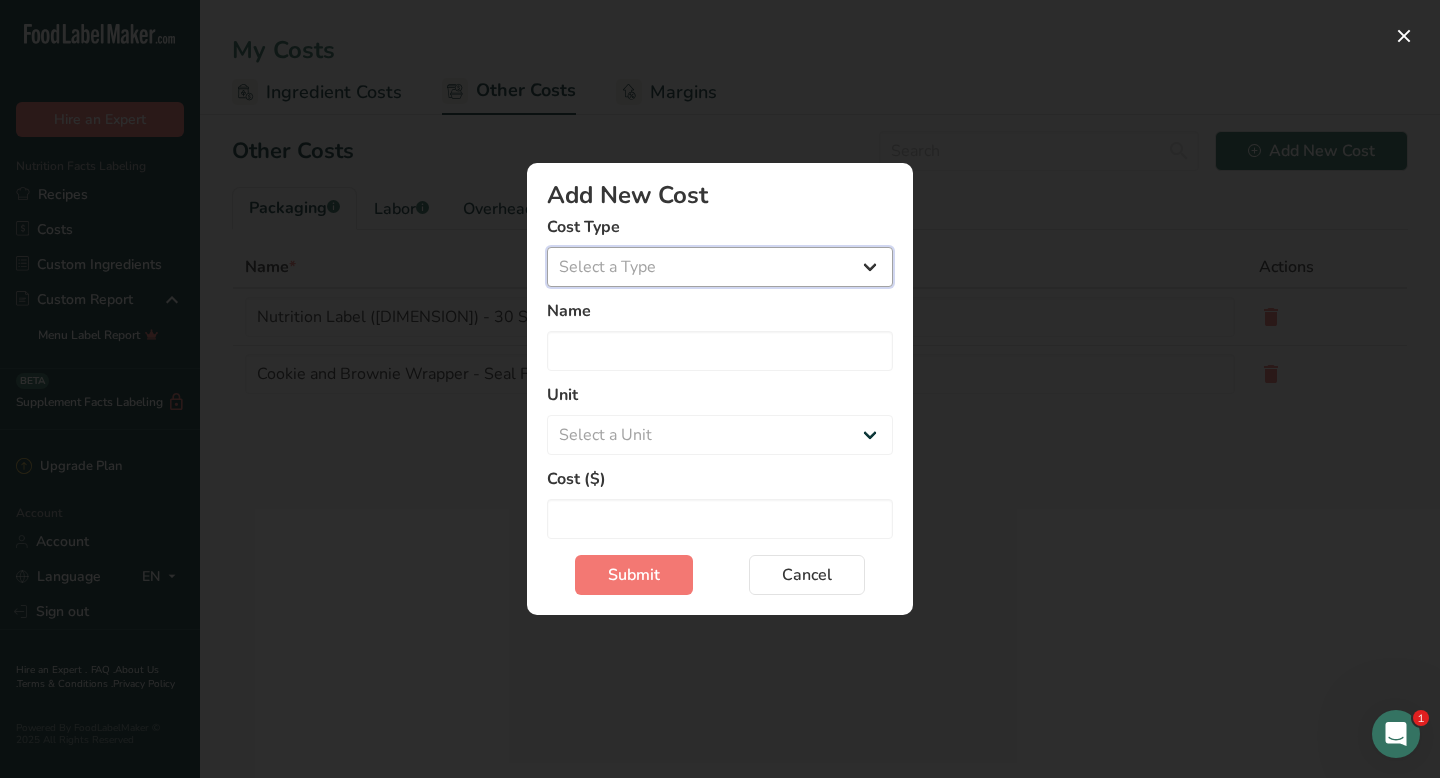 click on "Select a Type
Packaging
Labor
Overheads" at bounding box center [720, 267] 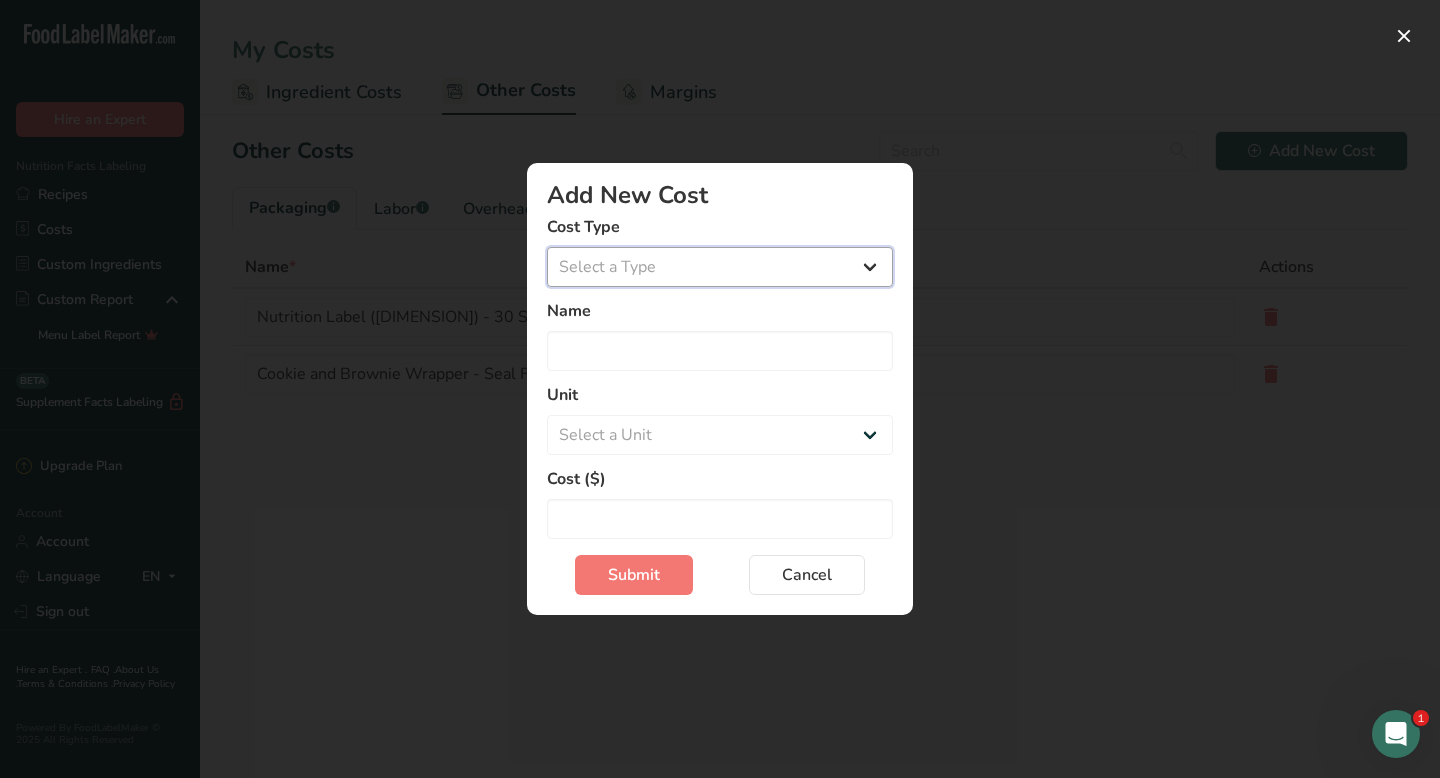 select on "1" 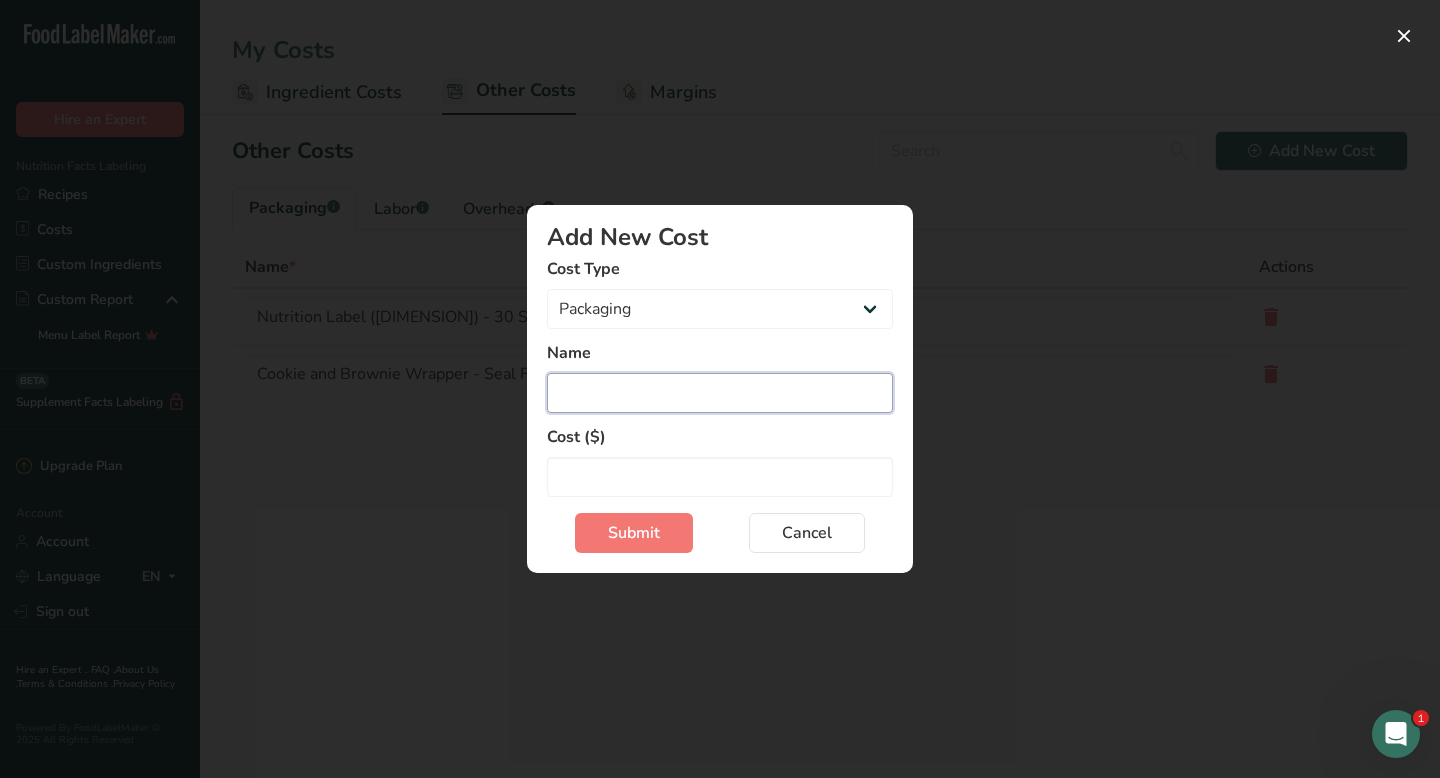 drag, startPoint x: 600, startPoint y: 326, endPoint x: 586, endPoint y: 391, distance: 66.4906 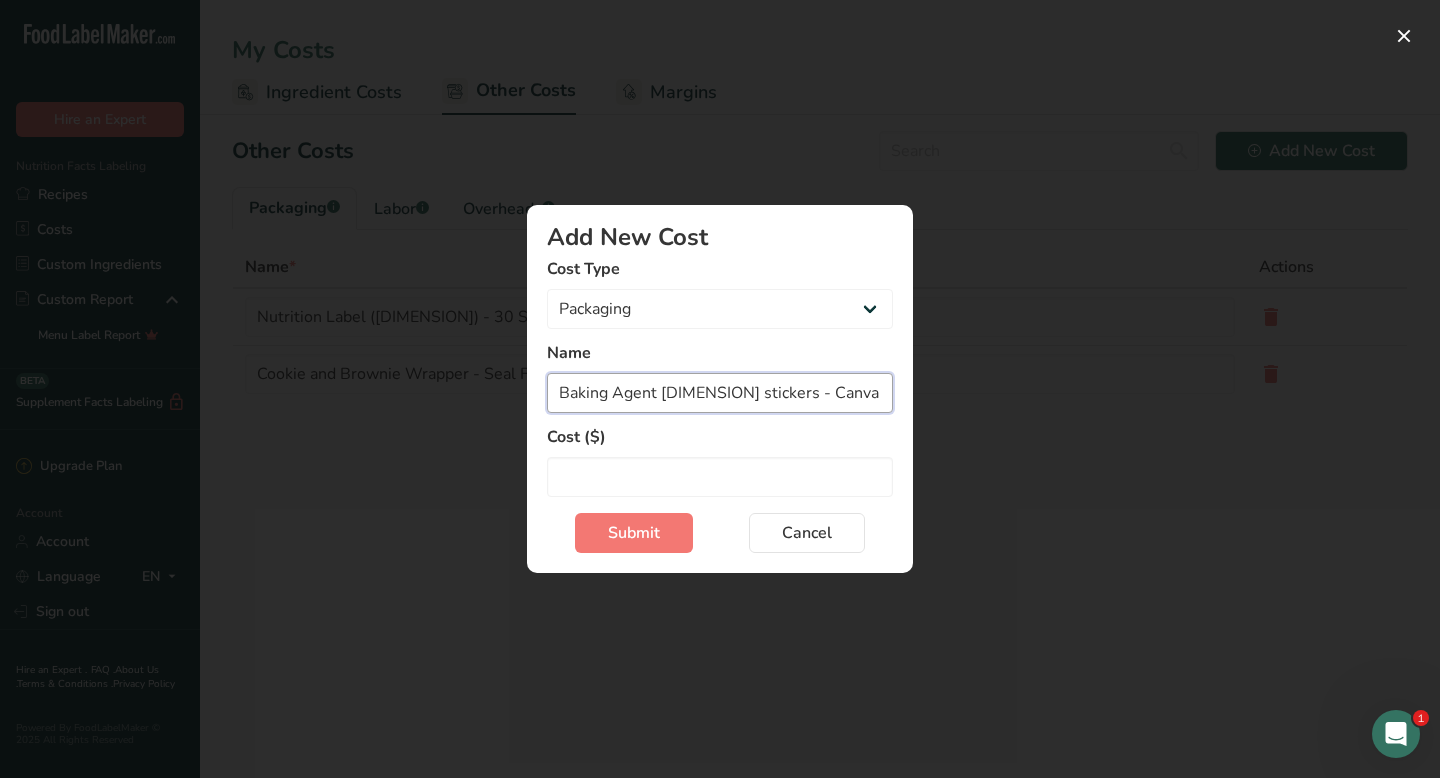 type on "Baking Agent [DIMENSION] stickers - Canva" 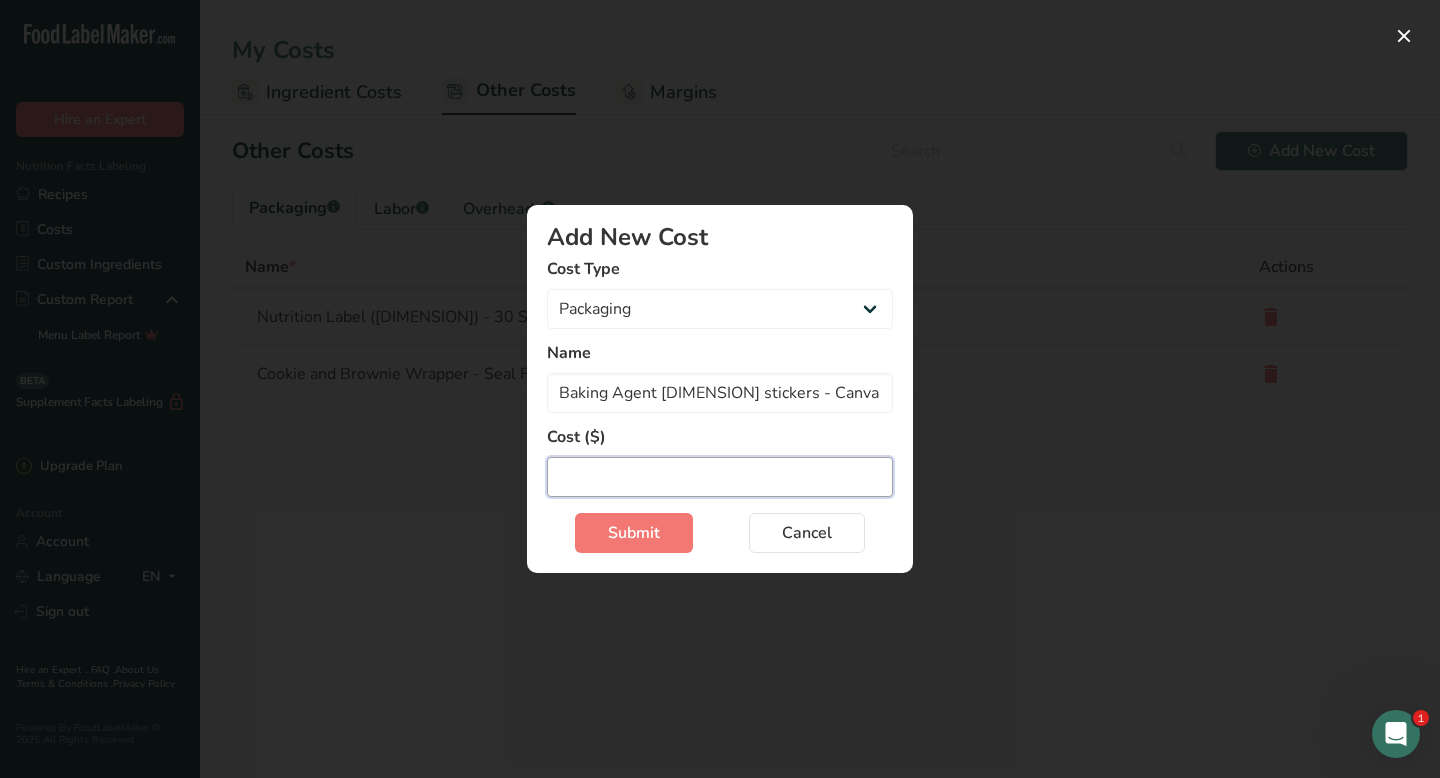click at bounding box center [720, 477] 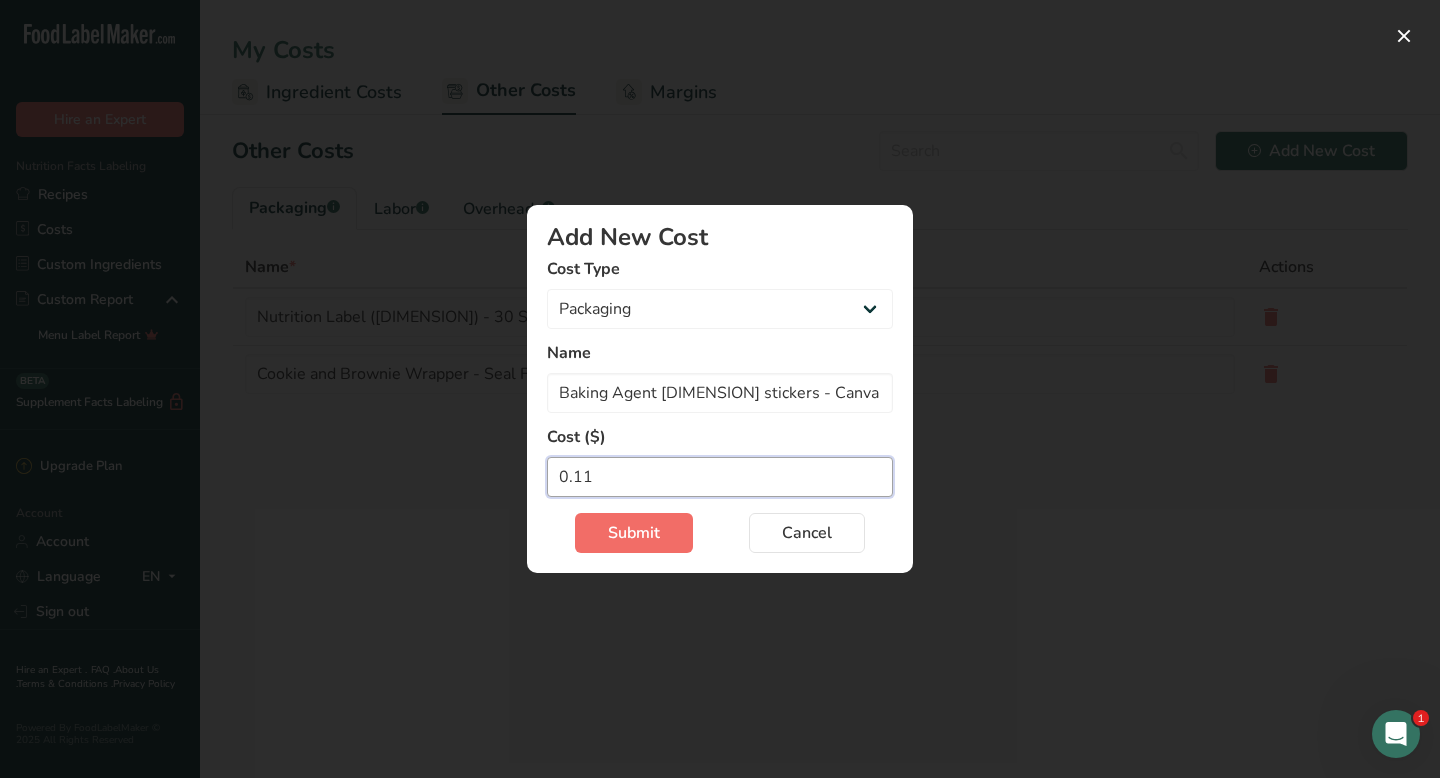 type on "0.11" 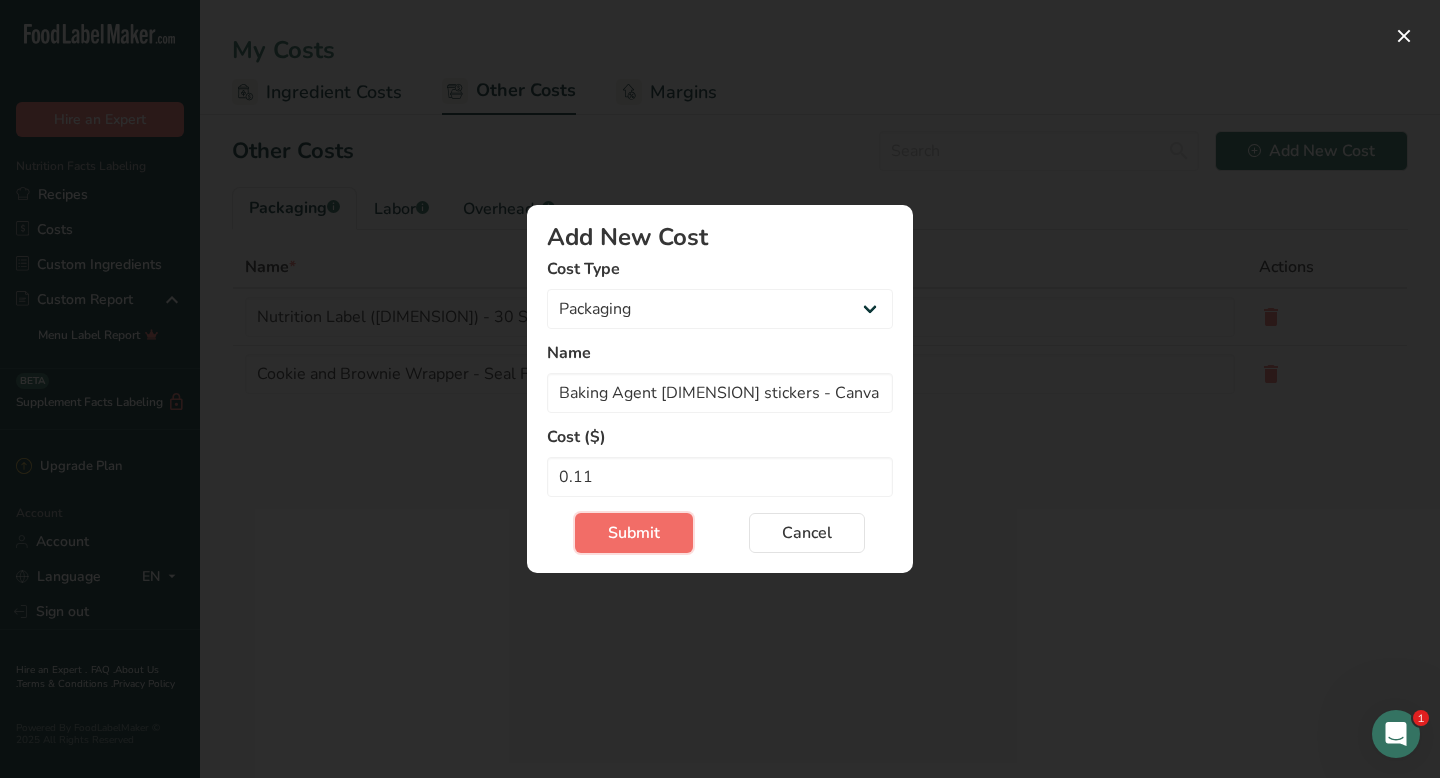 click on "Submit" at bounding box center (634, 533) 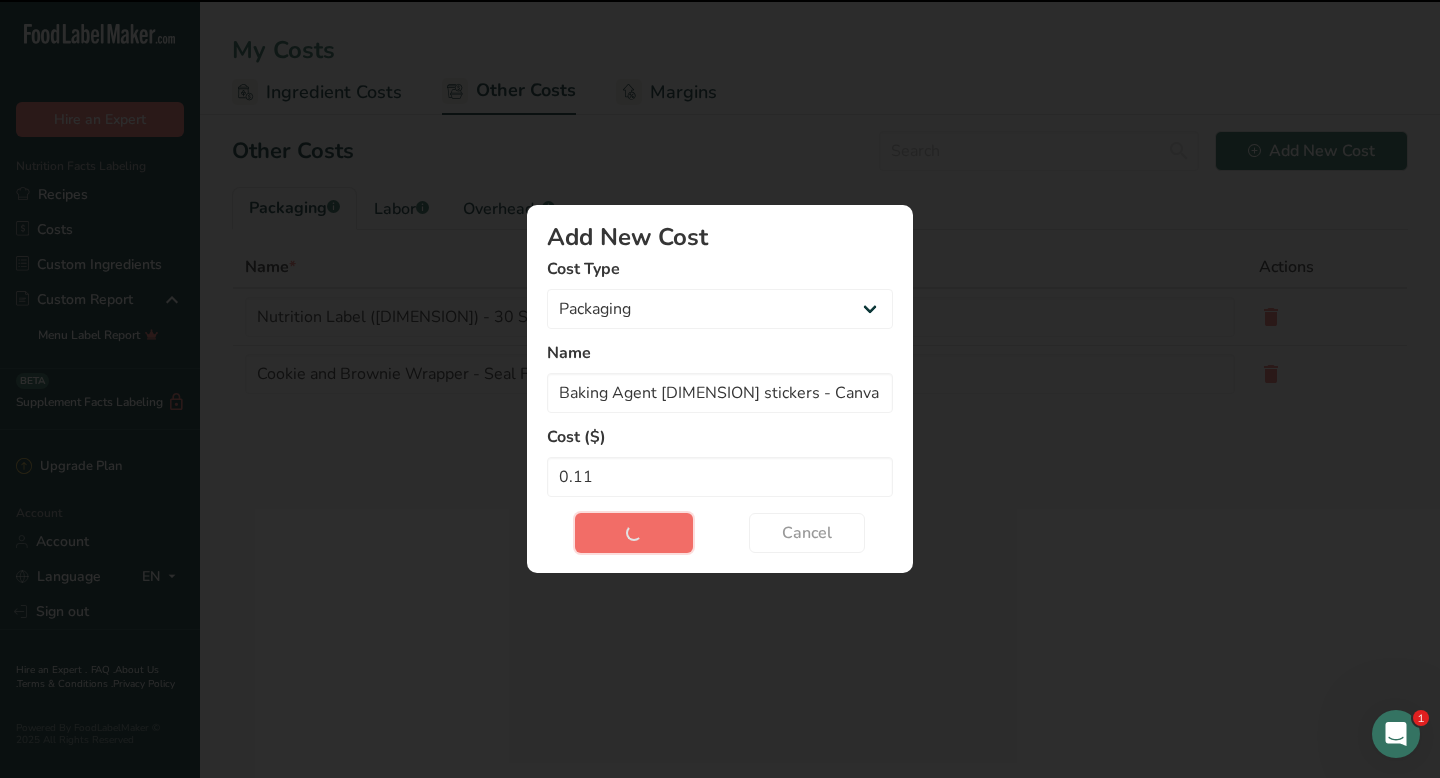 type 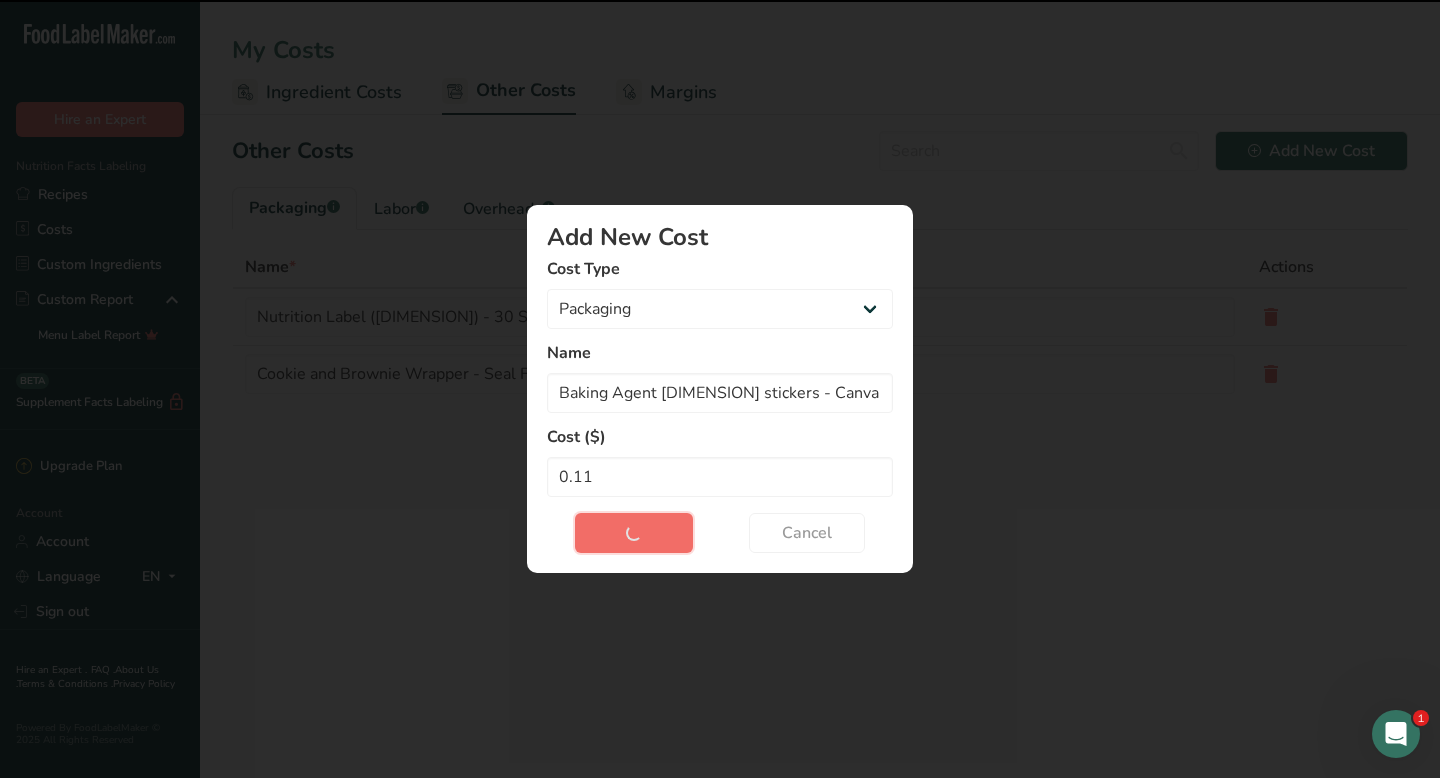 type 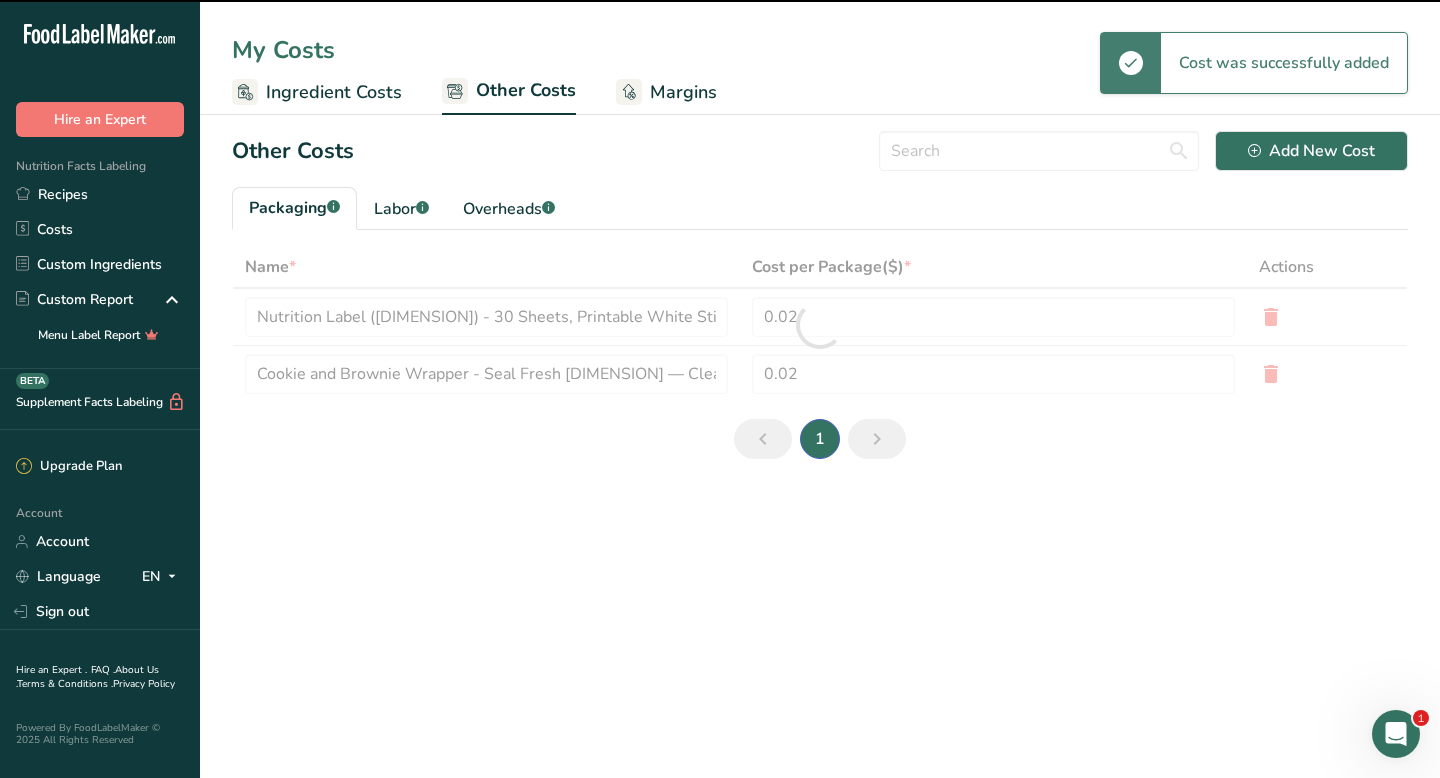 type on "Baking Agent [DIMENSION] stickers - Canva" 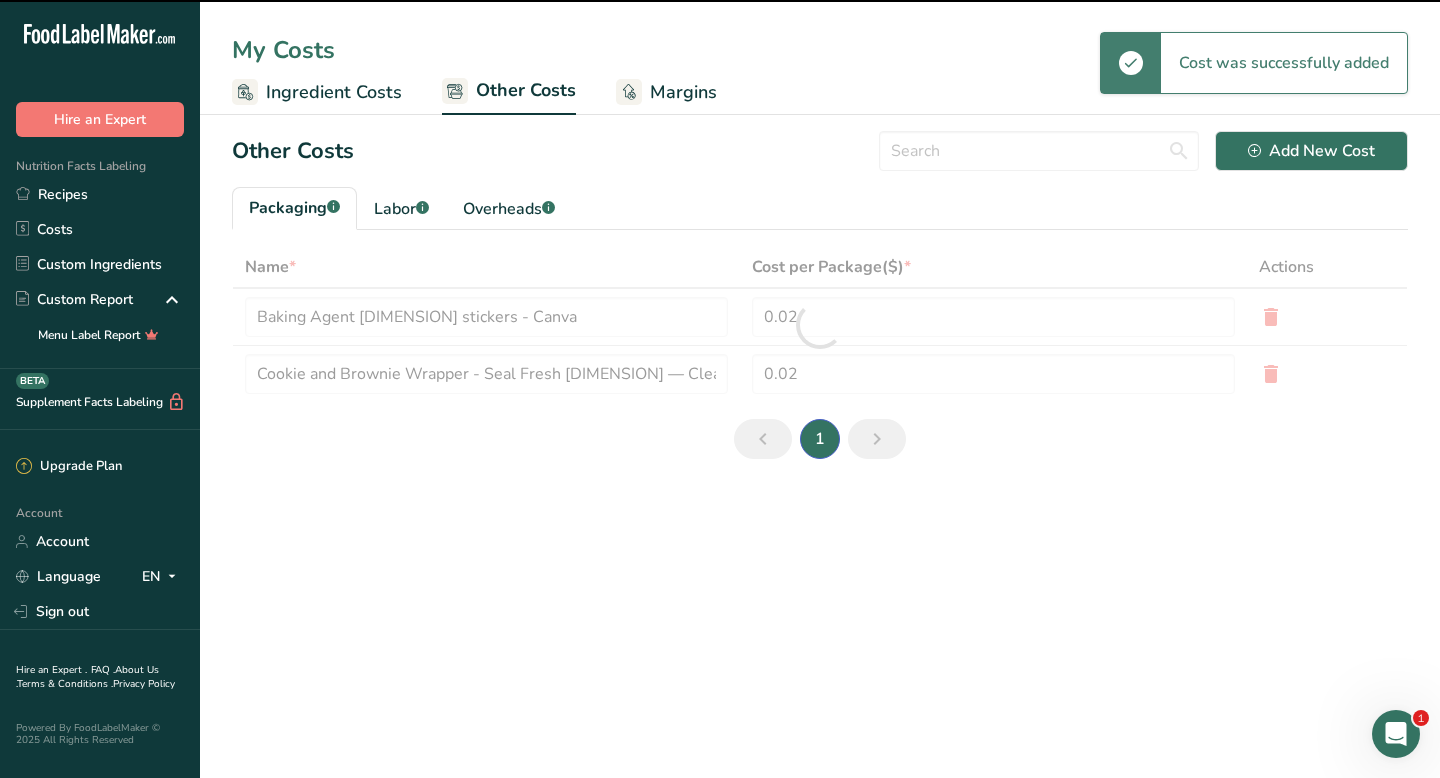 type on "0.11" 